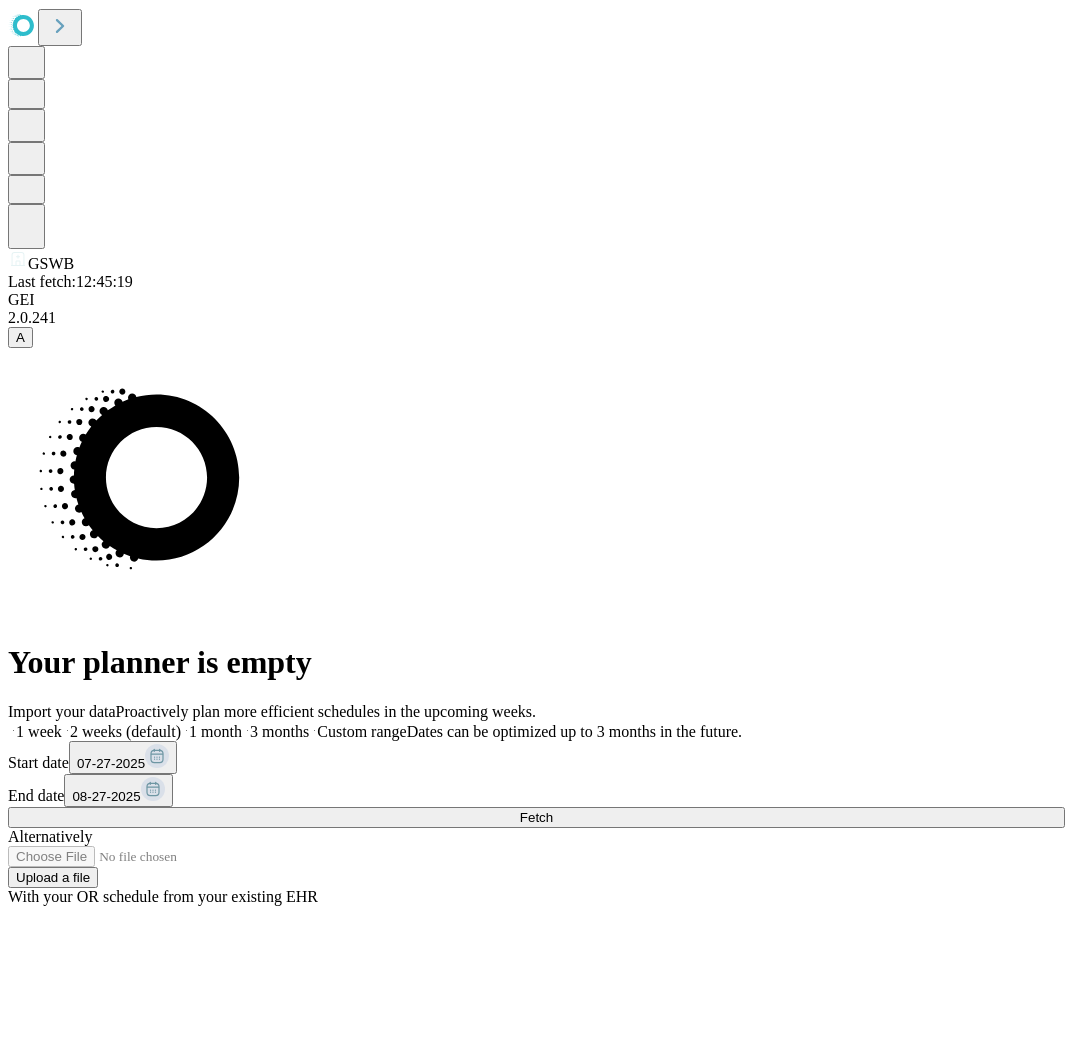 scroll, scrollTop: 0, scrollLeft: 0, axis: both 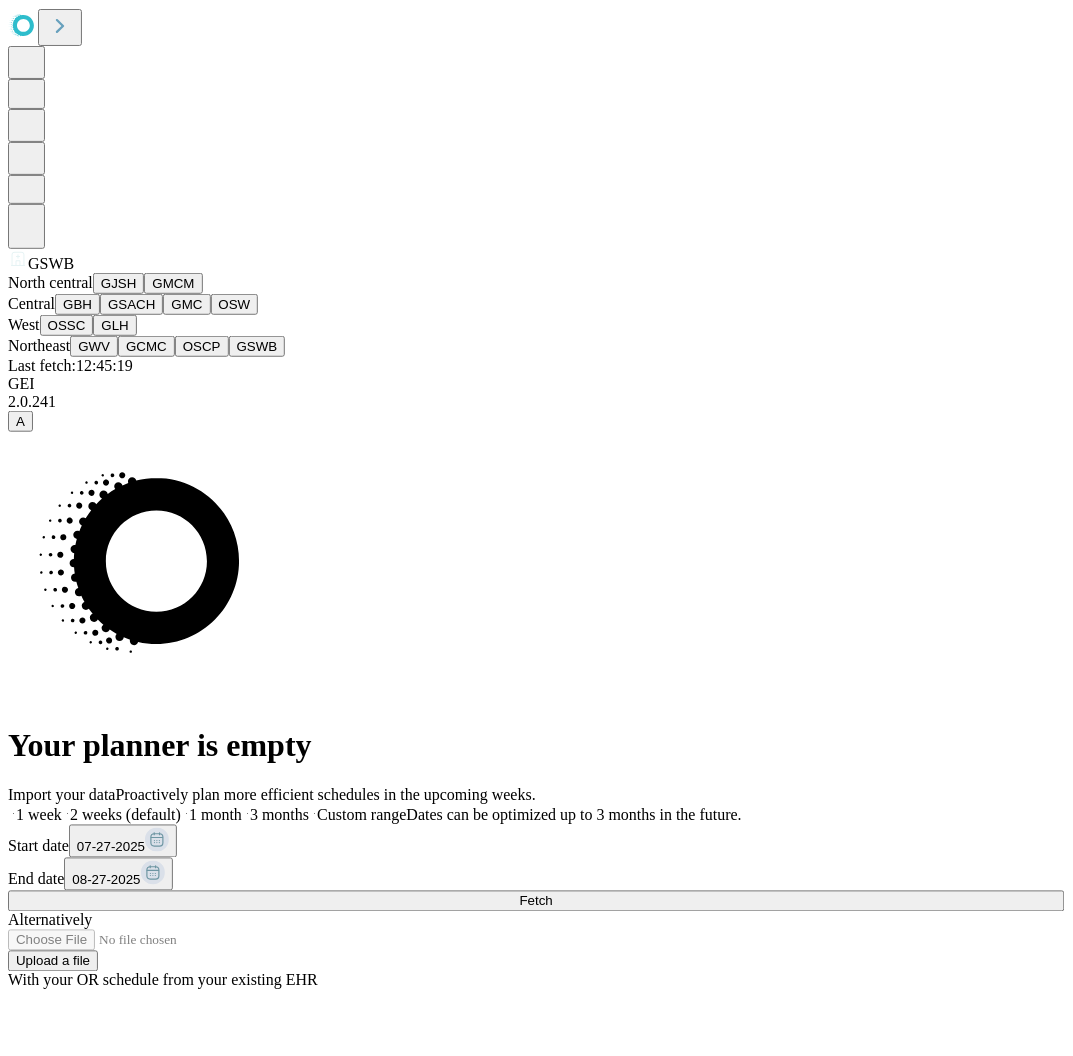 click on "GMC" at bounding box center [186, 304] 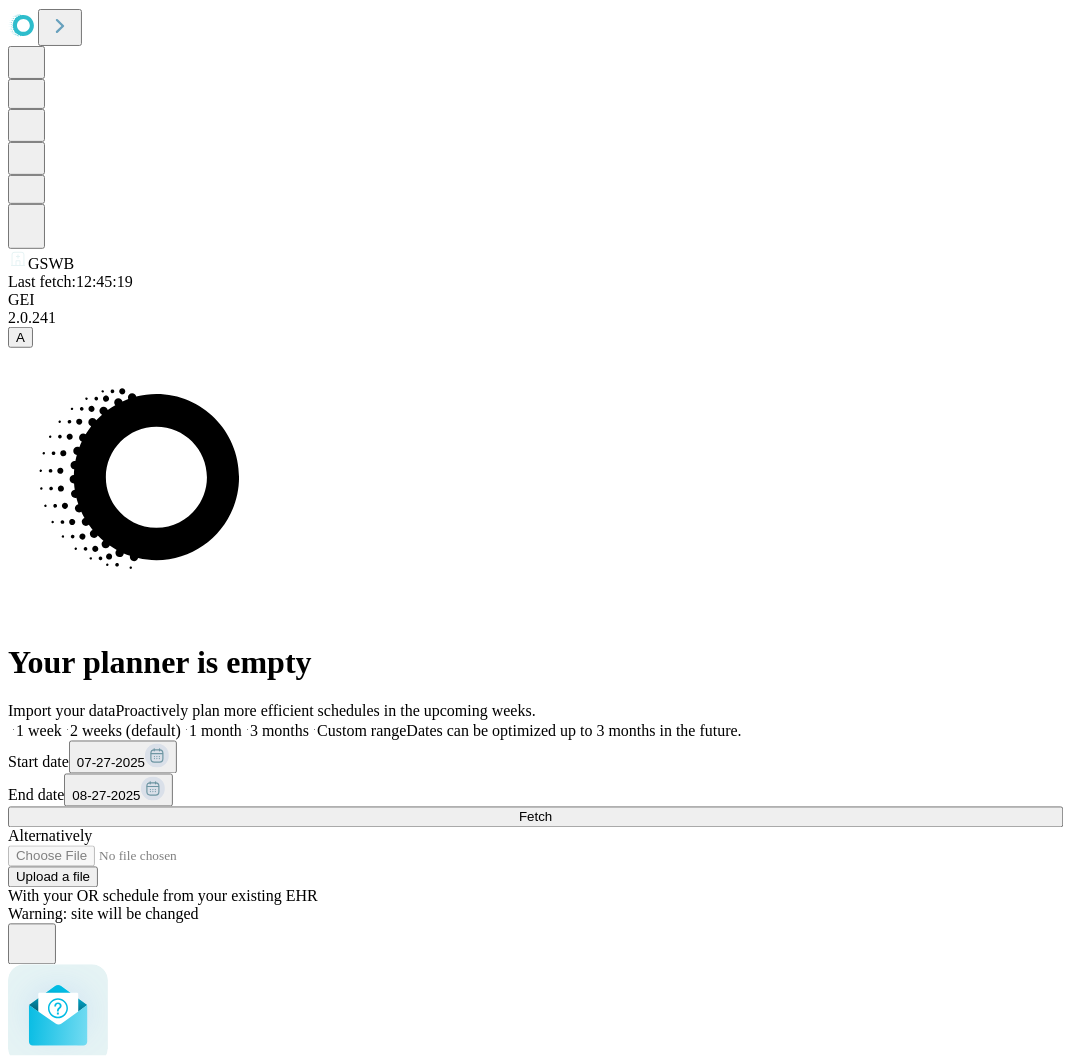 click on "Confirm" at bounding box center (97, 1097) 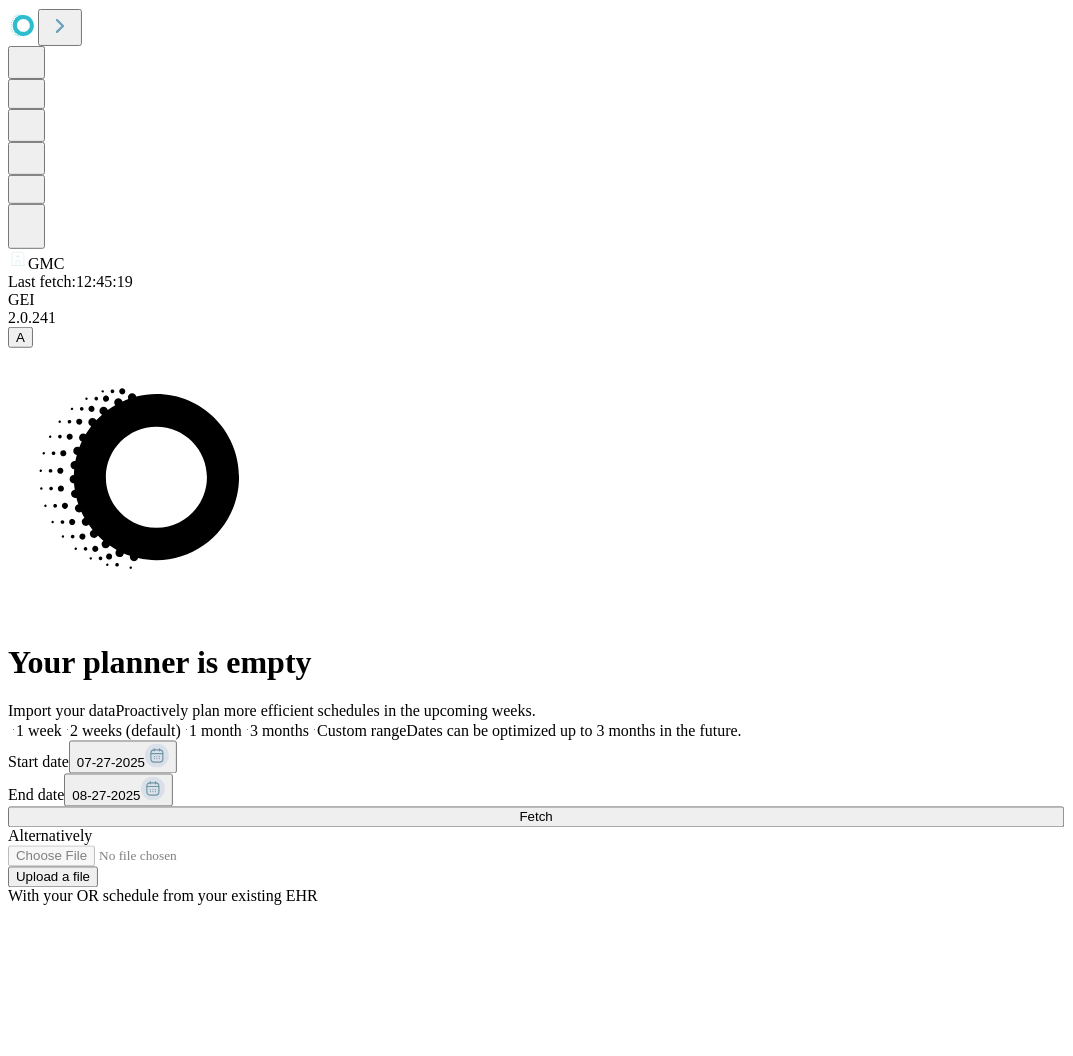 click at bounding box center [62, 731] 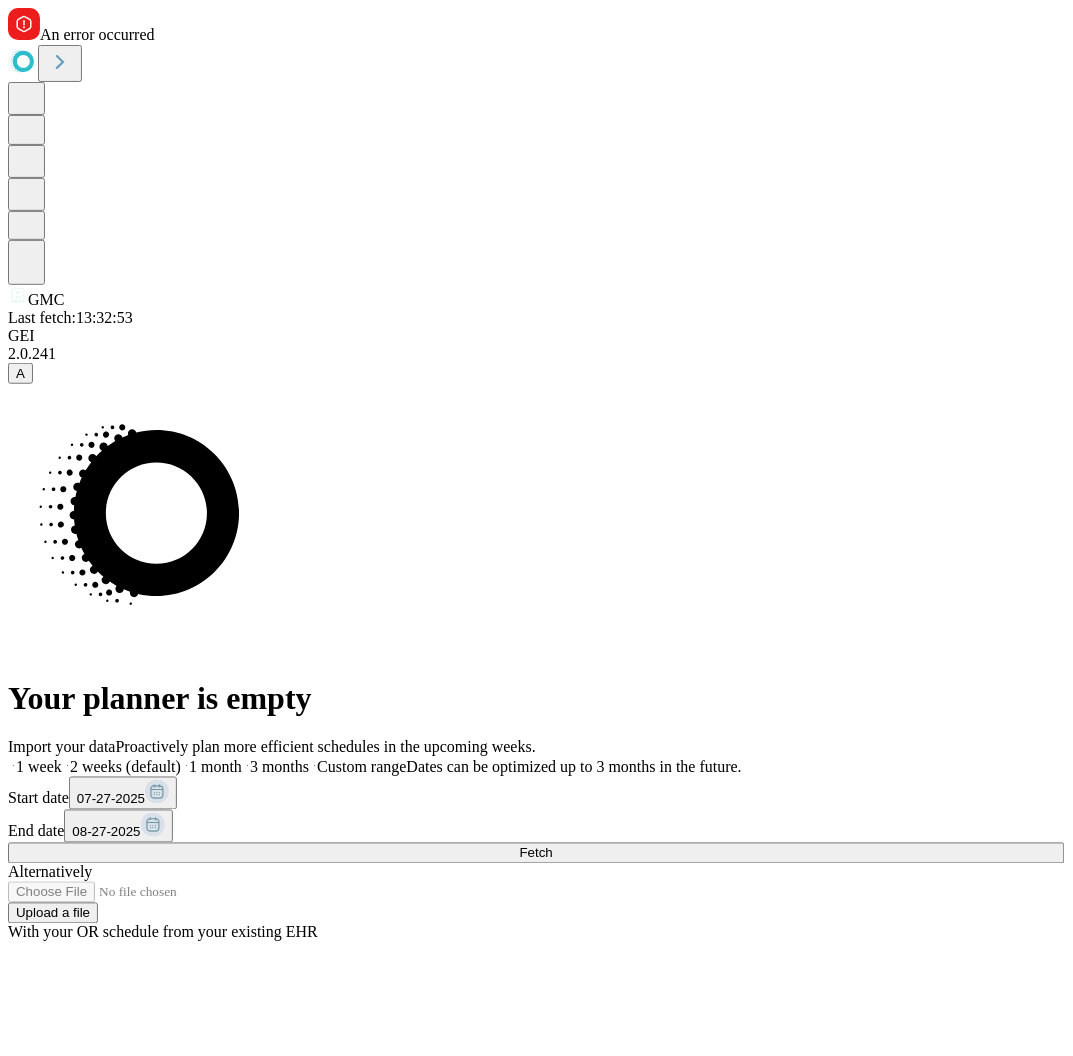 click on "1 week" at bounding box center [39, 767] 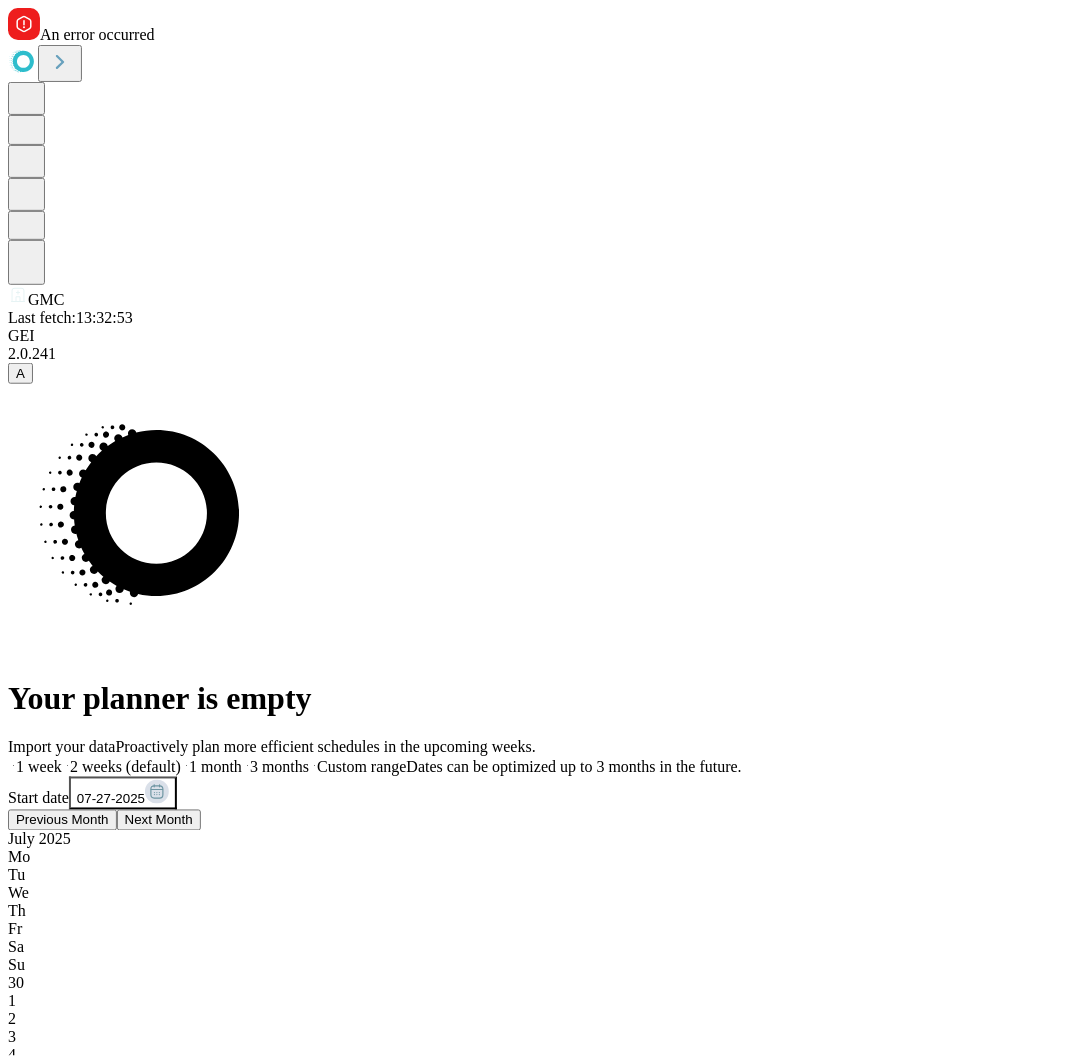 scroll, scrollTop: 0, scrollLeft: 38, axis: horizontal 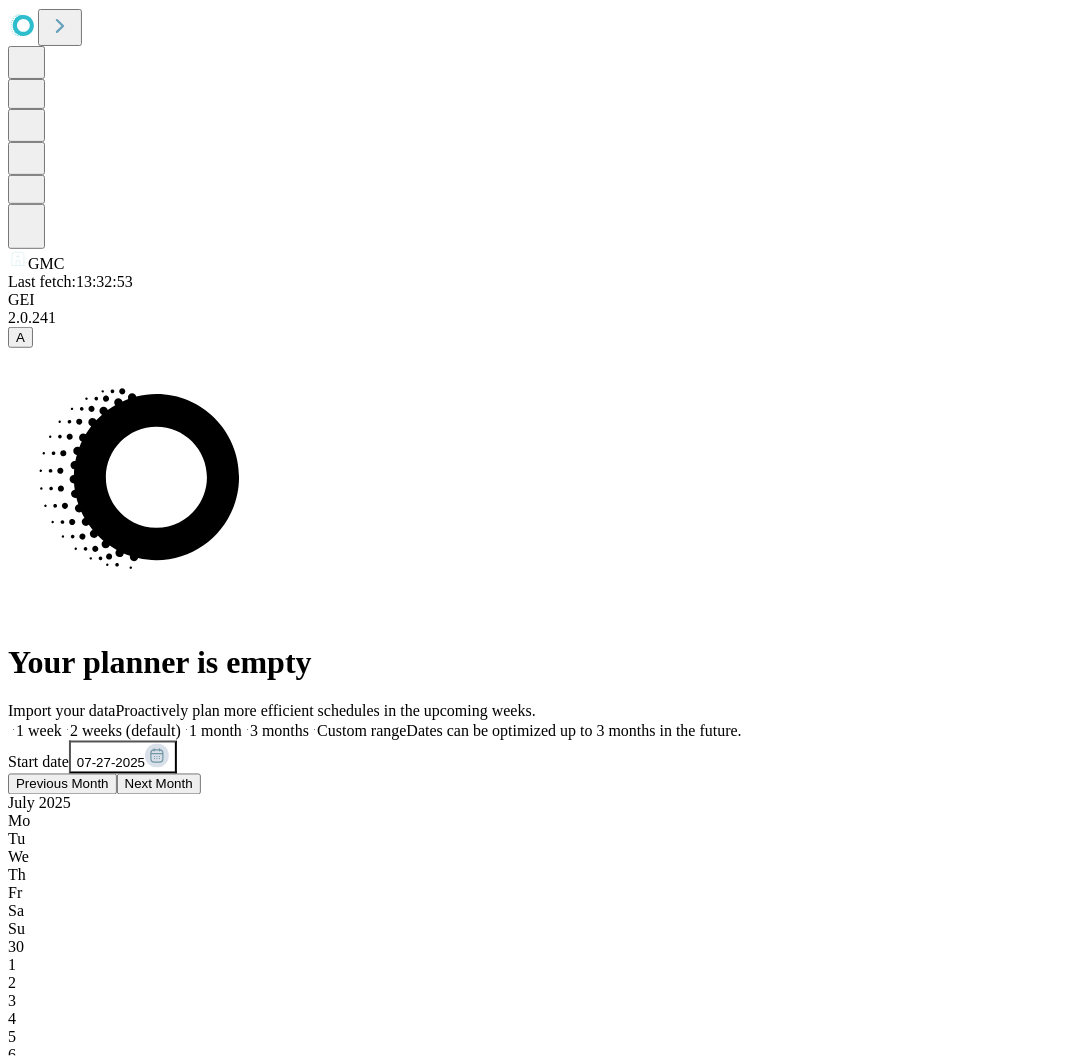 click on "25" at bounding box center (16, 1397) 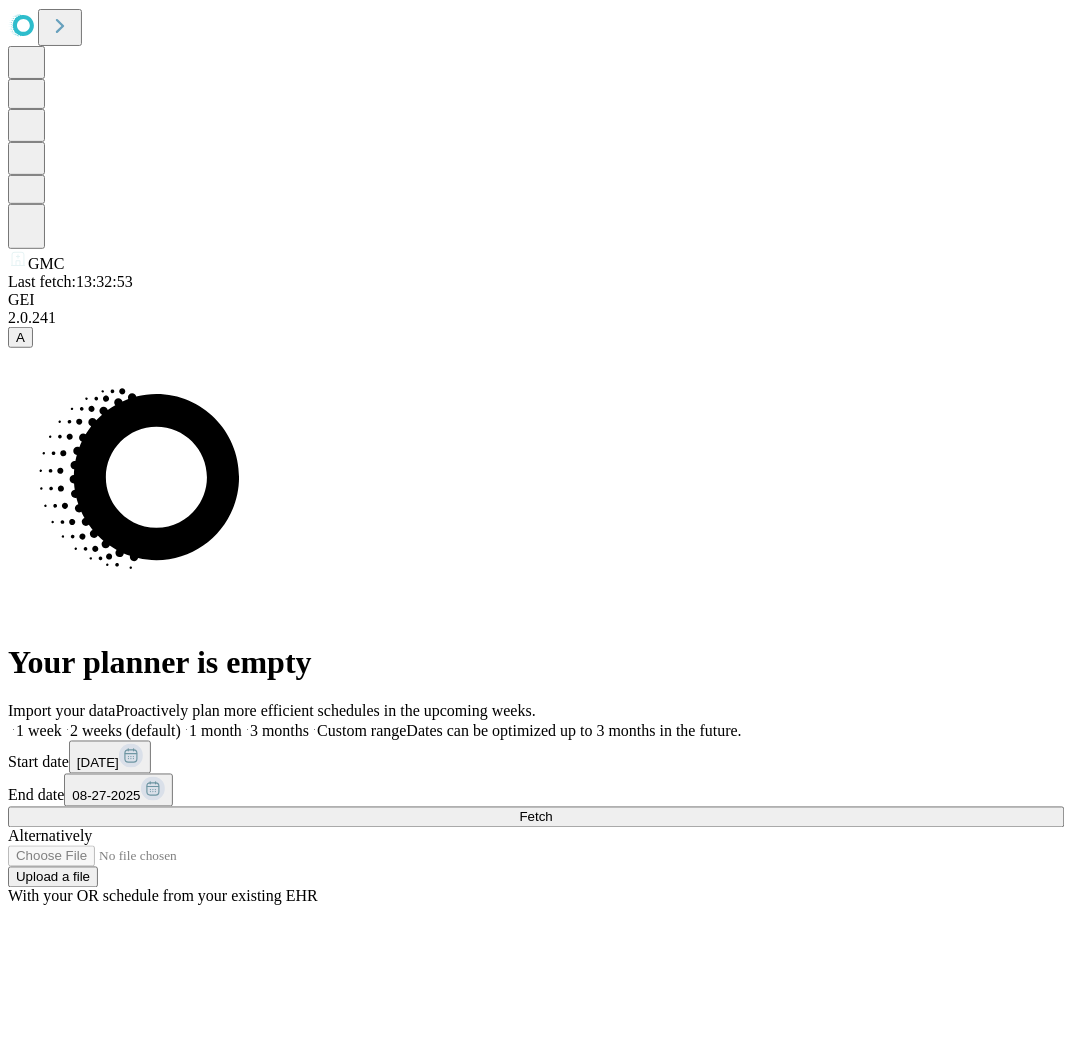 click on "08-27-2025" at bounding box center [106, 796] 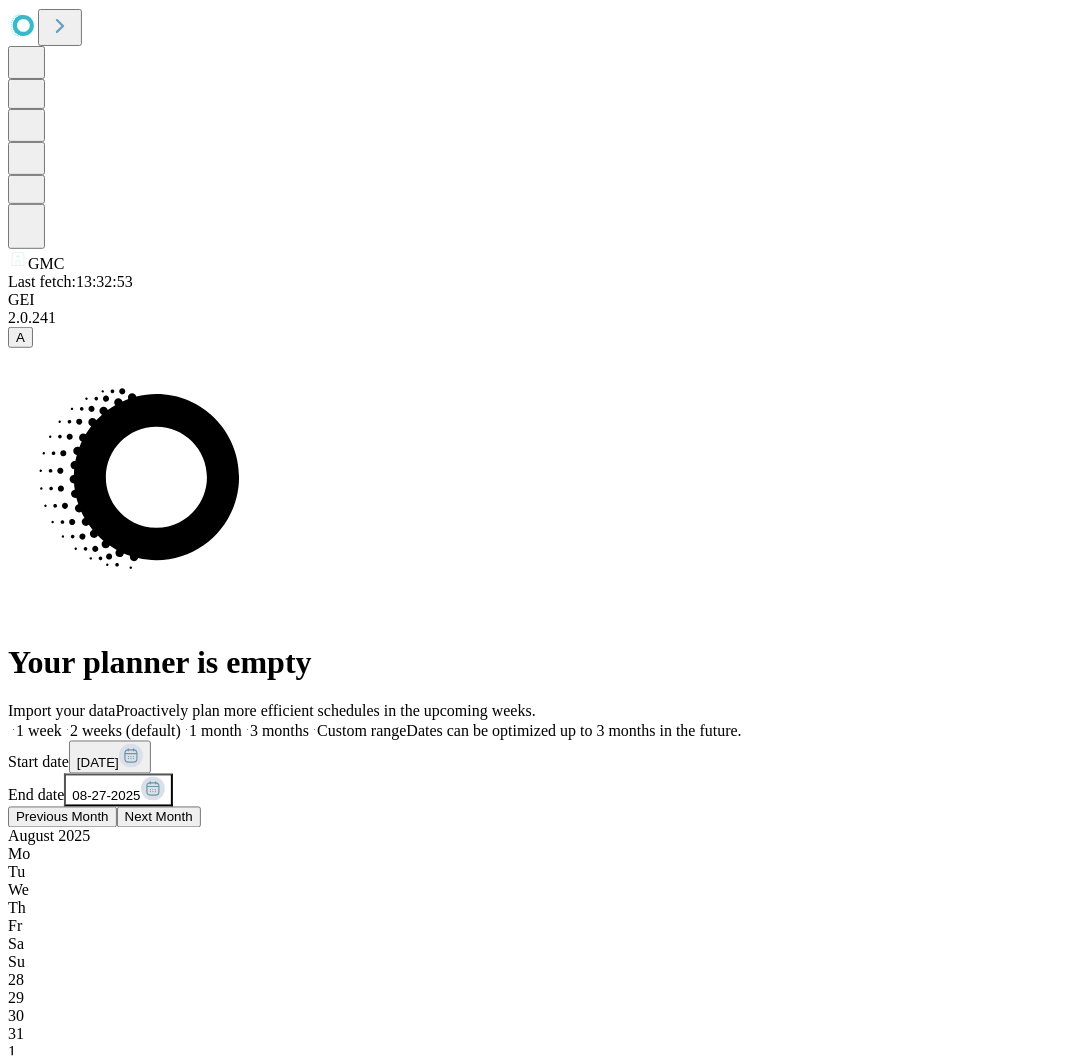 scroll, scrollTop: 0, scrollLeft: 198, axis: horizontal 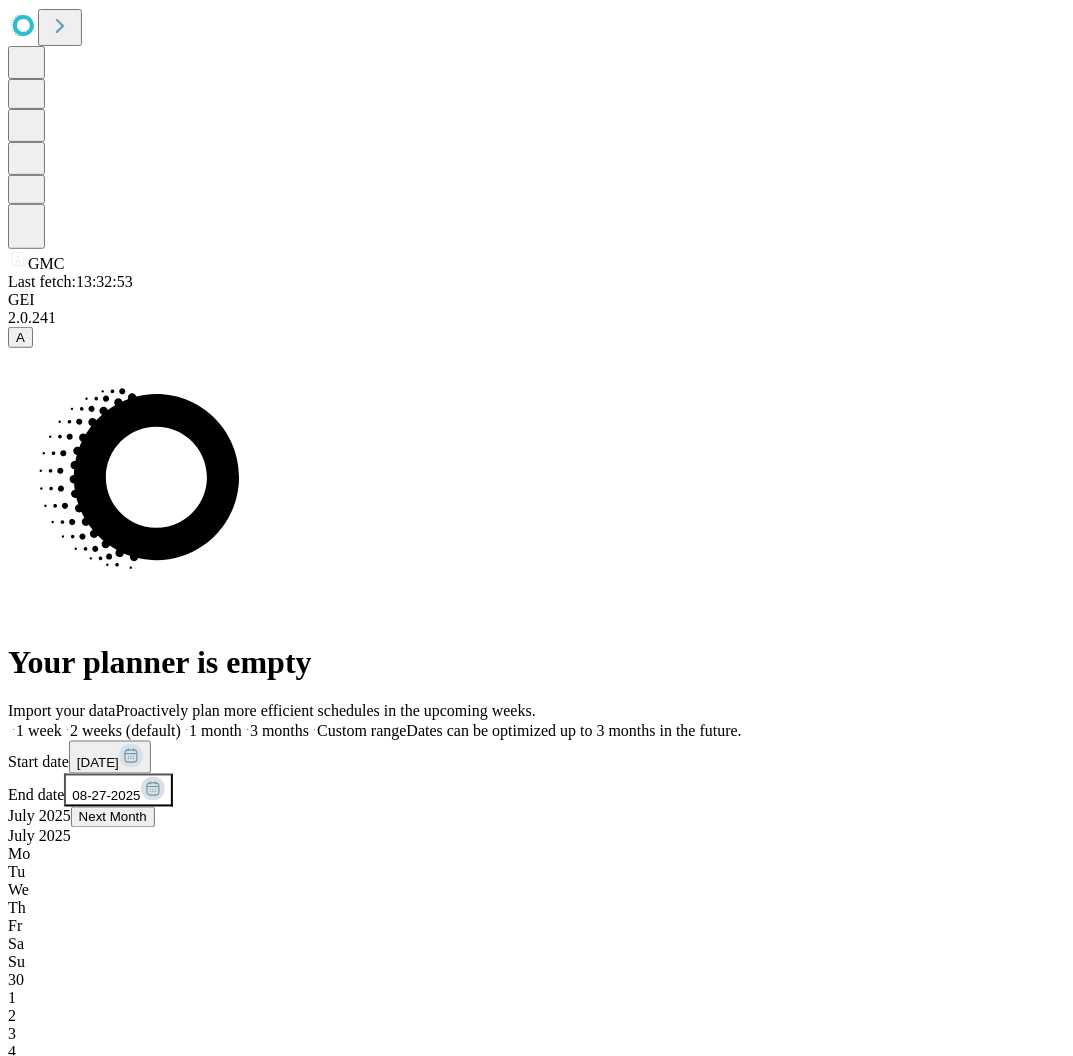 click on "1" at bounding box center (12, 1556) 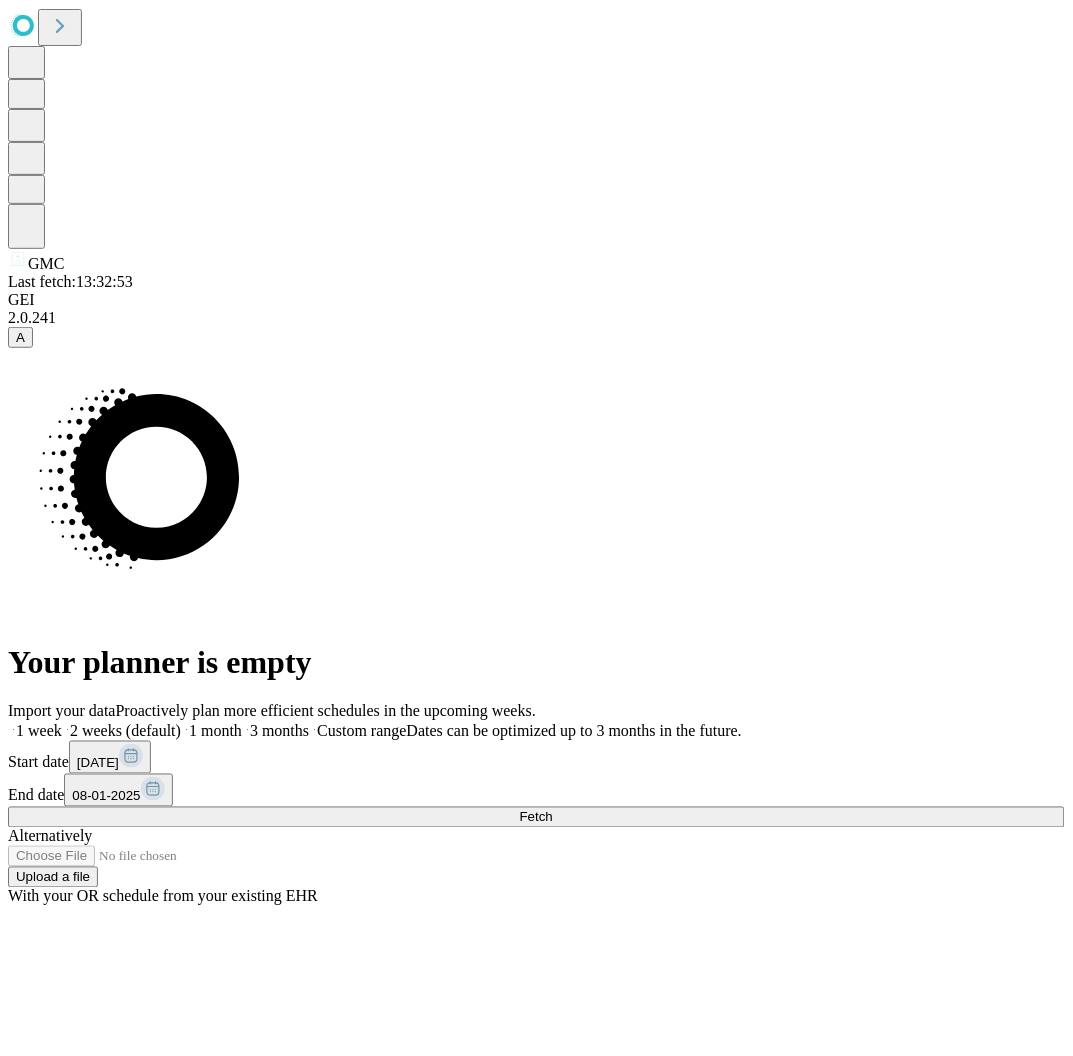 click on "Your planner is empty Import your data Proactively plan more efficient schedules in the upcoming weeks. 1 week 2 weeks (default) 1 month 3 months Custom range Dates can be optimized up to 3 months in the future. Start date [DATE] End date [DATE] Fetch Alternatively Upload a file   With your OR schedule from your existing EHR" at bounding box center (536, 627) 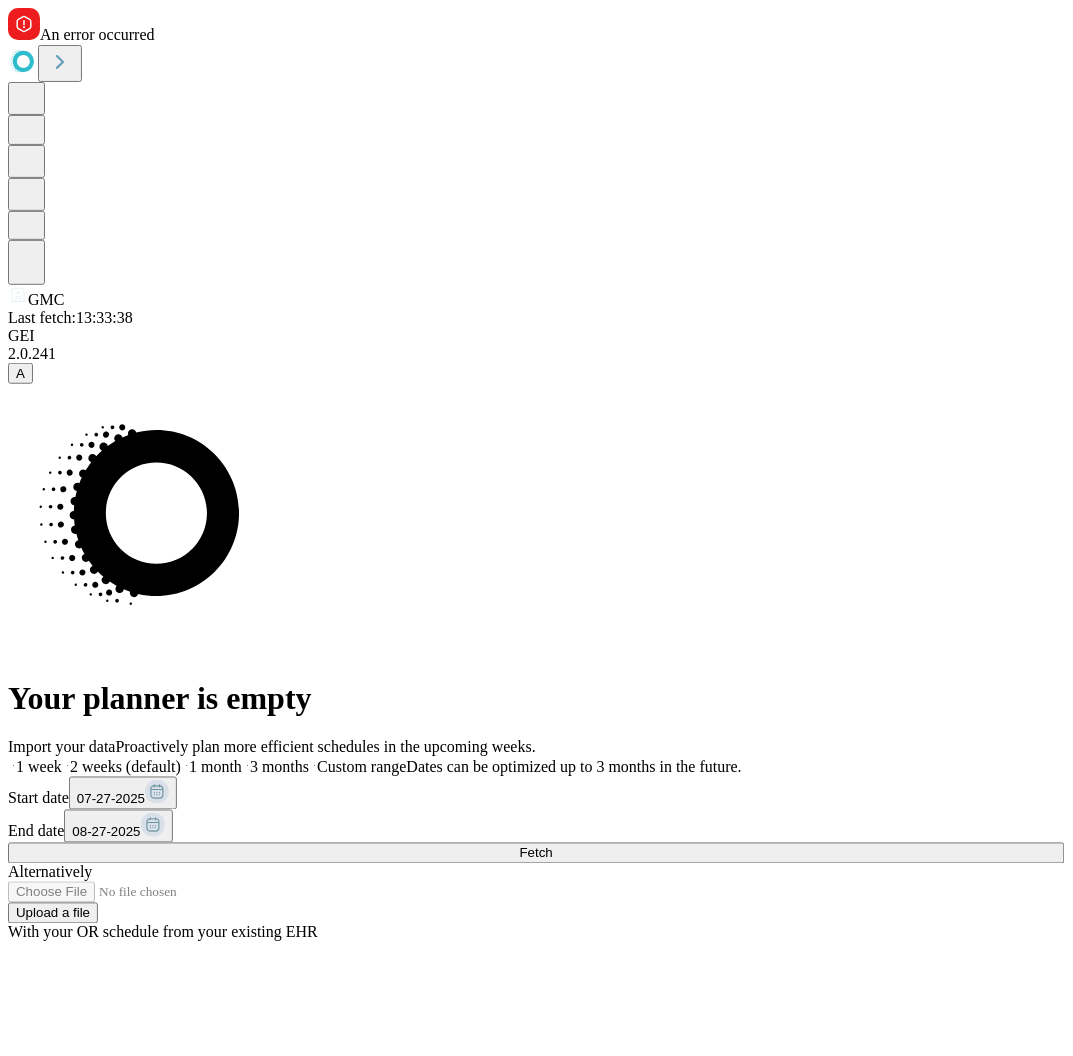 click on "Custom range Dates can be optimized up to 3 months in the future." at bounding box center (525, 767) 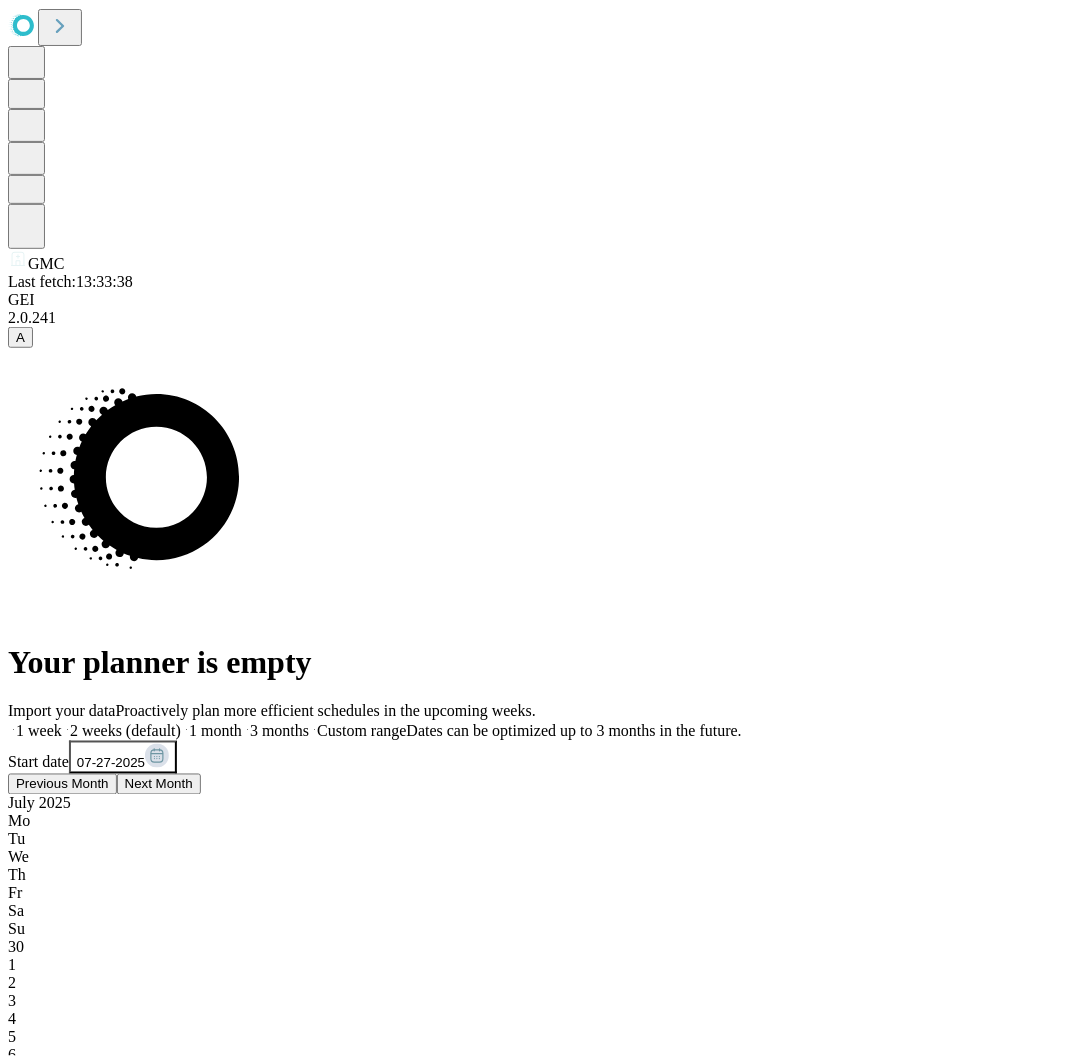 click on "25" at bounding box center (16, 1397) 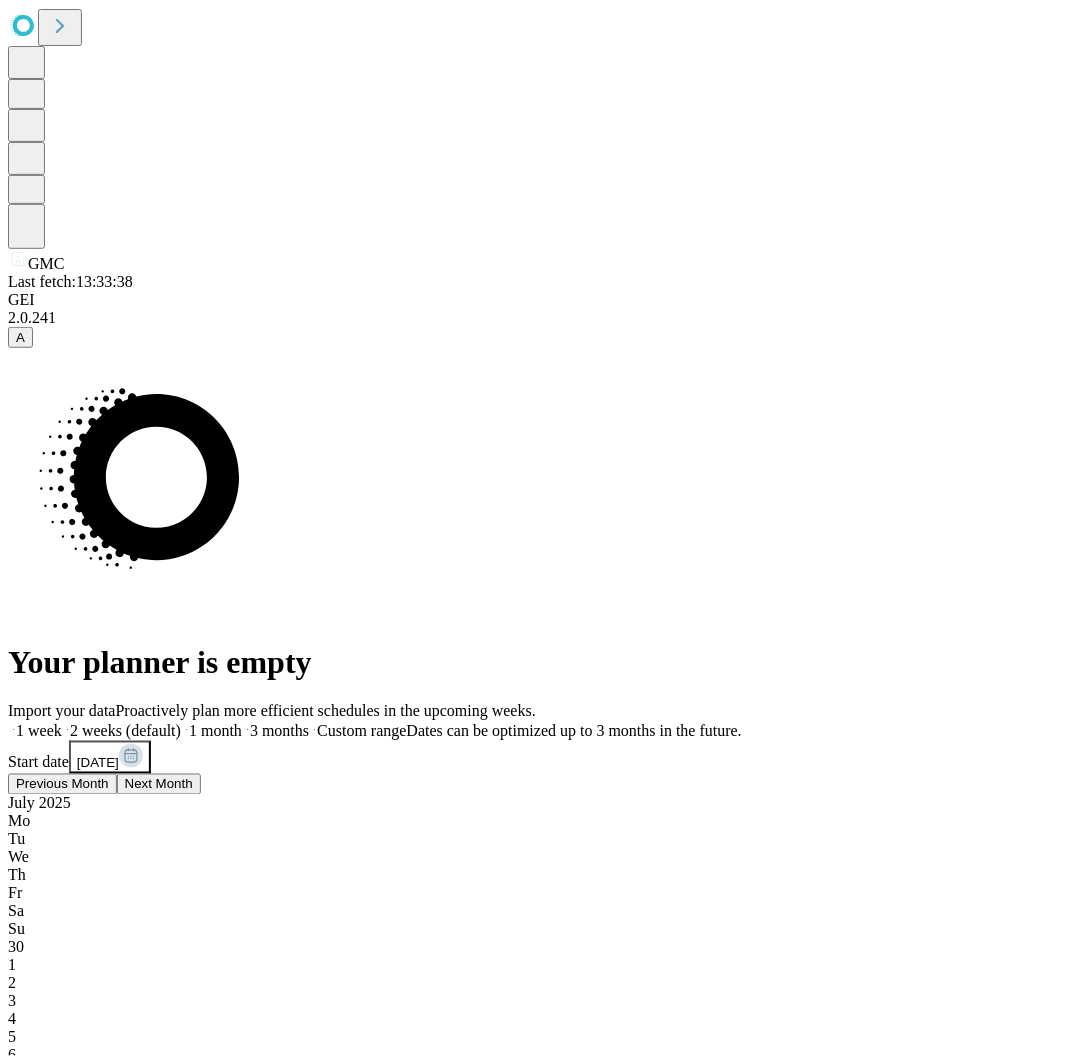 click on "08-27-2025" at bounding box center (118, 1585) 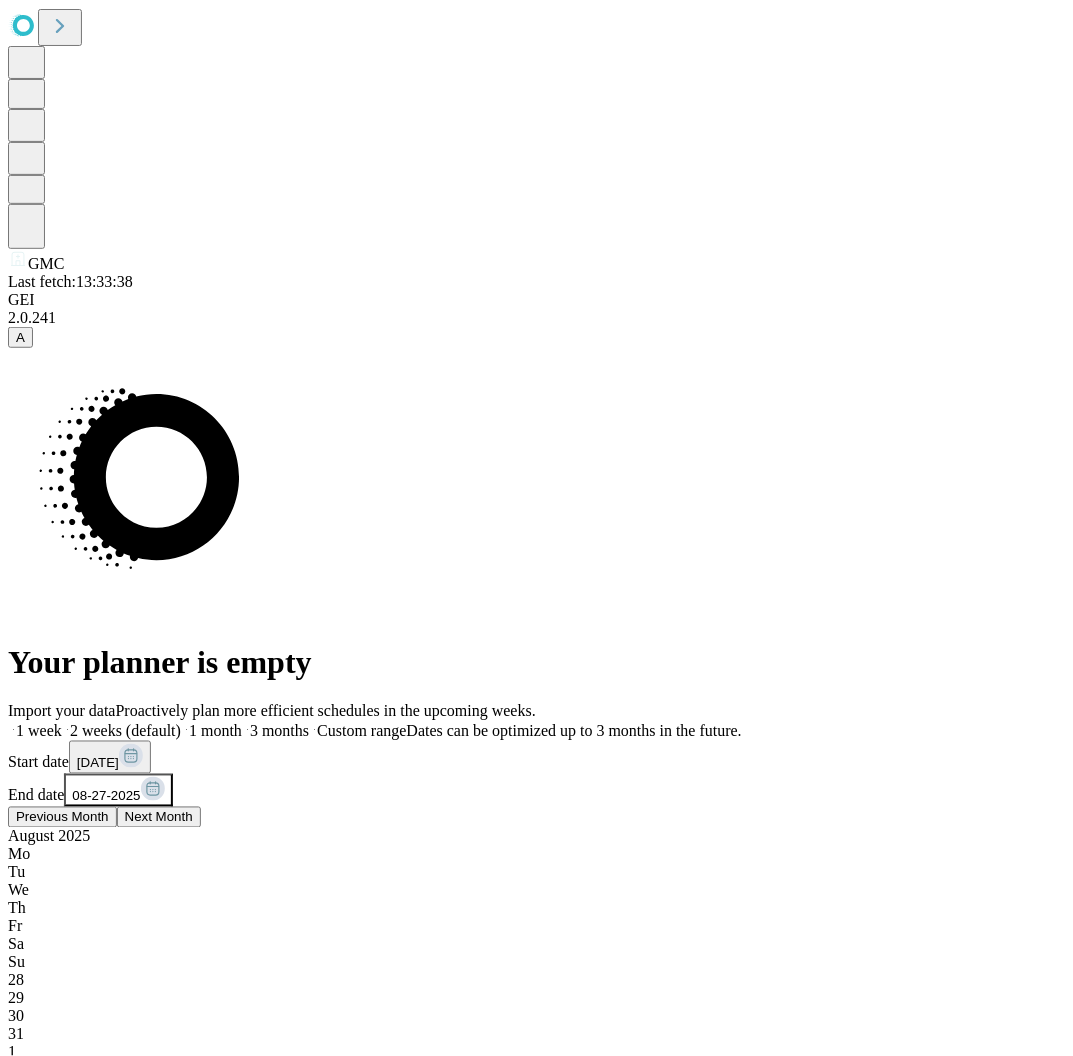 scroll, scrollTop: 0, scrollLeft: 198, axis: horizontal 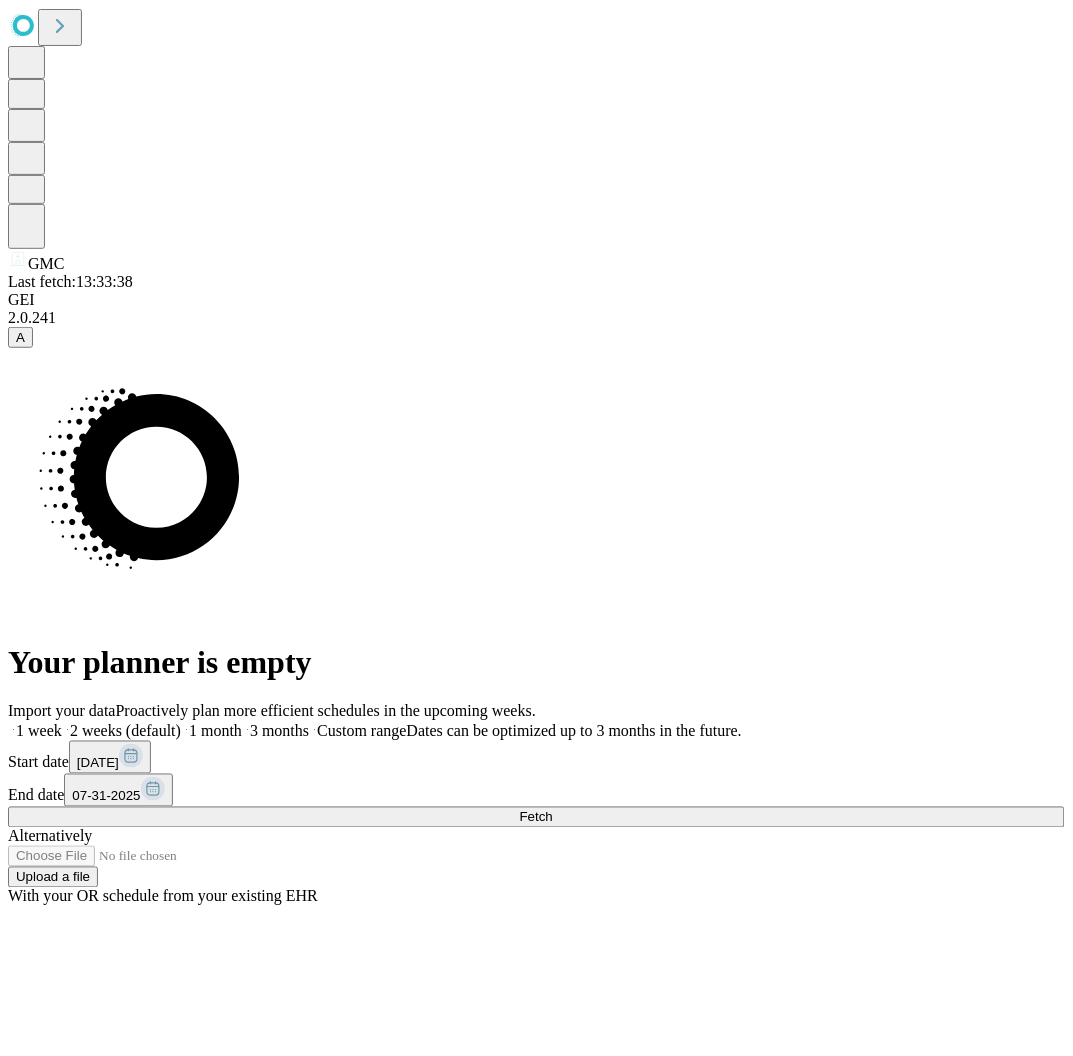 click on "Import your data Proactively plan more efficient schedules in the upcoming weeks. 1 week 2 weeks (default) 1 month 3 months Custom range Dates can be optimized up to 3 months in the future. Start date [DATE] End date [DATE] Fetch Alternatively Upload a file   With your OR schedule from your existing EHR" at bounding box center (536, 804) 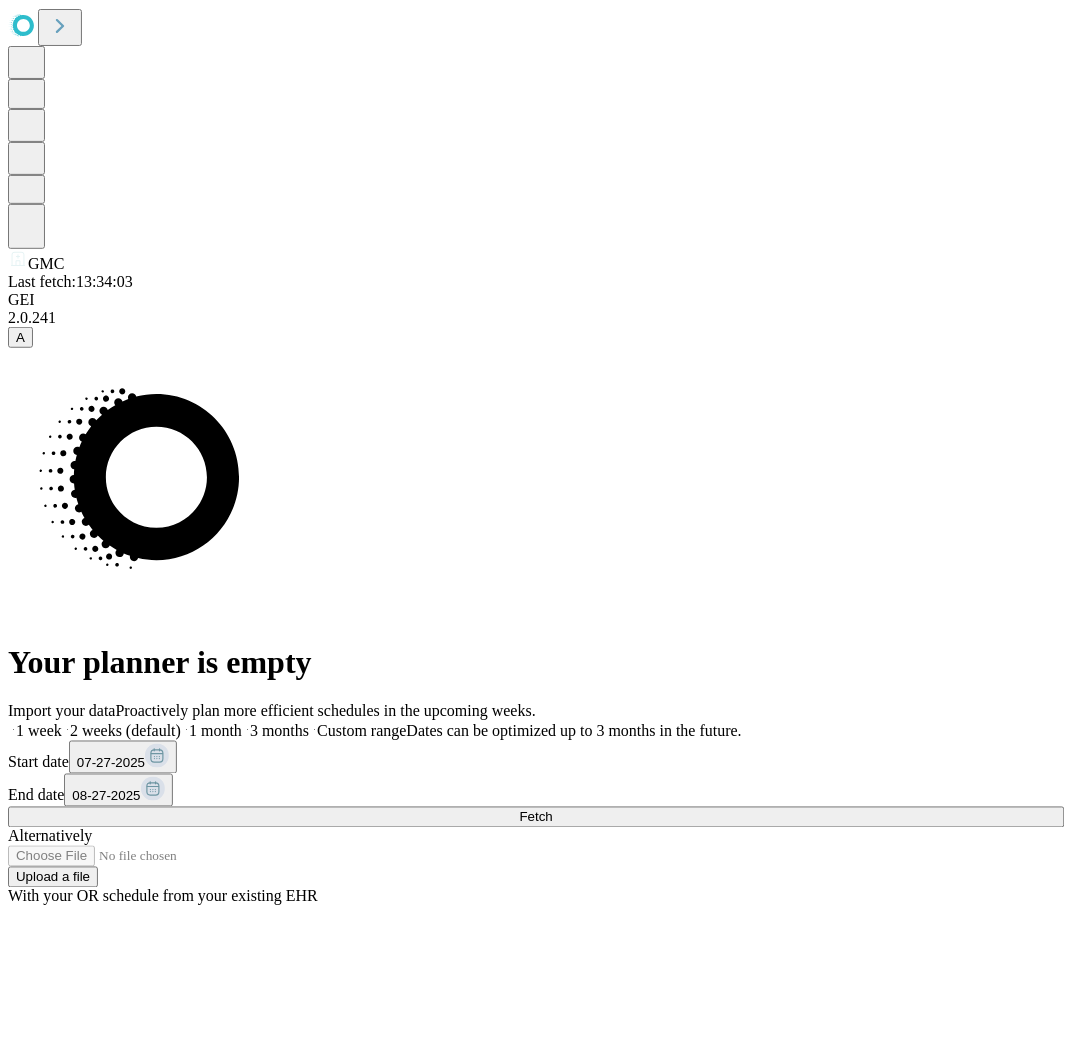 click on "07-27-2025" at bounding box center (111, 763) 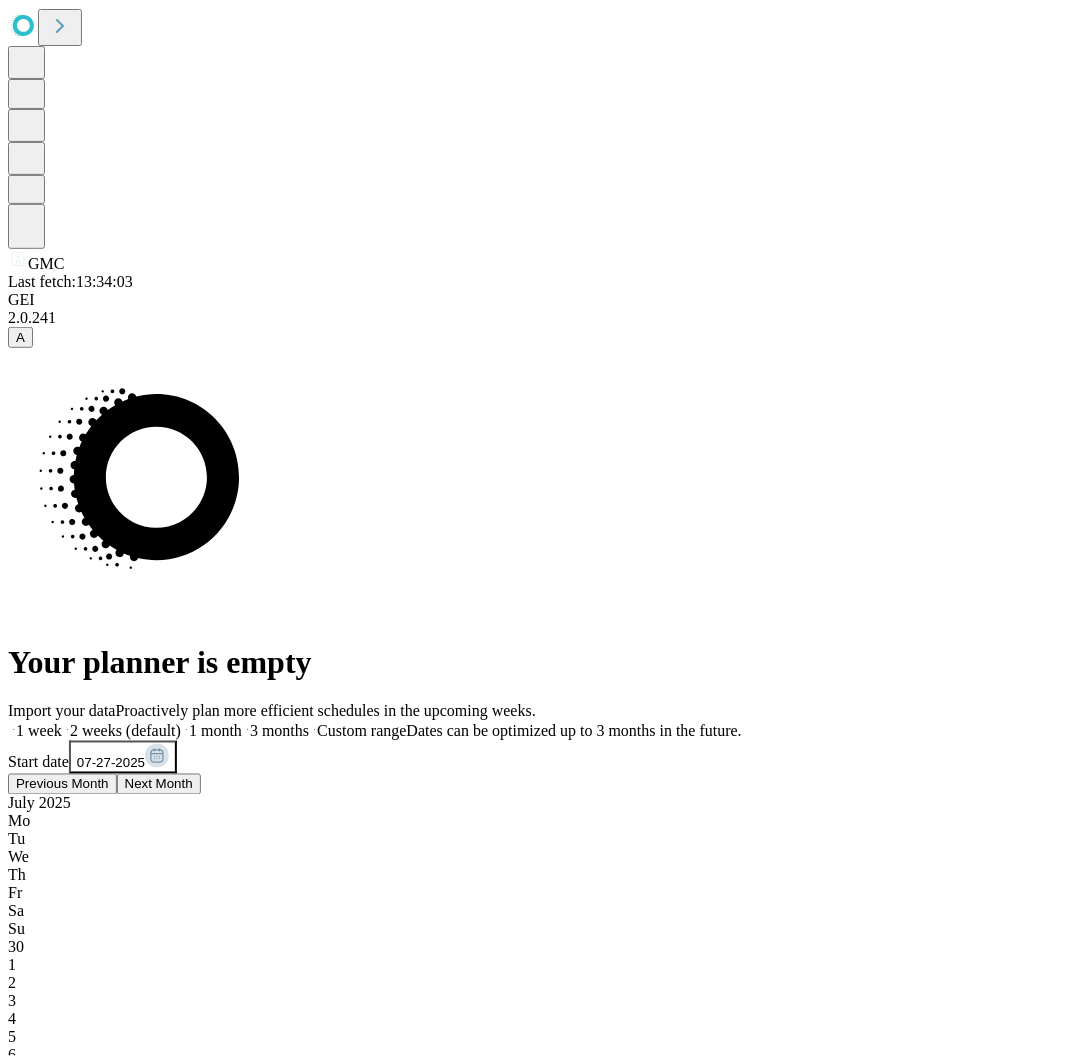 scroll, scrollTop: 0, scrollLeft: 38, axis: horizontal 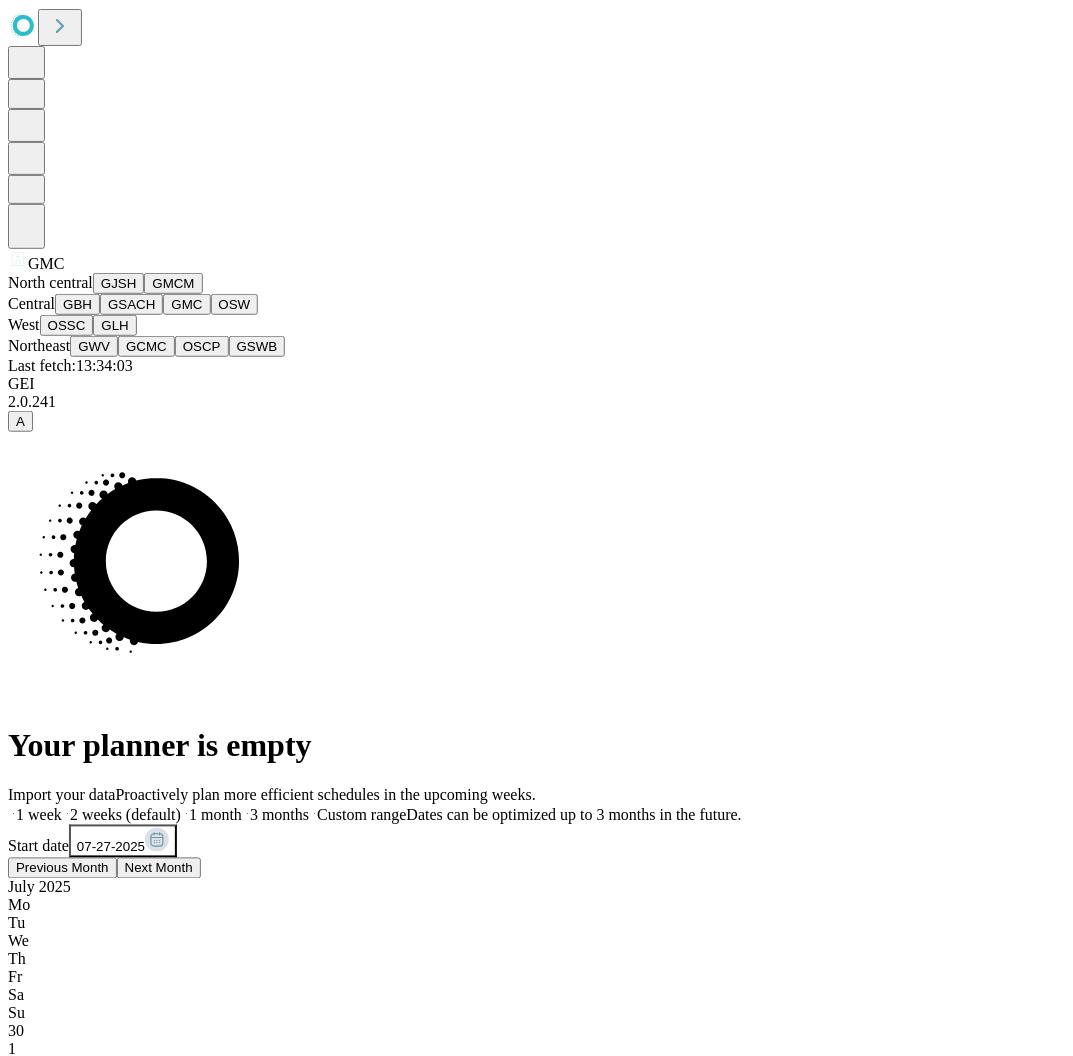 click on "GMCM" at bounding box center (173, 283) 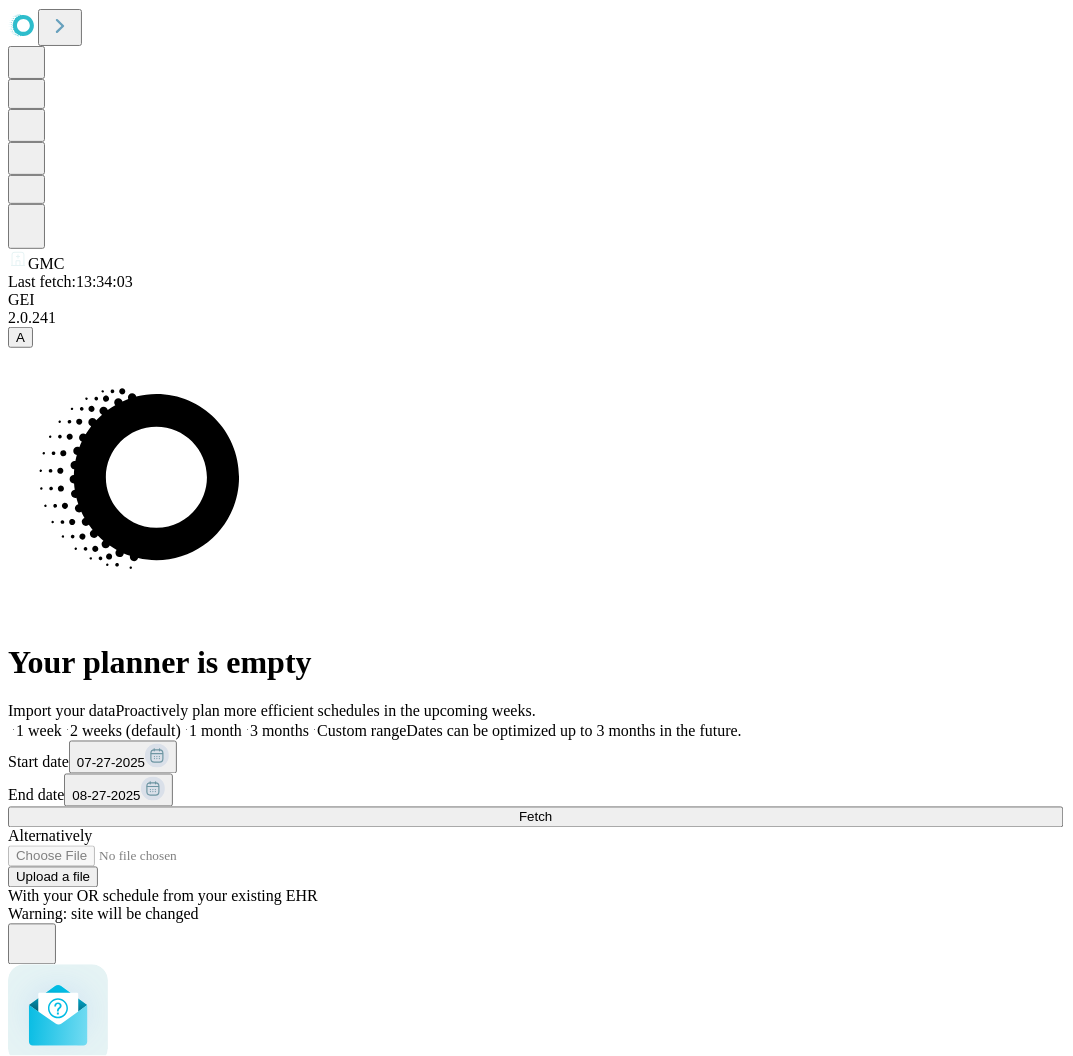 click on "Confirm" at bounding box center (97, 1097) 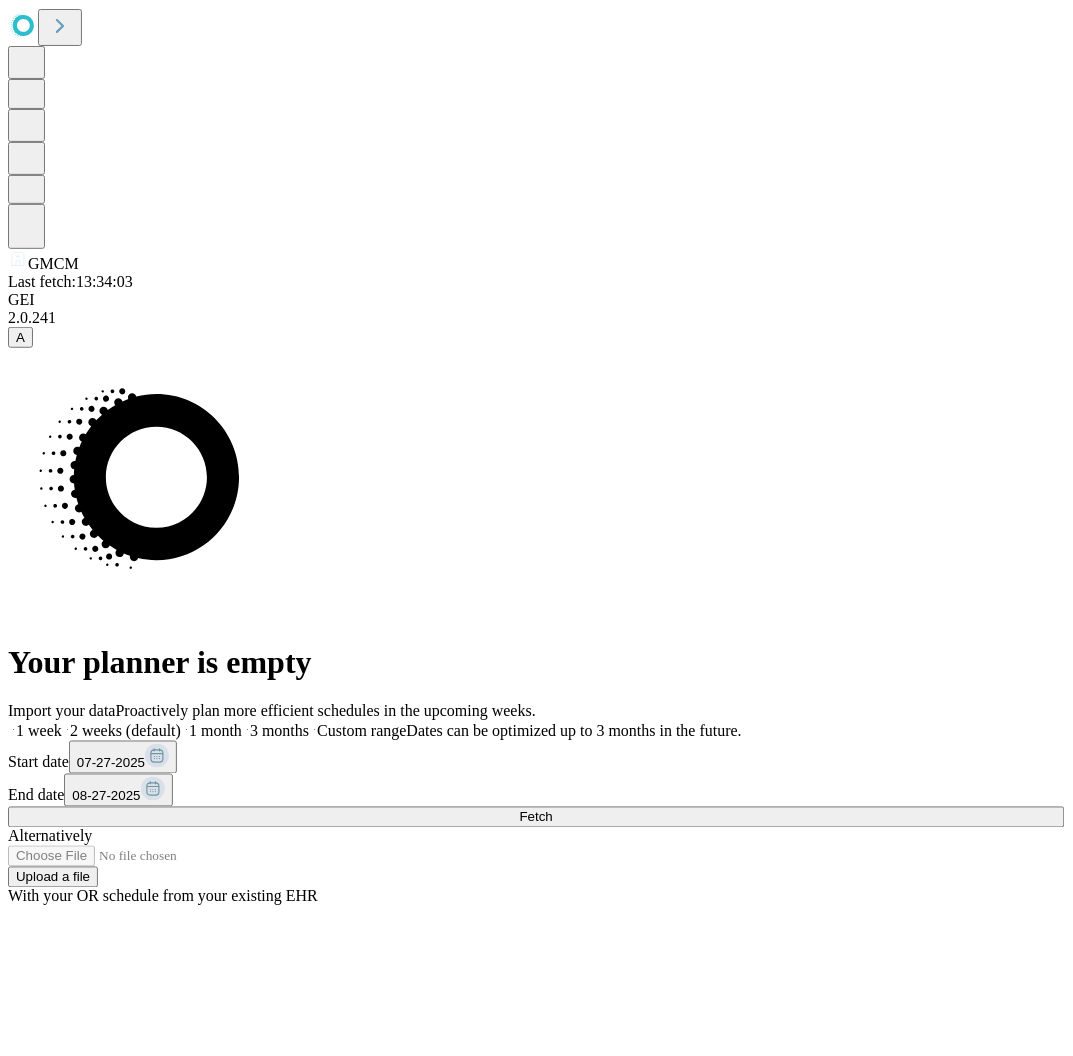 click on "Fetch" at bounding box center [536, 817] 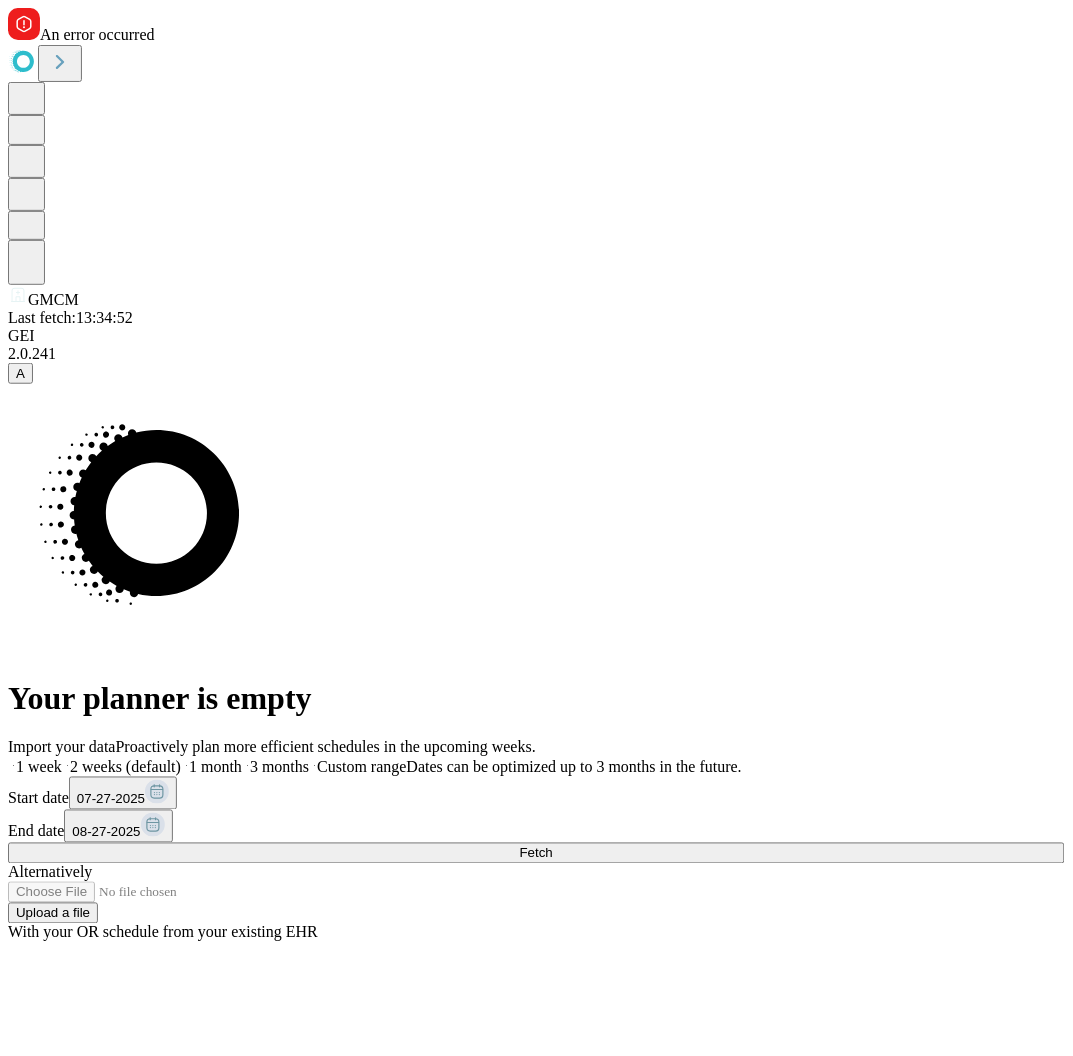 click on "Custom range" at bounding box center (361, 767) 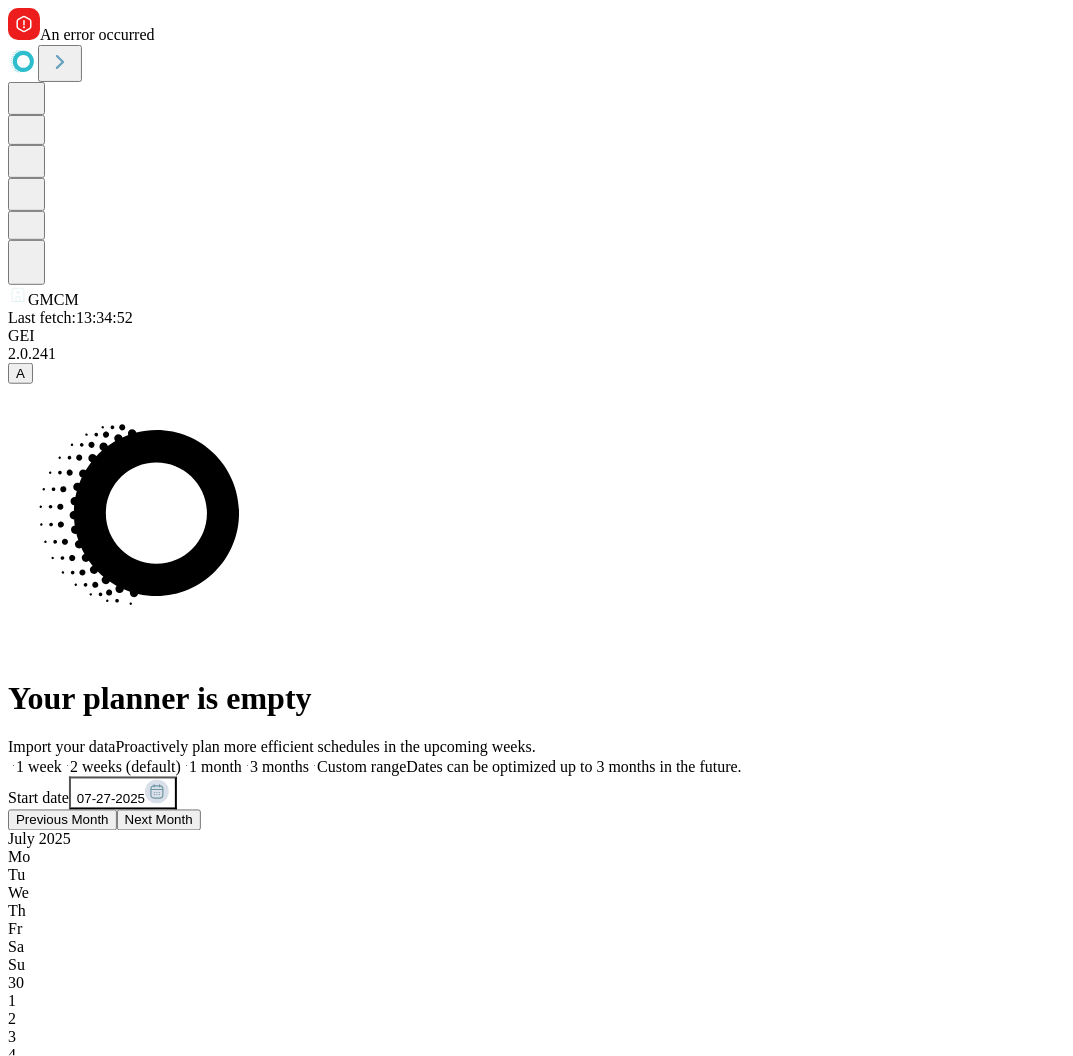 drag, startPoint x: 848, startPoint y: 619, endPoint x: 897, endPoint y: 613, distance: 49.365982 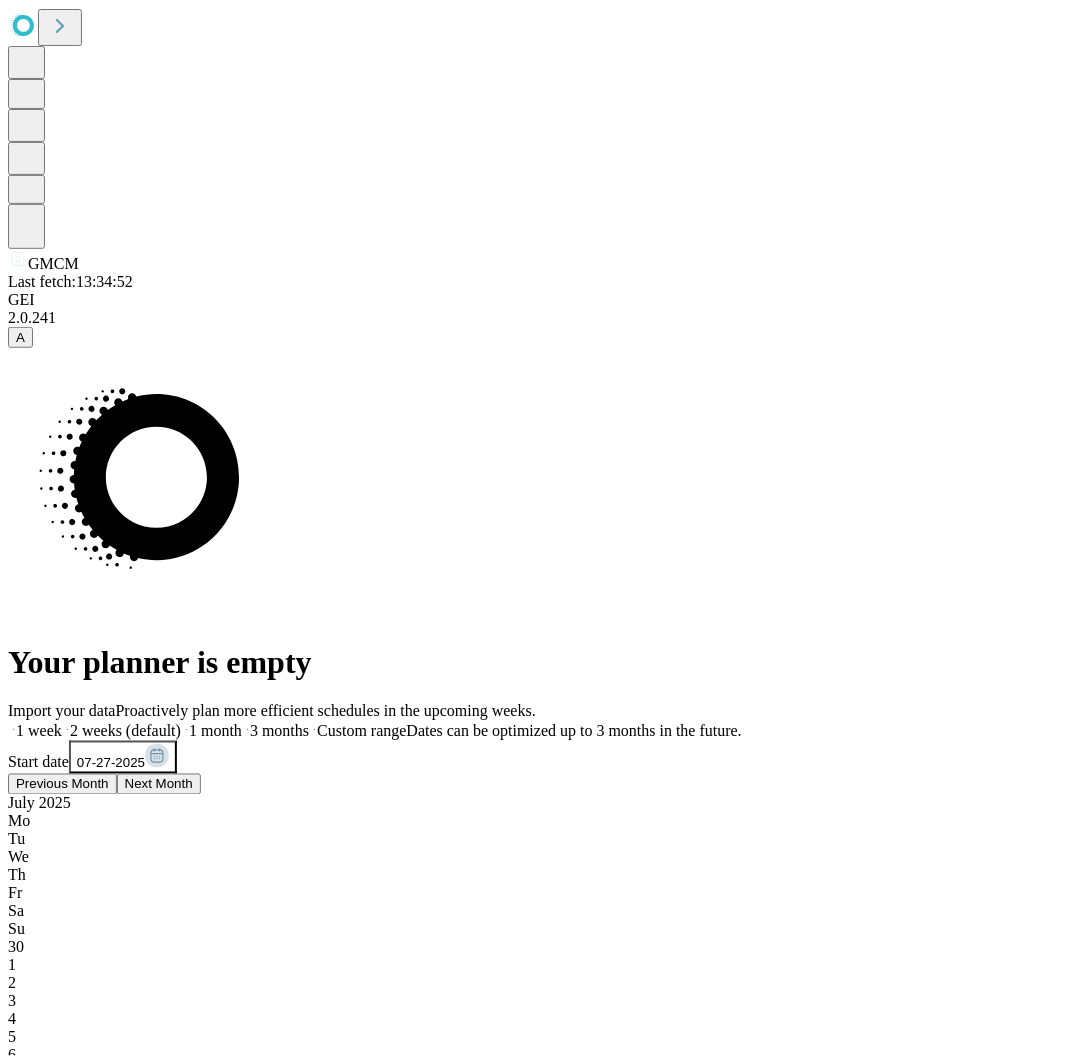 click on "08-27-2025" at bounding box center [106, 1591] 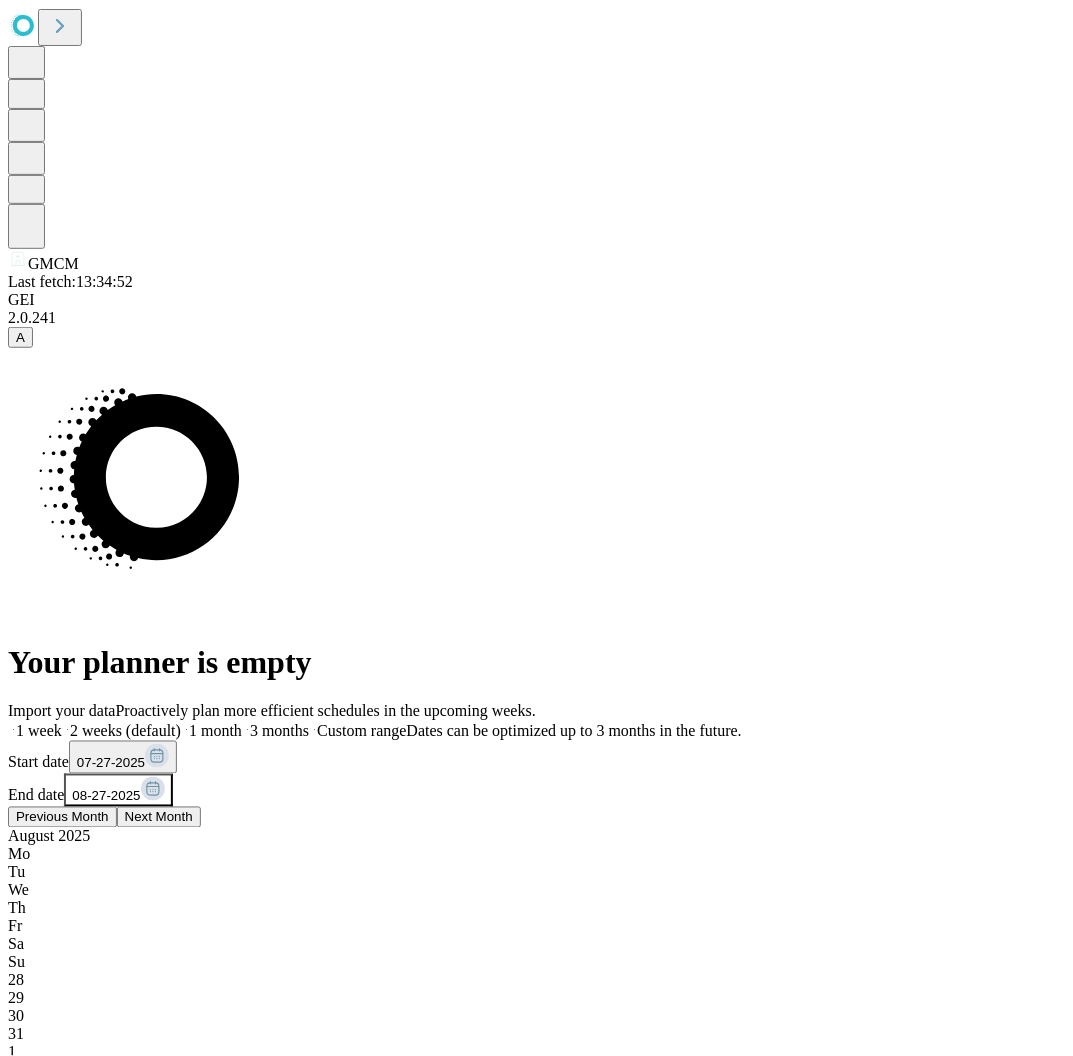 scroll, scrollTop: 0, scrollLeft: 198, axis: horizontal 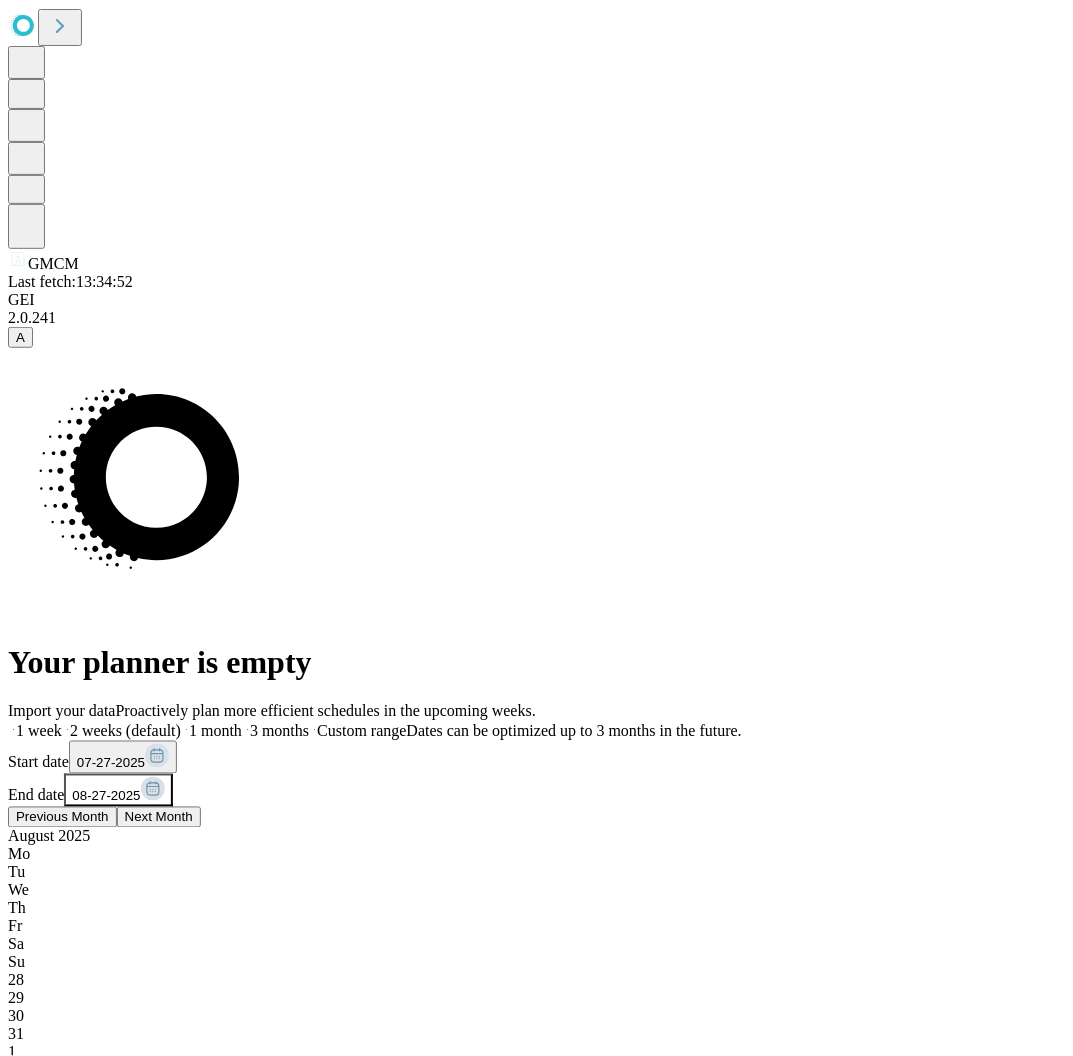 click on "Previous Month" at bounding box center [62, 817] 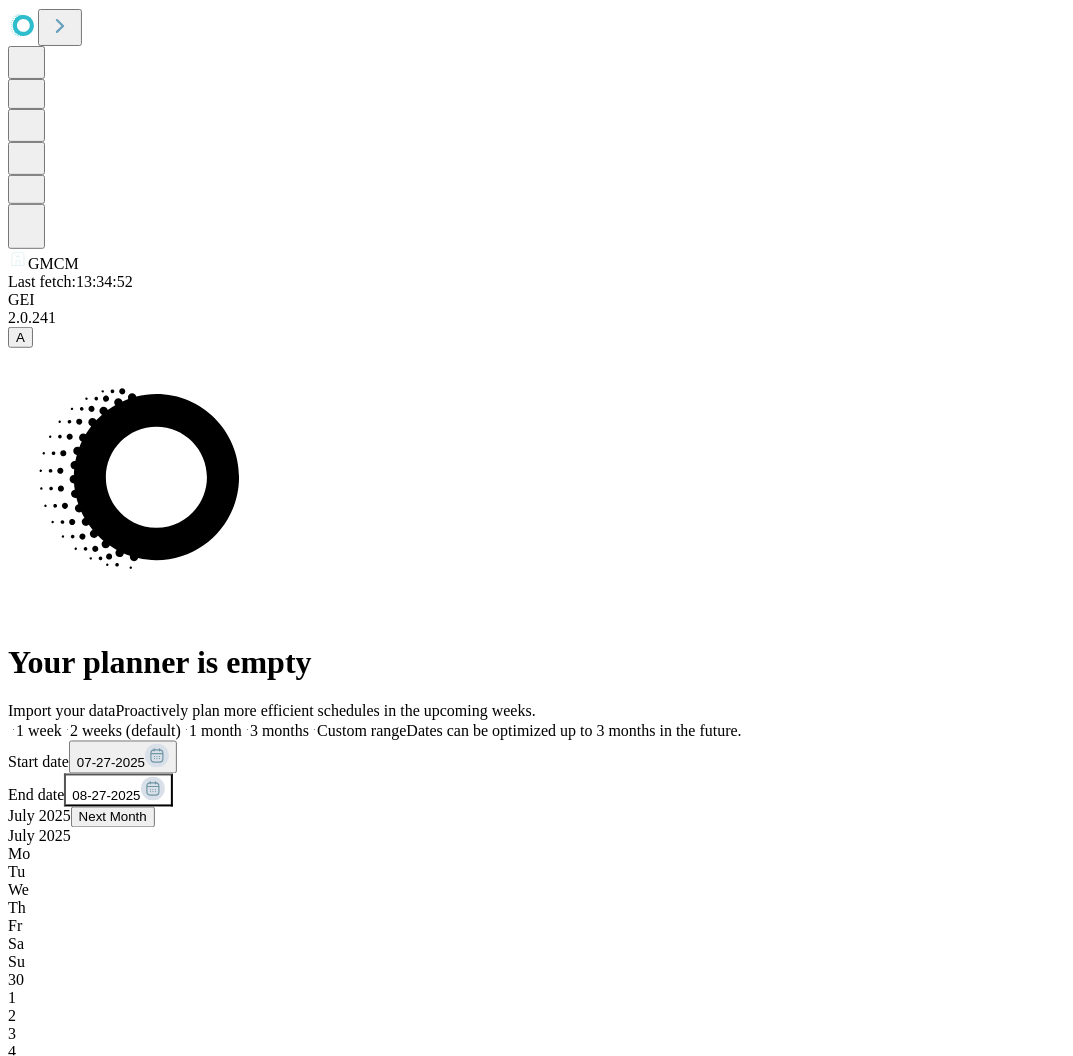 drag, startPoint x: 1052, startPoint y: 899, endPoint x: 973, endPoint y: 961, distance: 100.4241 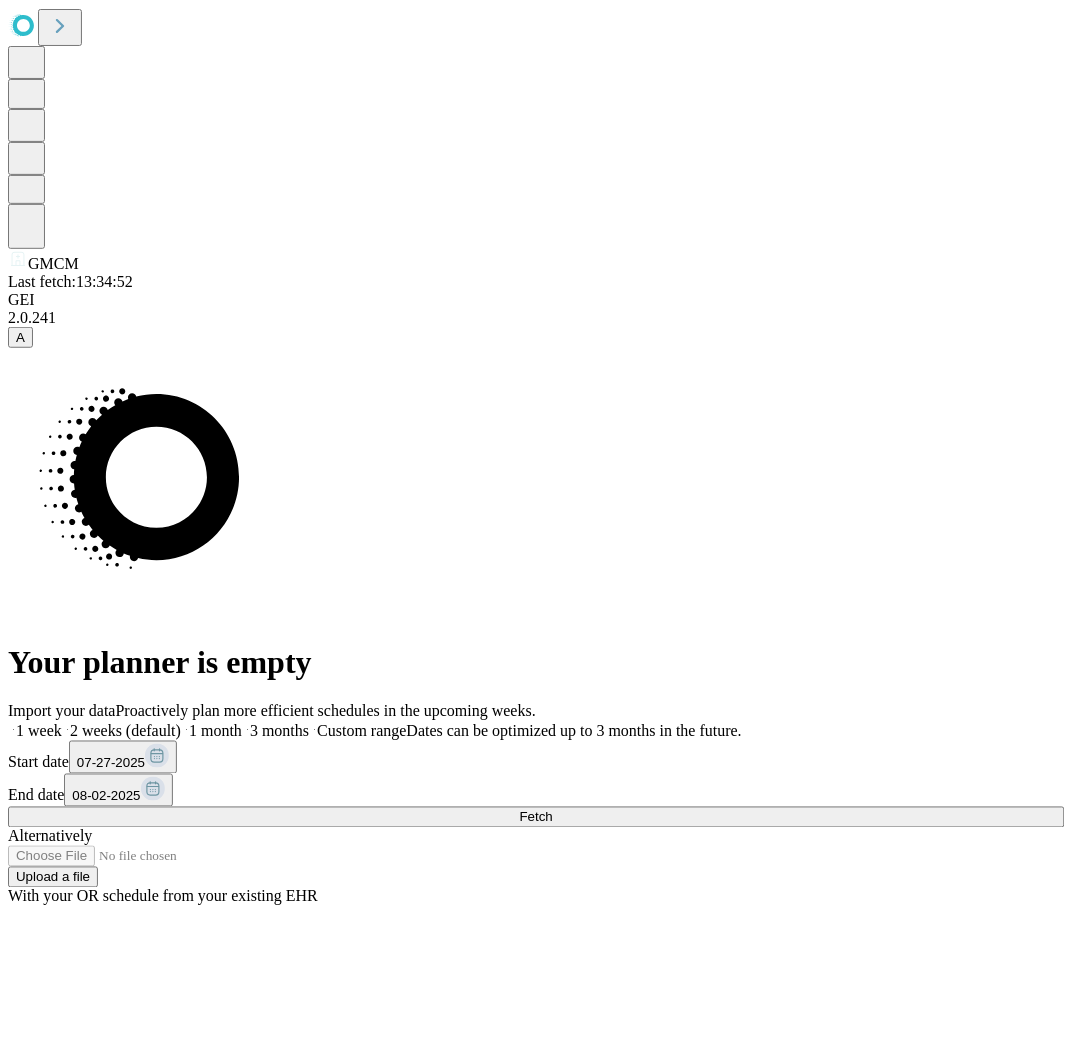 click on "Your planner is empty Import your data Proactively plan more efficient schedules in the upcoming weeks. 1 week 2 weeks (default) 1 month 3 months Custom range Dates can be optimized up to 3 months in the future. Start date [DATE] End date [DATE] Fetch Alternatively Upload a file   With your OR schedule from your existing EHR" at bounding box center (536, 627) 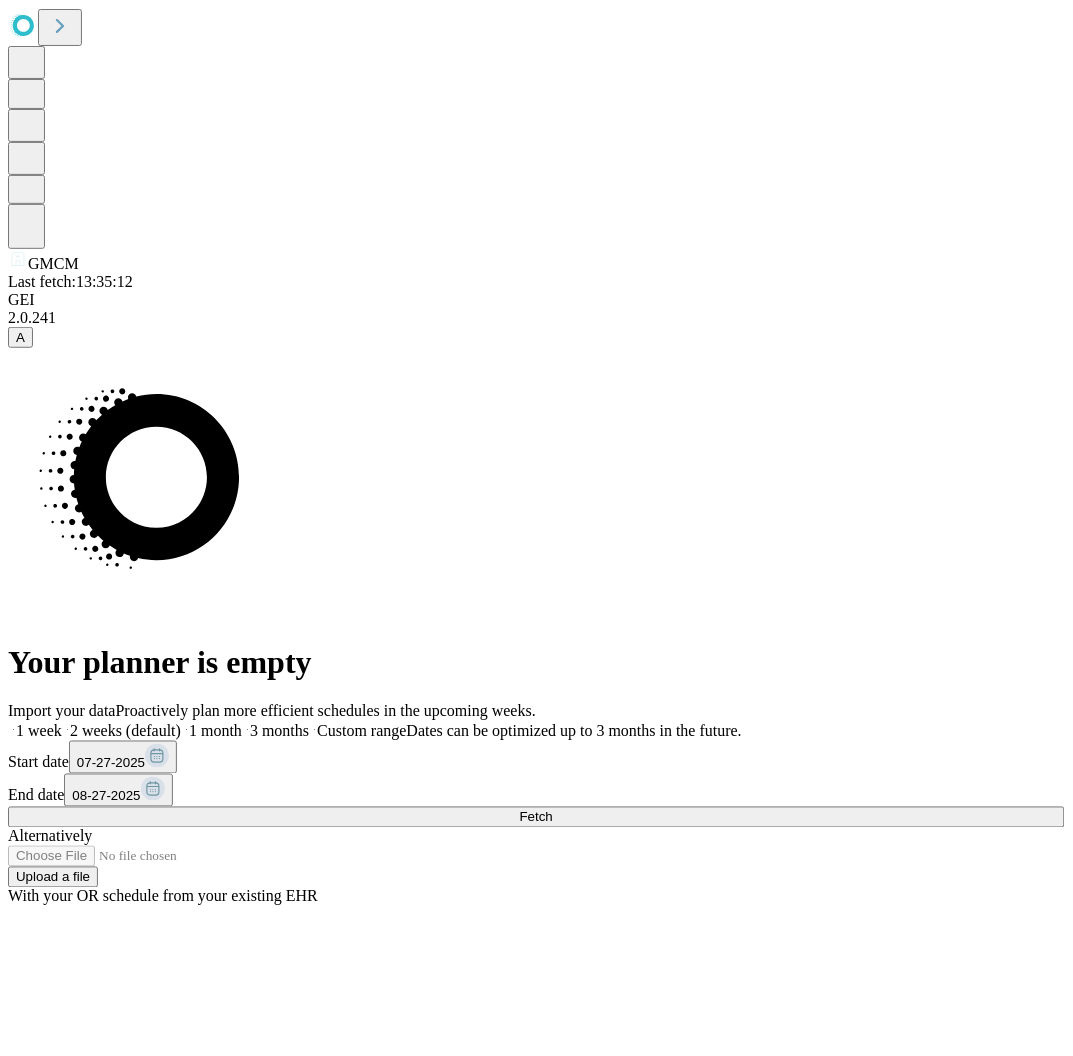 scroll, scrollTop: 0, scrollLeft: 0, axis: both 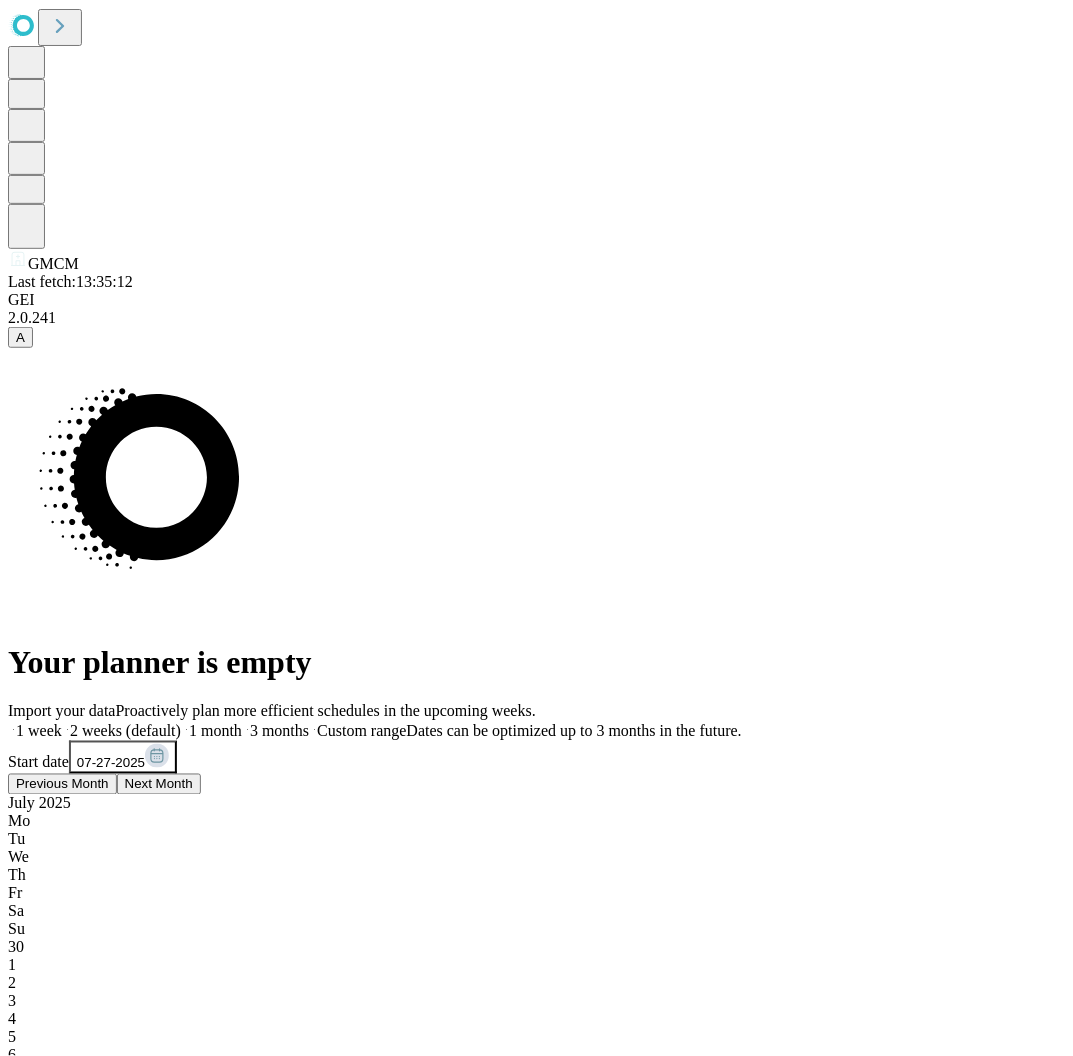 click on "08-27-2025" at bounding box center (118, 1585) 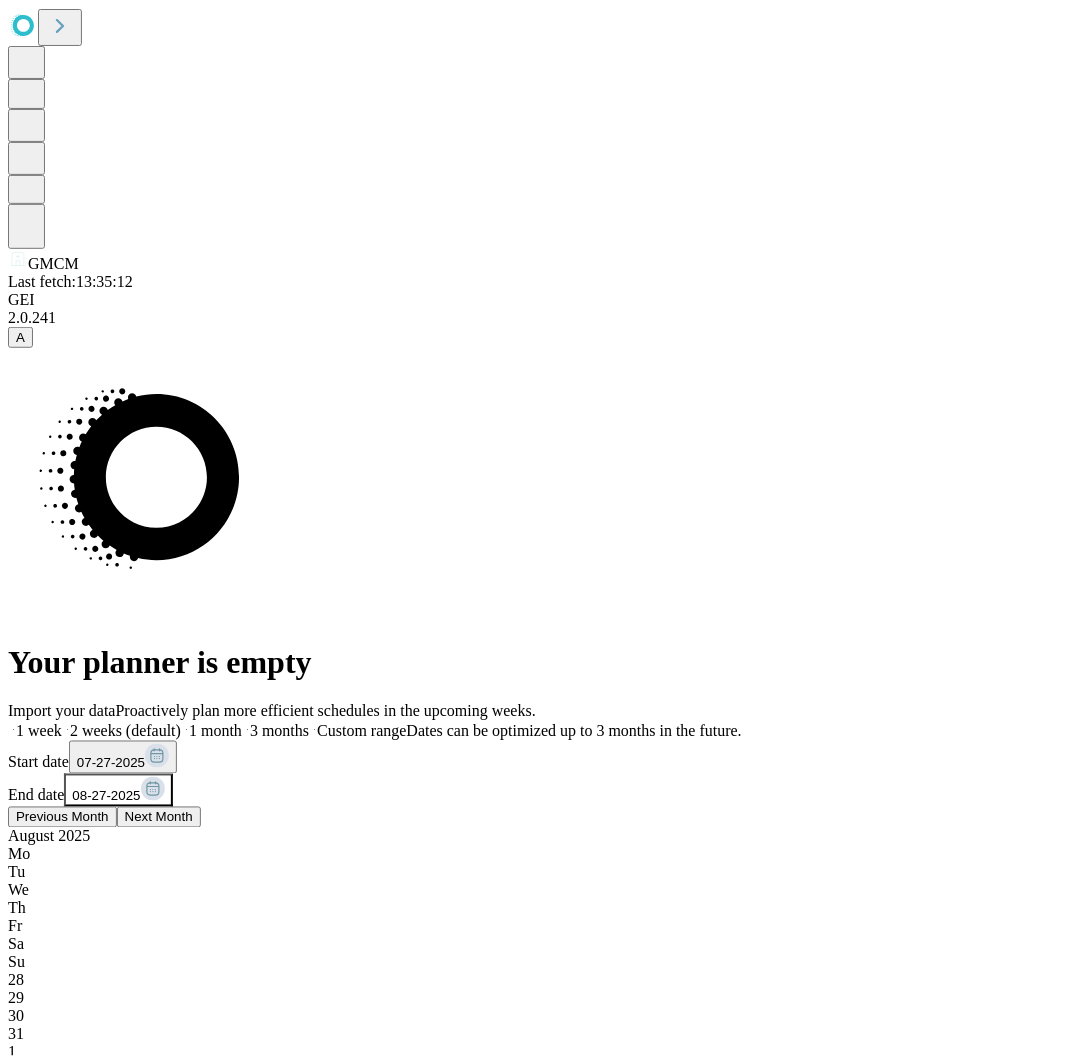 scroll, scrollTop: 0, scrollLeft: 198, axis: horizontal 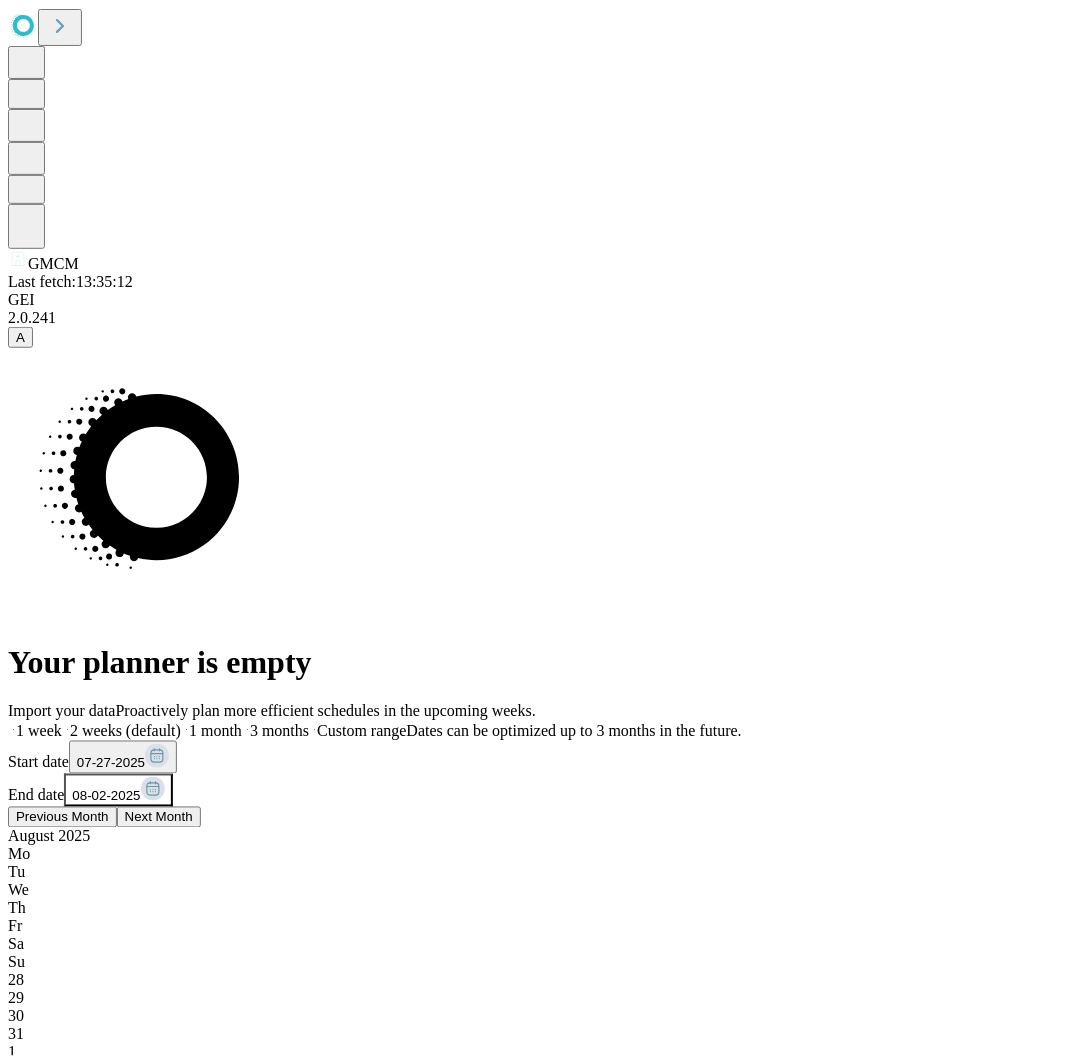 click on "Your planner is empty Import your data Proactively plan more efficient schedules in the upcoming weeks. 1 week 2 weeks (default) 1 month 3 months Custom range Dates can be optimized up to 3 months in the future. Start date [DATE] End date [DATE] [MONTH] [YEAR] Mo Tu We Th Fr Sa Su 28 29 30 31 1 2 3 4 5 6 7 8 9 10 11 12 13 14 15 16 17 18 19 20 21 22 23 24 25 26 27 28 29 30 31 Fetch Alternatively Upload a file   With your OR schedule from your existing EHR" at bounding box center (536, 1024) 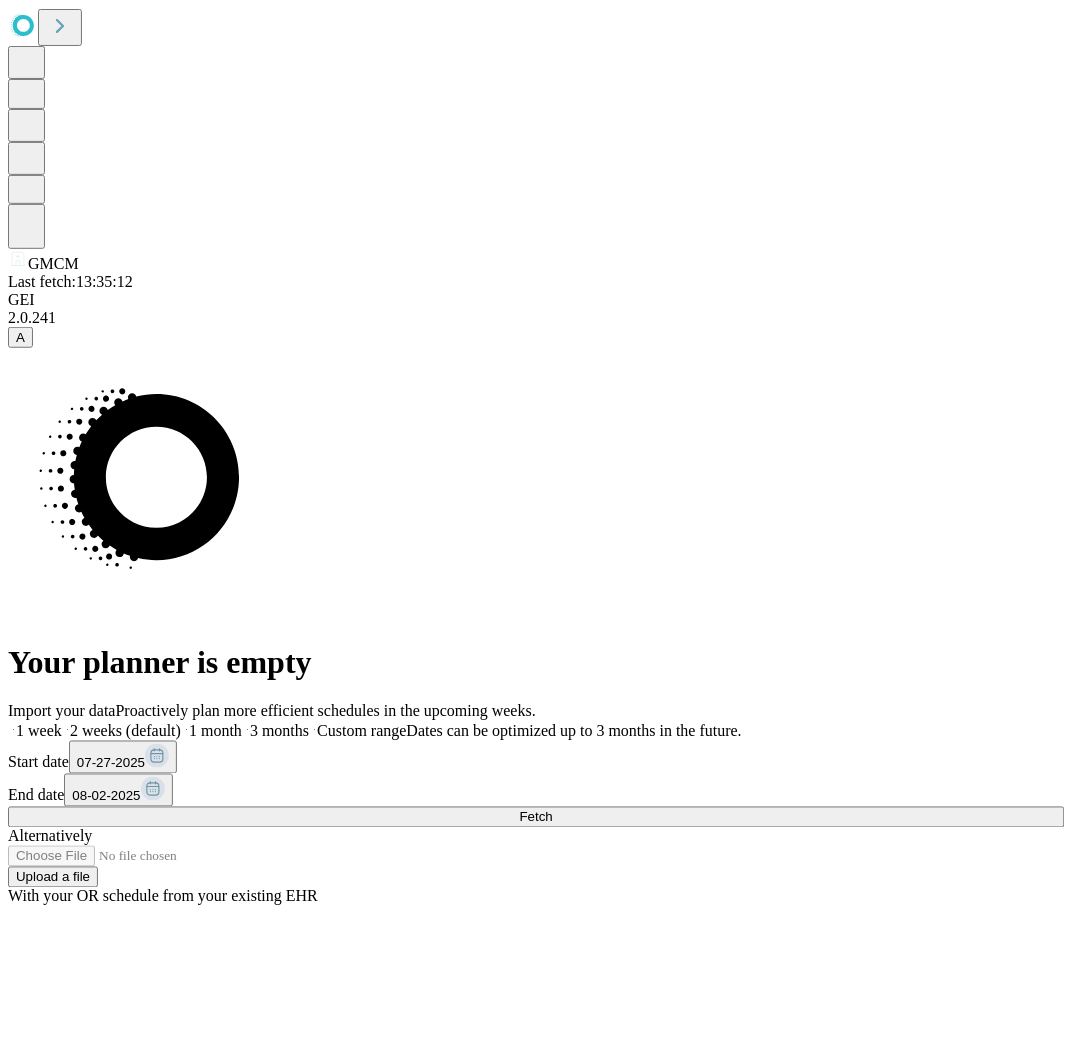 click on "Fetch" at bounding box center (536, 817) 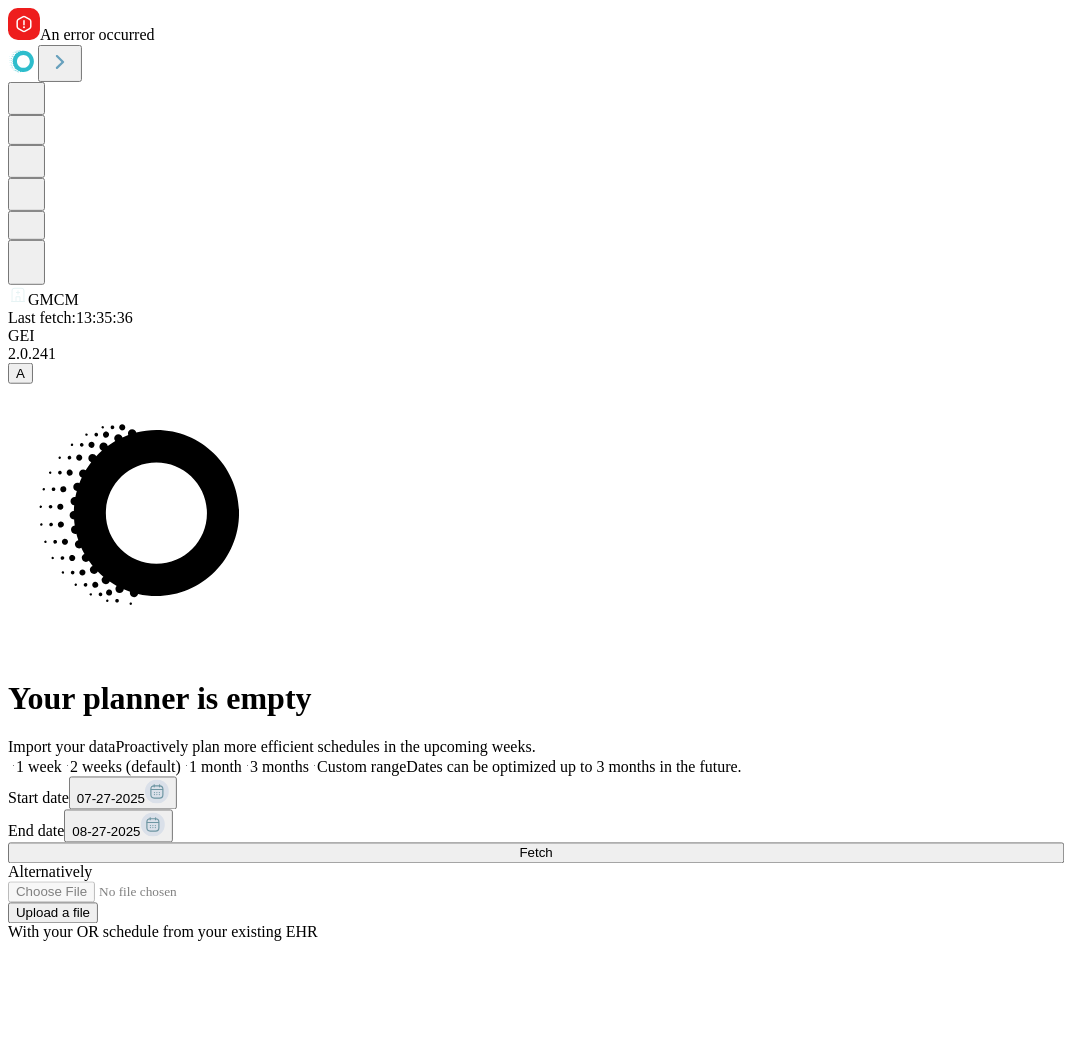 click on "08-27-2025" at bounding box center (106, 832) 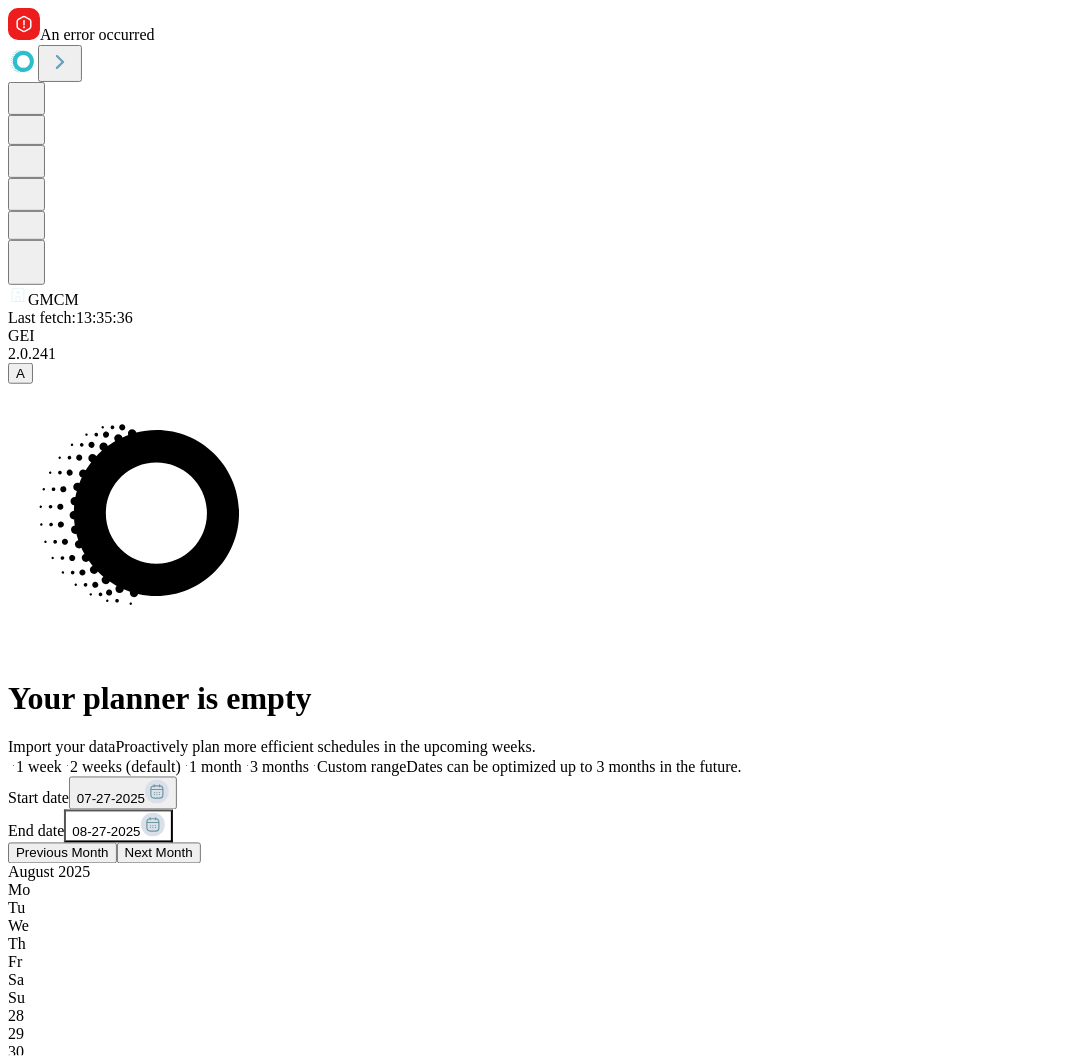 click on "Import your data Proactively plan more efficient schedules in the upcoming weeks. 1 week 2 weeks (default) 1 month 3 months Custom range Dates can be optimized up to 3 months in the future. Start date [DATE] End date [DATE] [MONTH] [YEAR] Mo Tu We Th Fr Sa Su 28 29 30 31 1 2 3 4 5 6 7 8 9 10 11 12 13 14 15 16 17 18 19 20 21 22 23 24 25 26 27 28 29 30 31 Fetch Alternatively Upload a file   With your OR schedule from your existing EHR" at bounding box center (536, 1238) 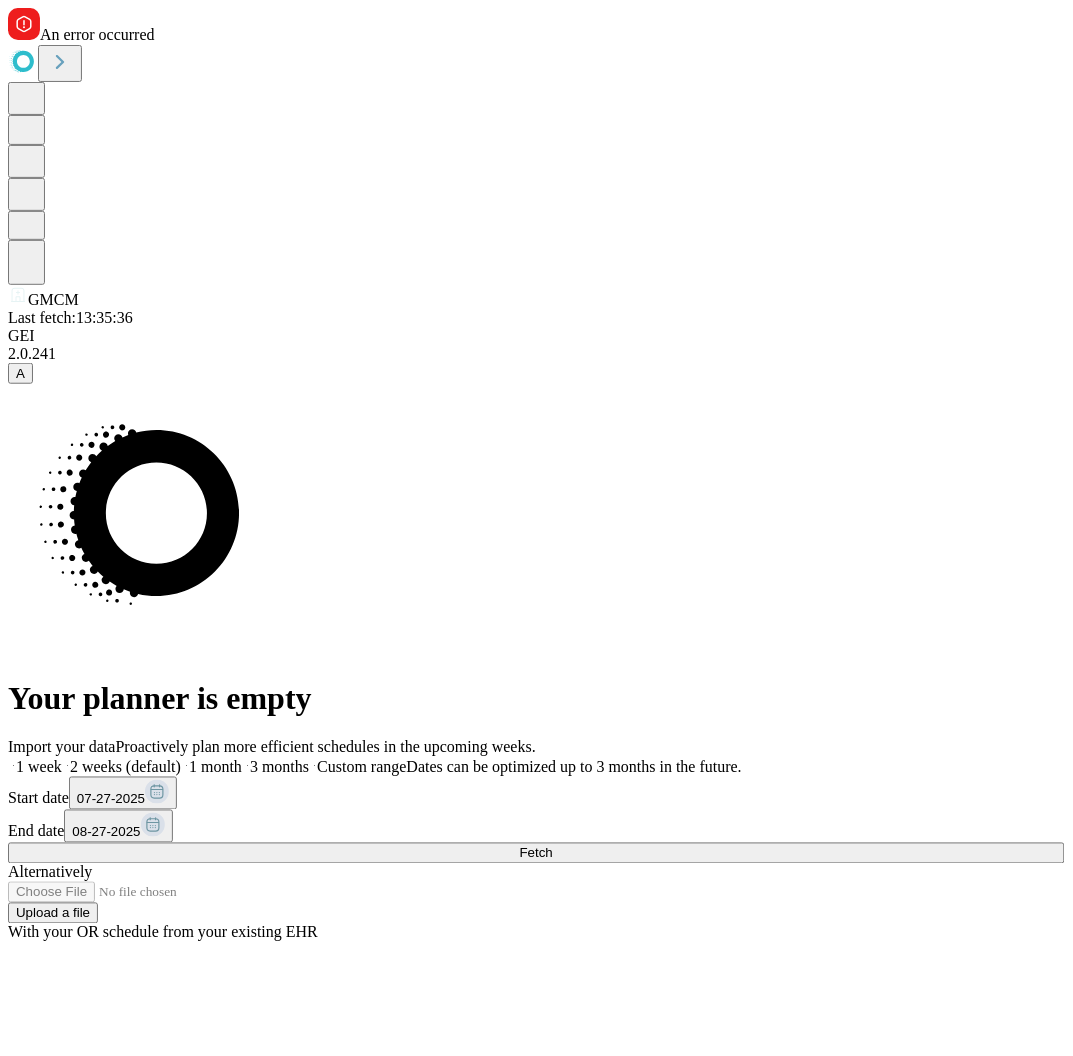 scroll, scrollTop: 0, scrollLeft: 10, axis: horizontal 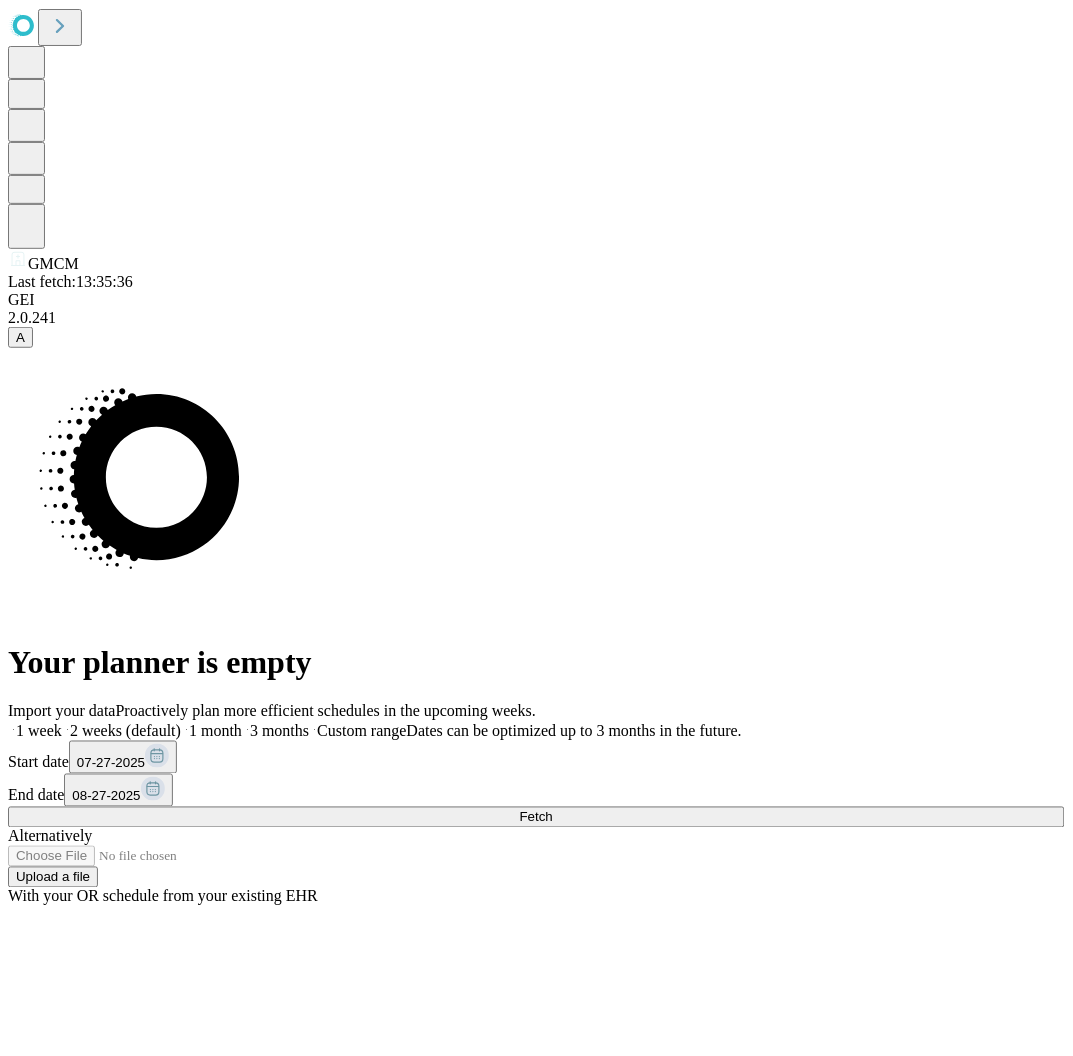 click on "07-27-2025" at bounding box center (111, 763) 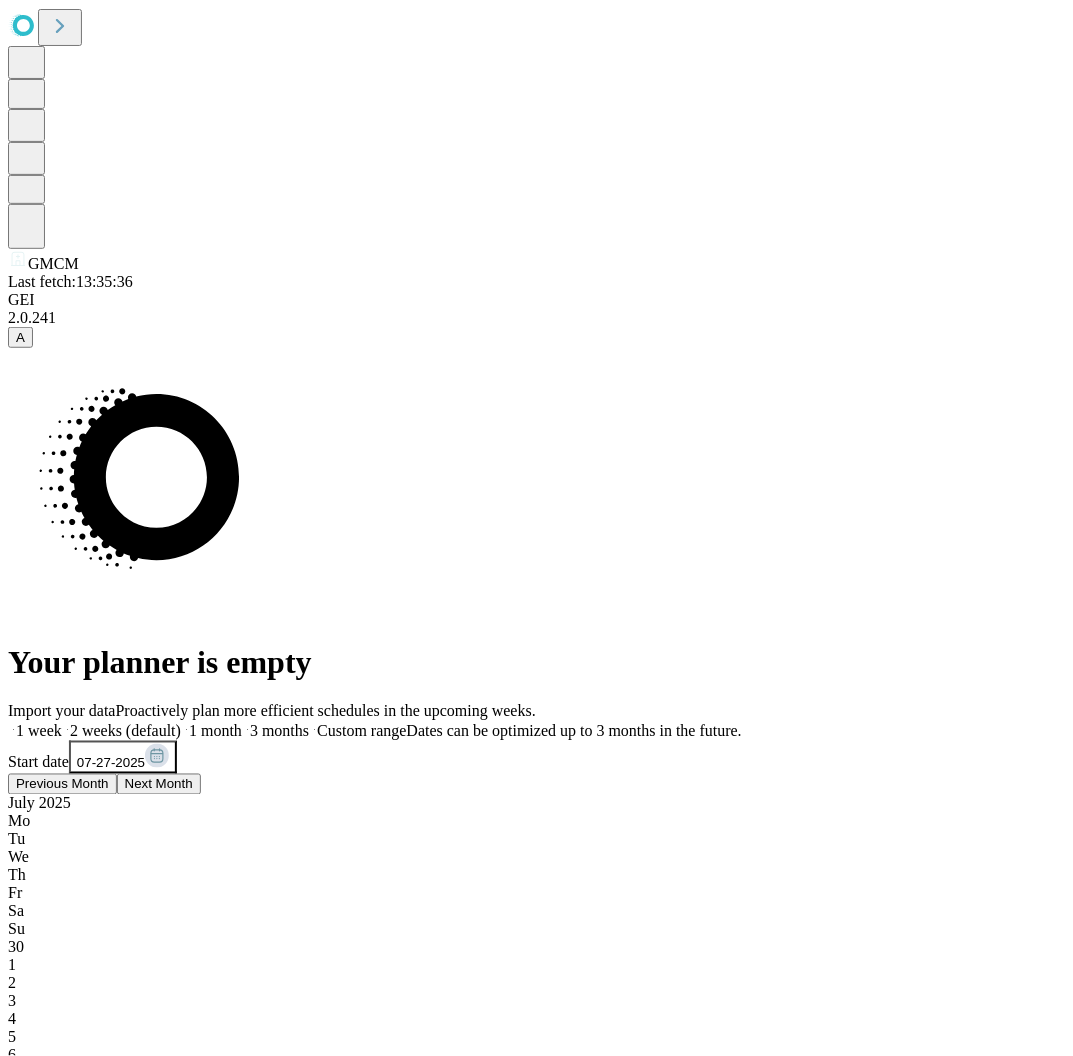 scroll, scrollTop: 0, scrollLeft: 38, axis: horizontal 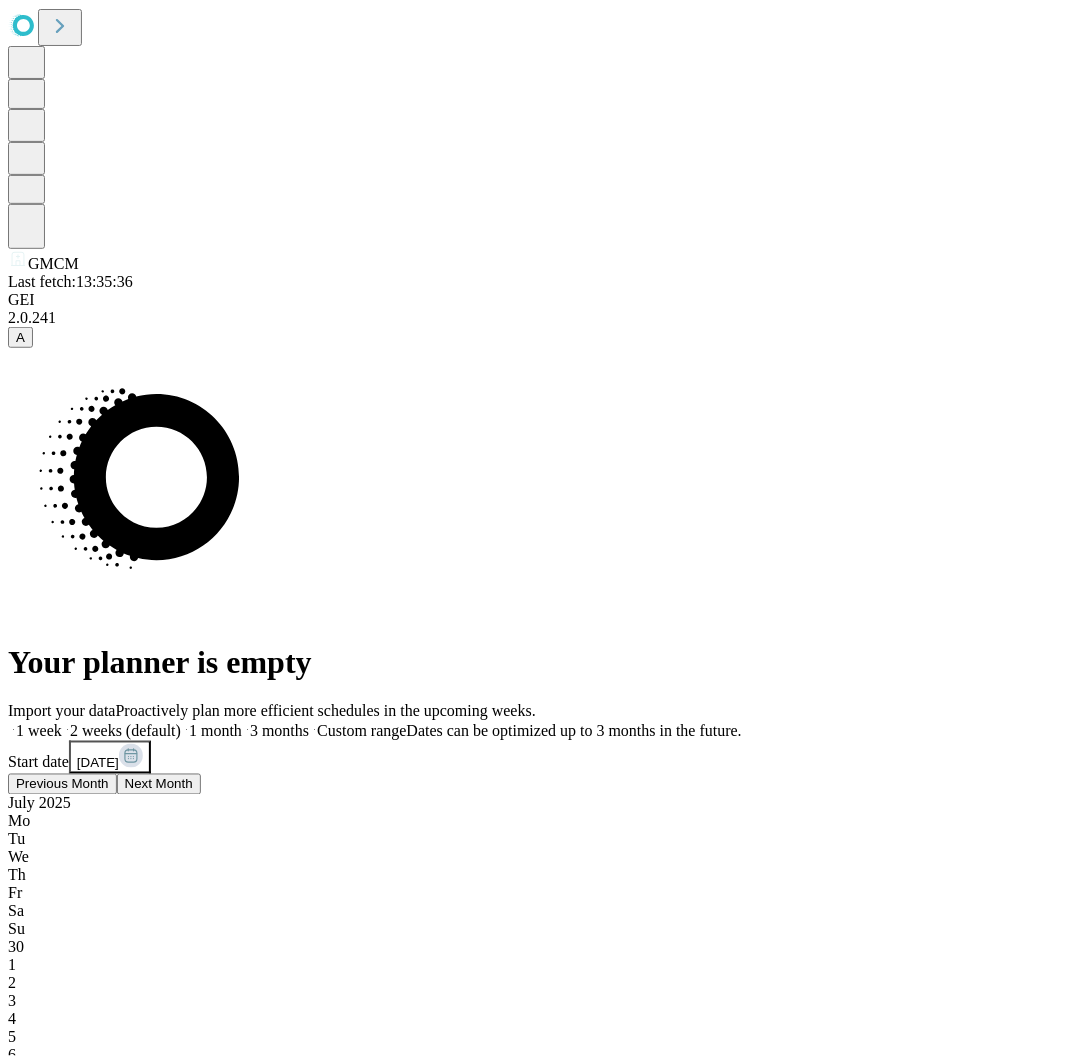 click on "08-27-2025" at bounding box center [106, 1591] 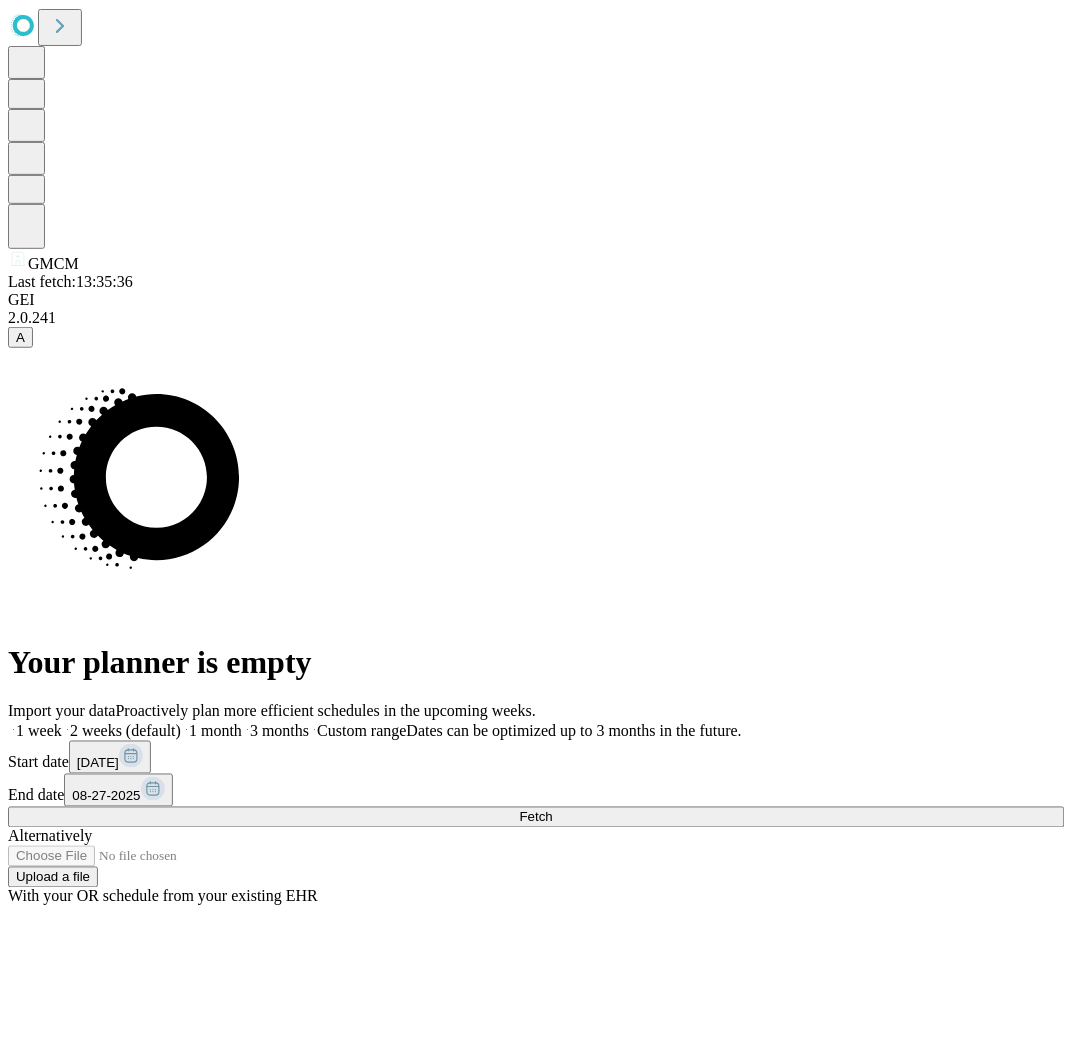 click on "08-27-2025" at bounding box center [106, 796] 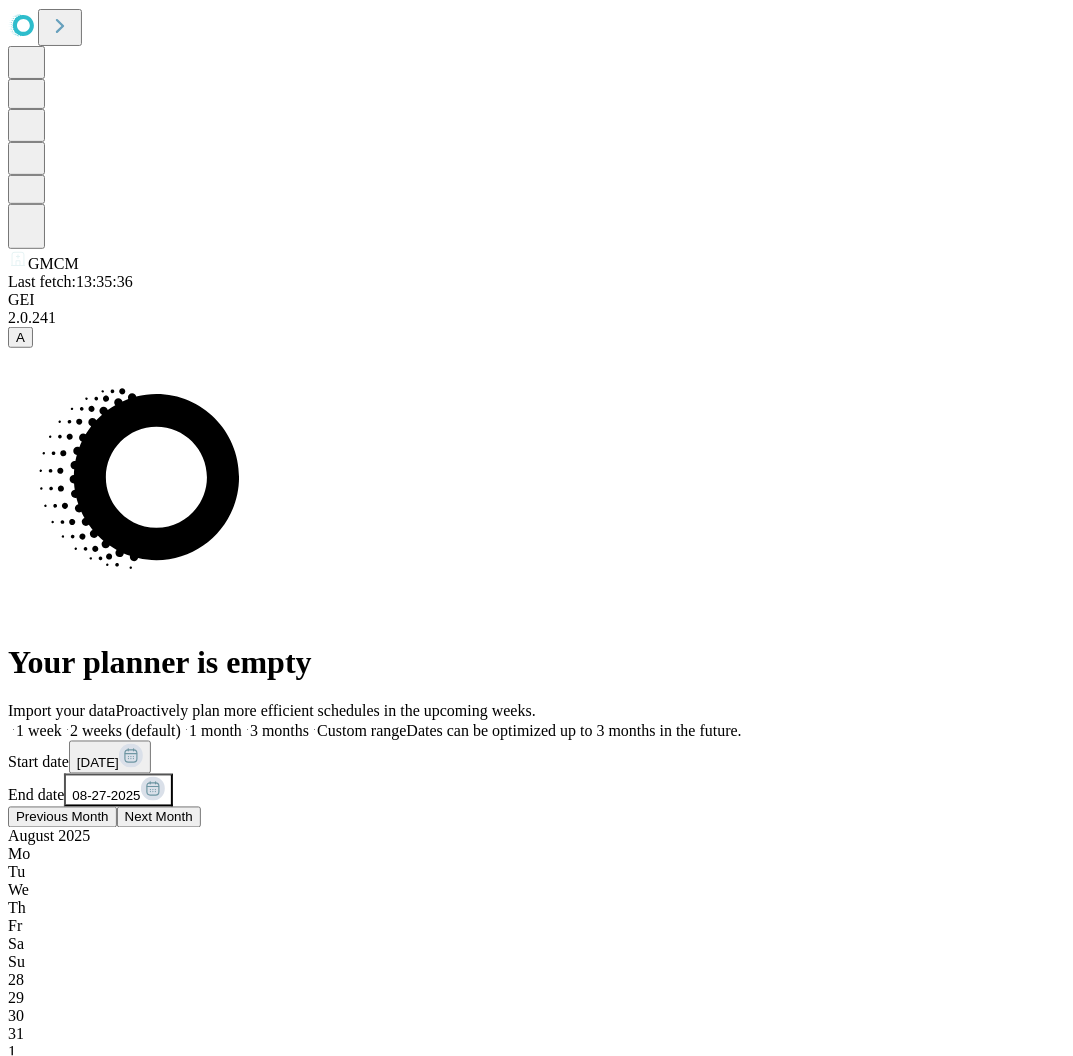 scroll, scrollTop: 0, scrollLeft: 198, axis: horizontal 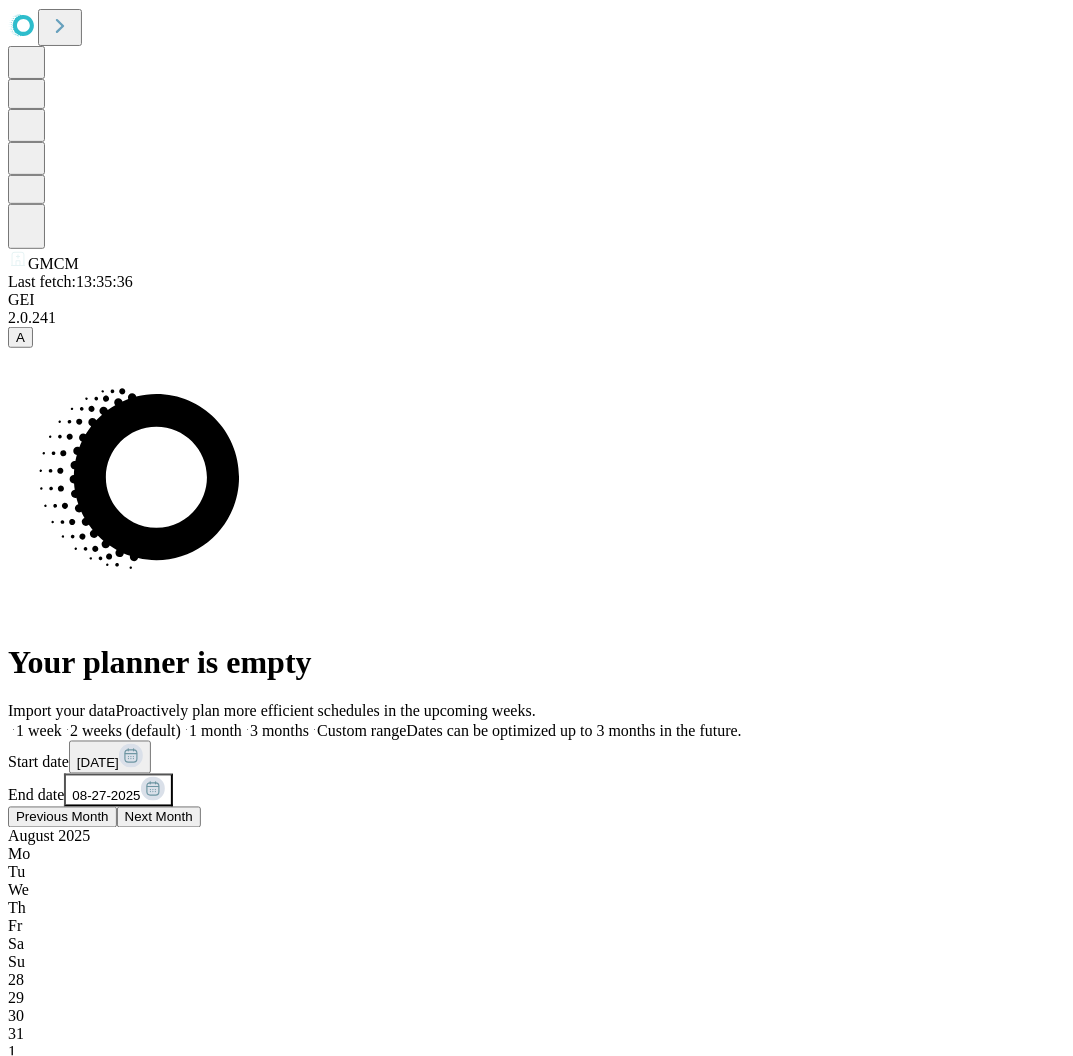 drag, startPoint x: 755, startPoint y: 678, endPoint x: 794, endPoint y: 720, distance: 57.31492 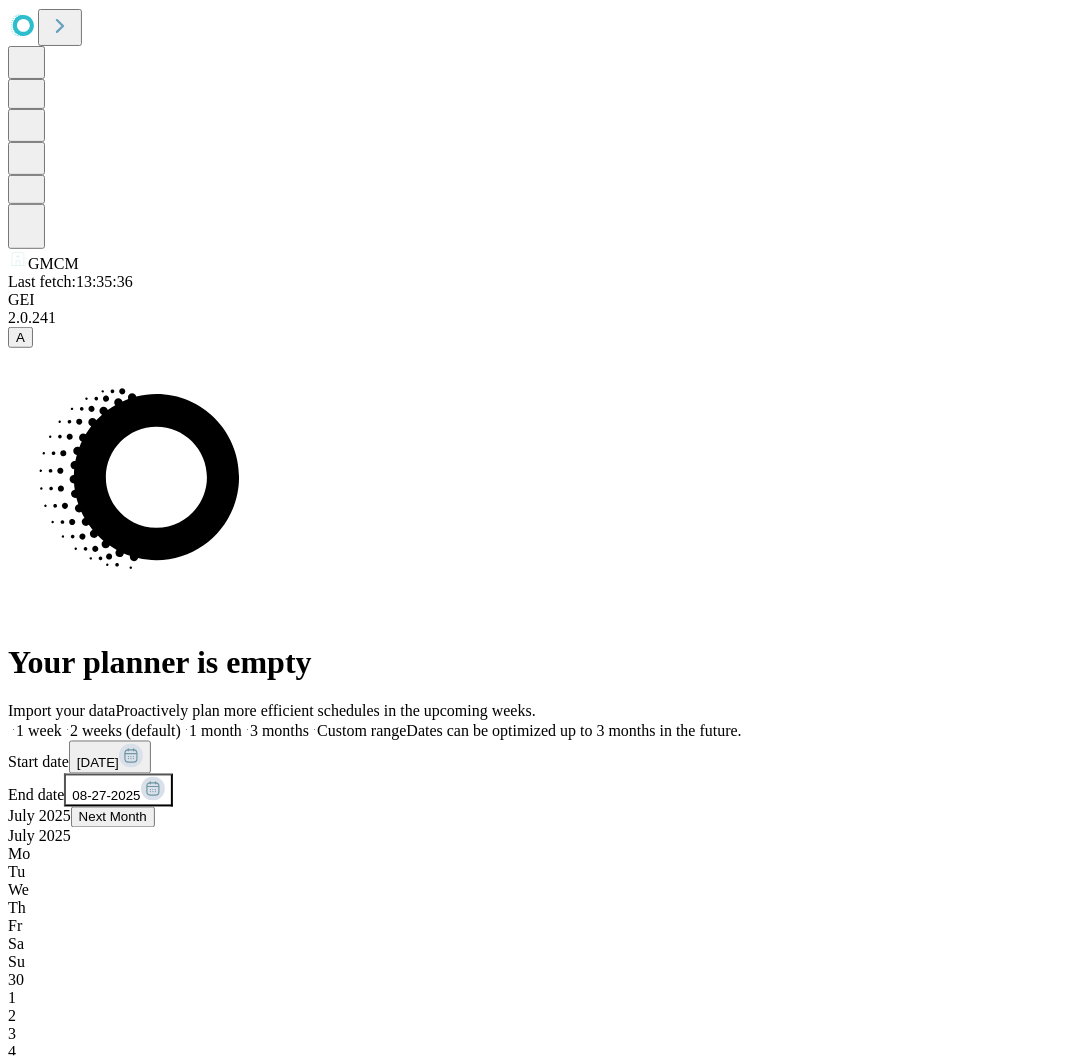 click on "27" at bounding box center [536, 1467] 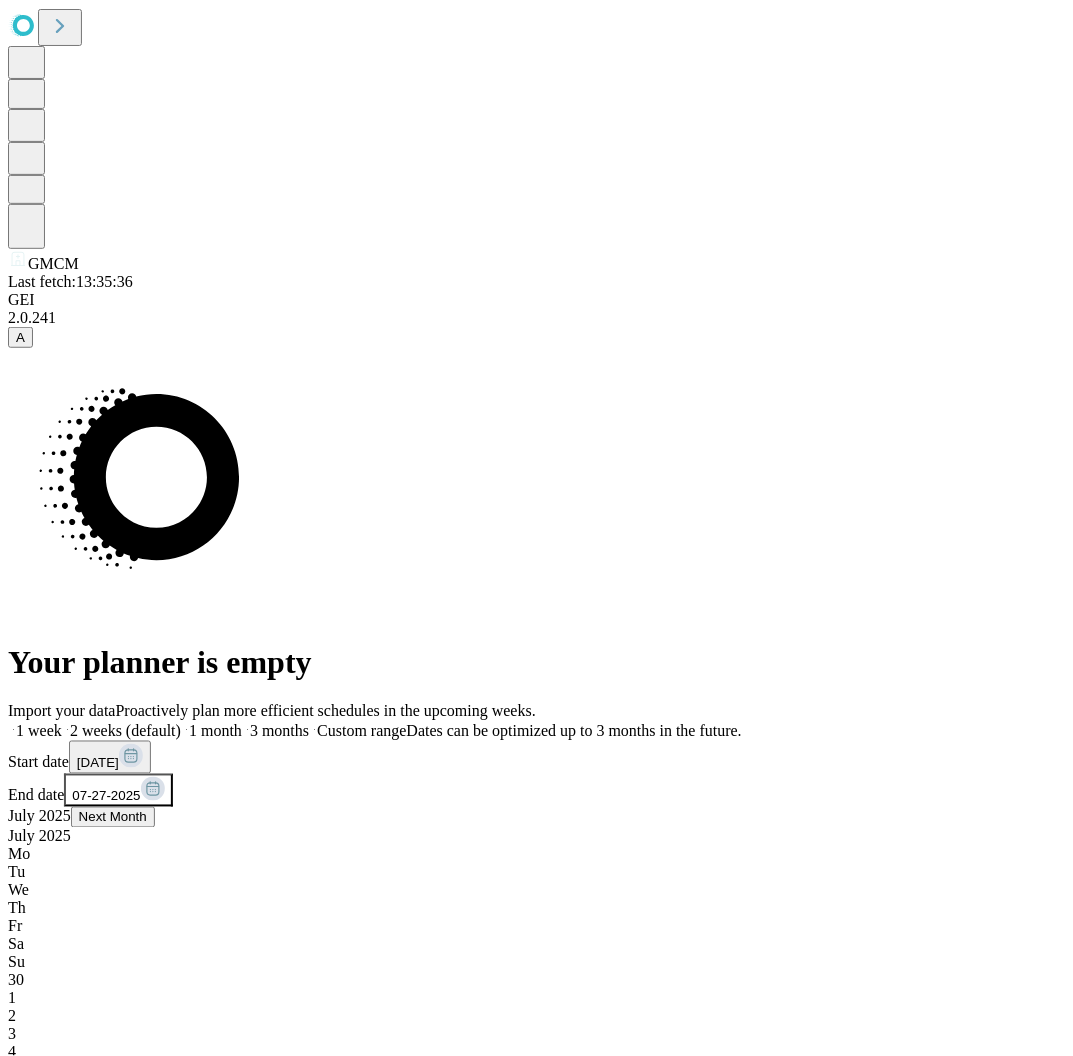 click on "Your planner is empty Import your data Proactively plan more efficient schedules in the upcoming weeks. 1 week 2 weeks (default) 1 month 3 months Custom range Dates can be optimized up to 3 months in the future. Start date [DATE] End date [DATE] [MONTH] [YEAR] Mo Tu We Th Fr Sa Su 30 1 2 3 4 5 6 7 8 9 10 11 12 13 14 15 16 17 18 19 20 21 22 23 24 25 26 27 28 29 30 31 1 2 3 Fetch Alternatively Upload a file   With your OR schedule from your existing EHR" at bounding box center [536, 1024] 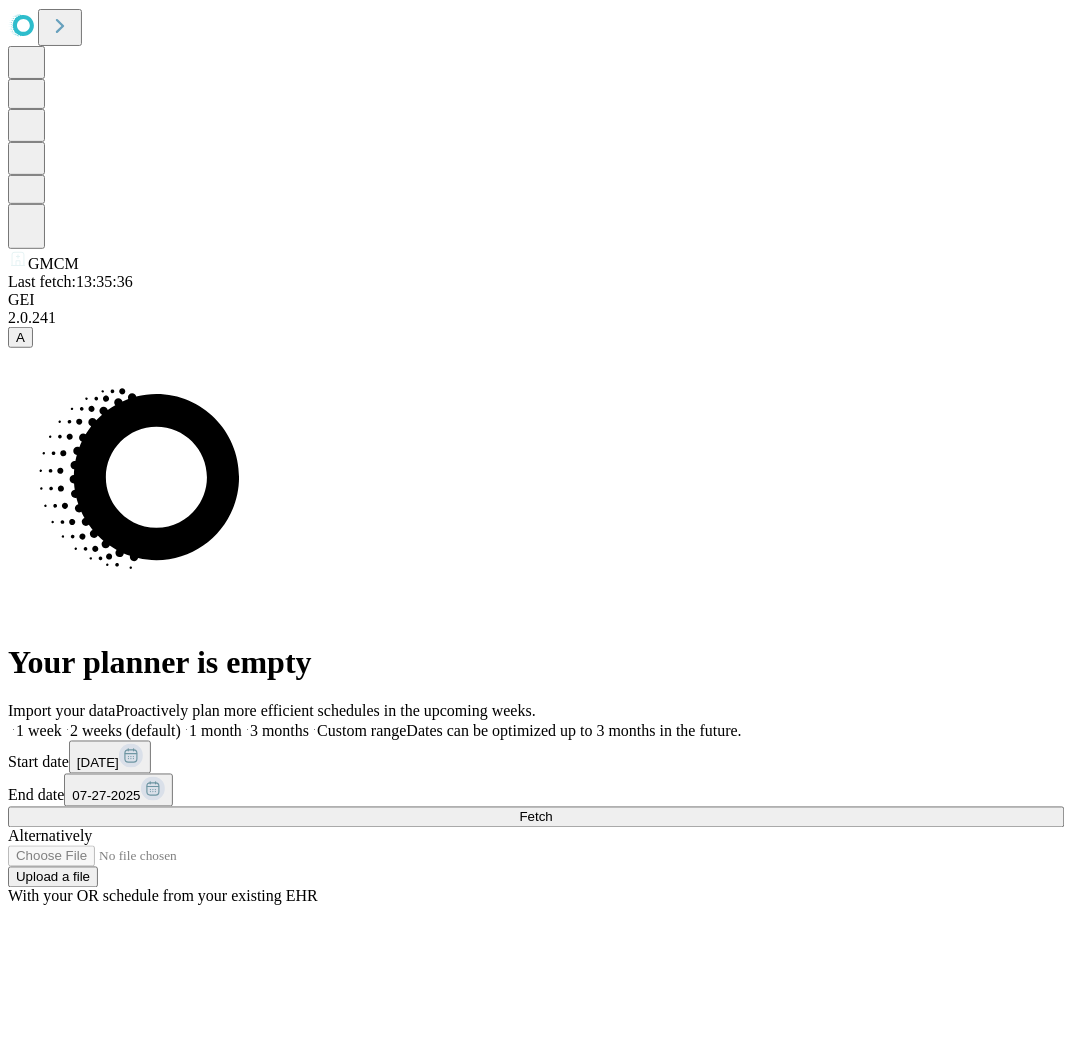 click on "Import your data Proactively plan more efficient schedules in the upcoming weeks. 1 week 2 weeks (default) 1 month 3 months Custom range Dates can be optimized up to 3 months in the future. Start date [DATE] End date [DATE] Fetch Alternatively Upload a file   With your OR schedule from your existing EHR" at bounding box center [536, 804] 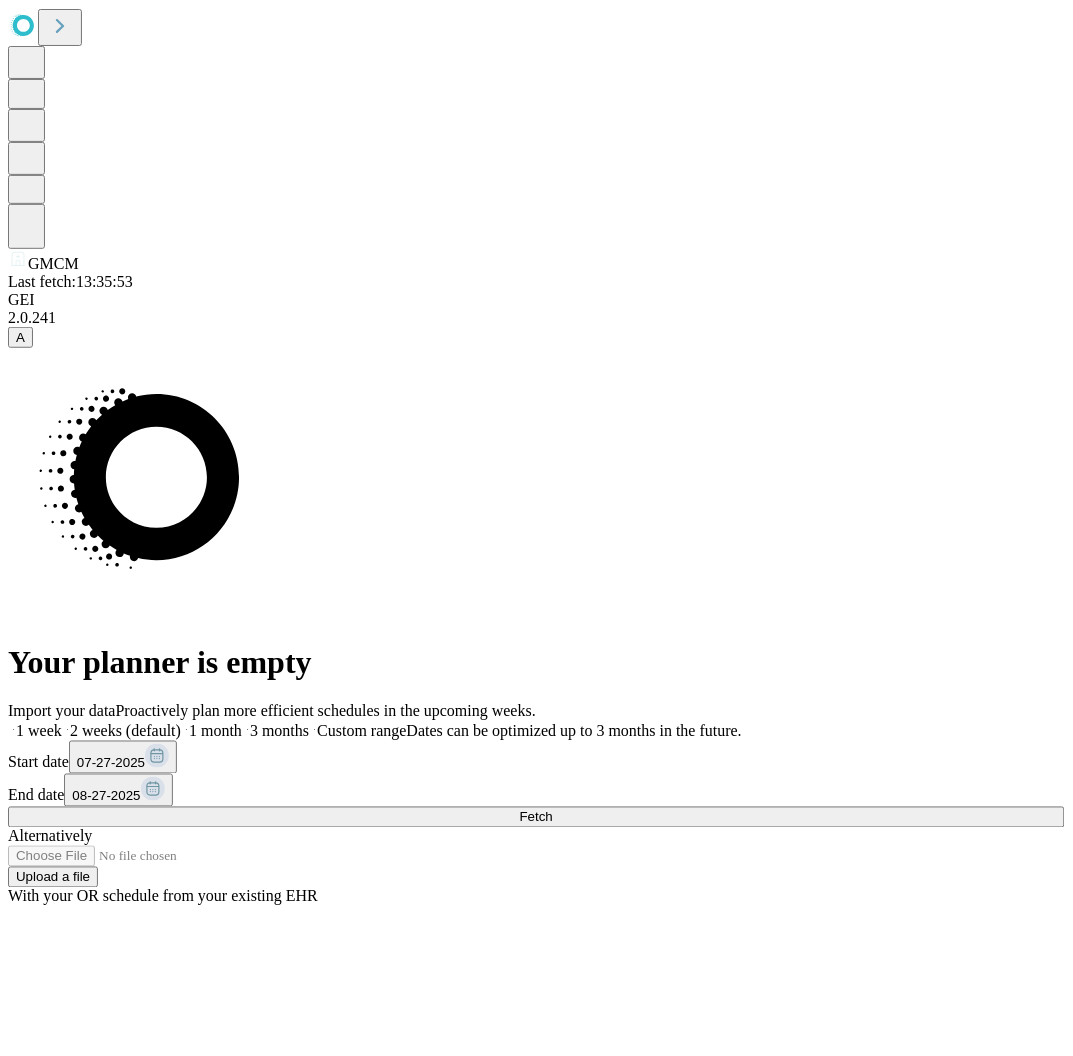 click on "Start date [DATE]" at bounding box center [536, 757] 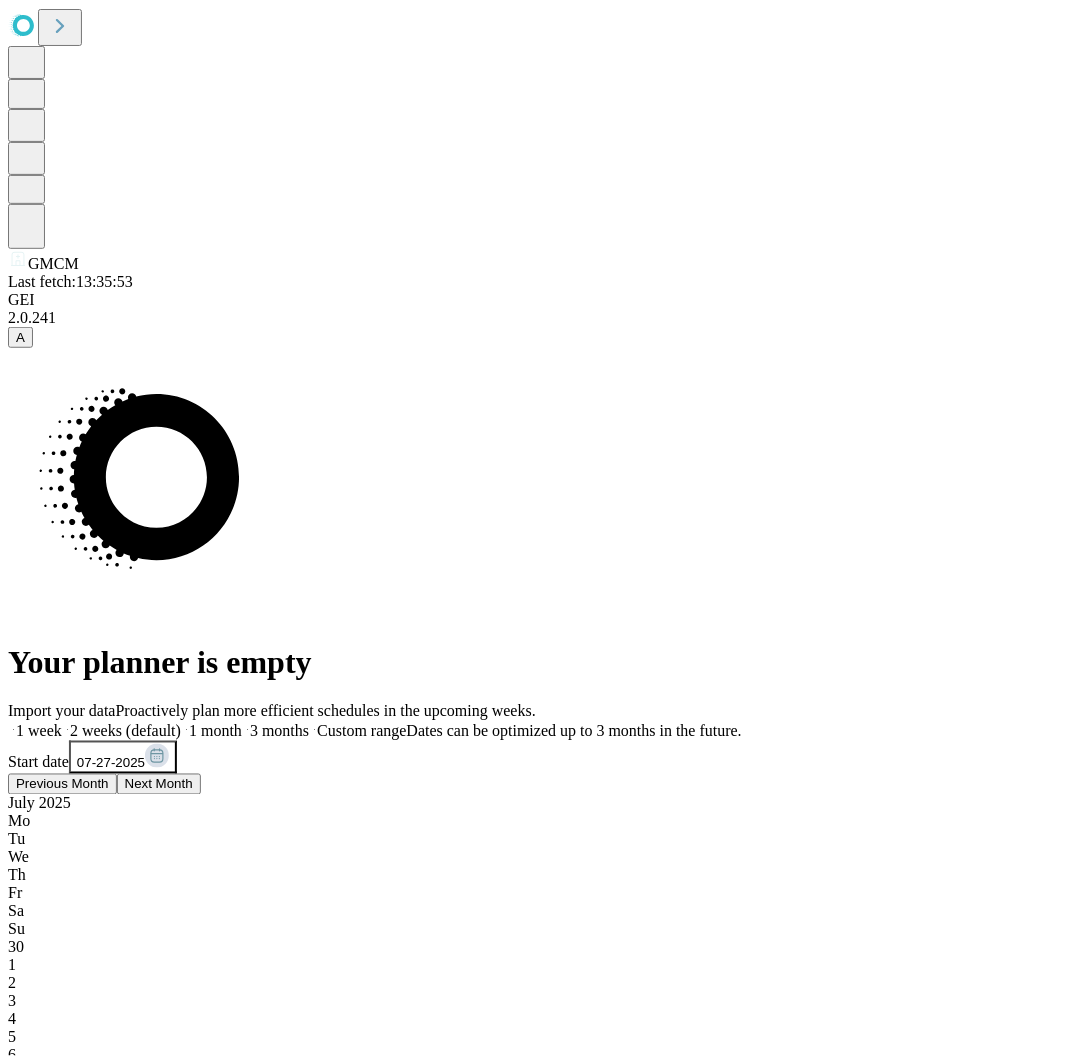 scroll, scrollTop: 0, scrollLeft: 38, axis: horizontal 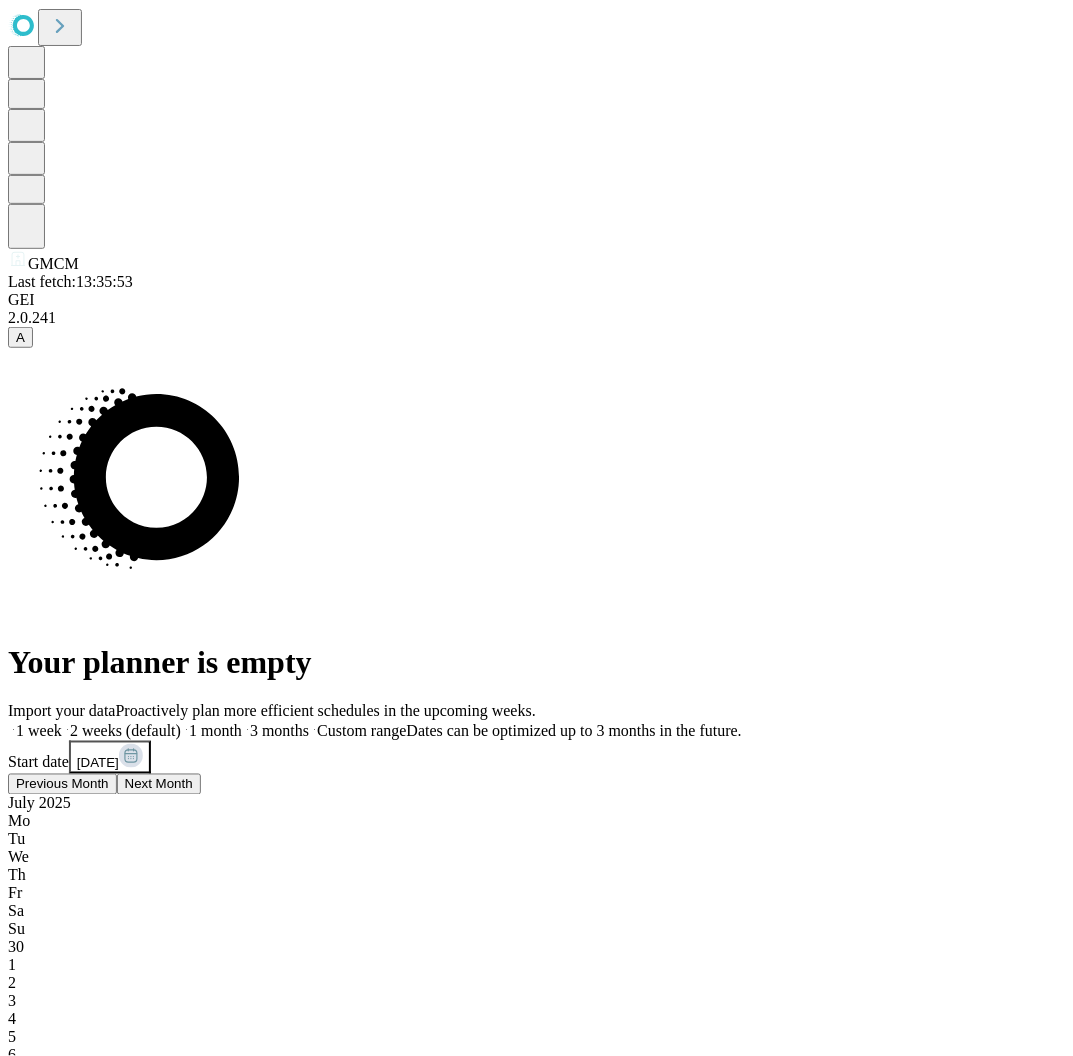 click on "08-27-2025" at bounding box center [118, 1585] 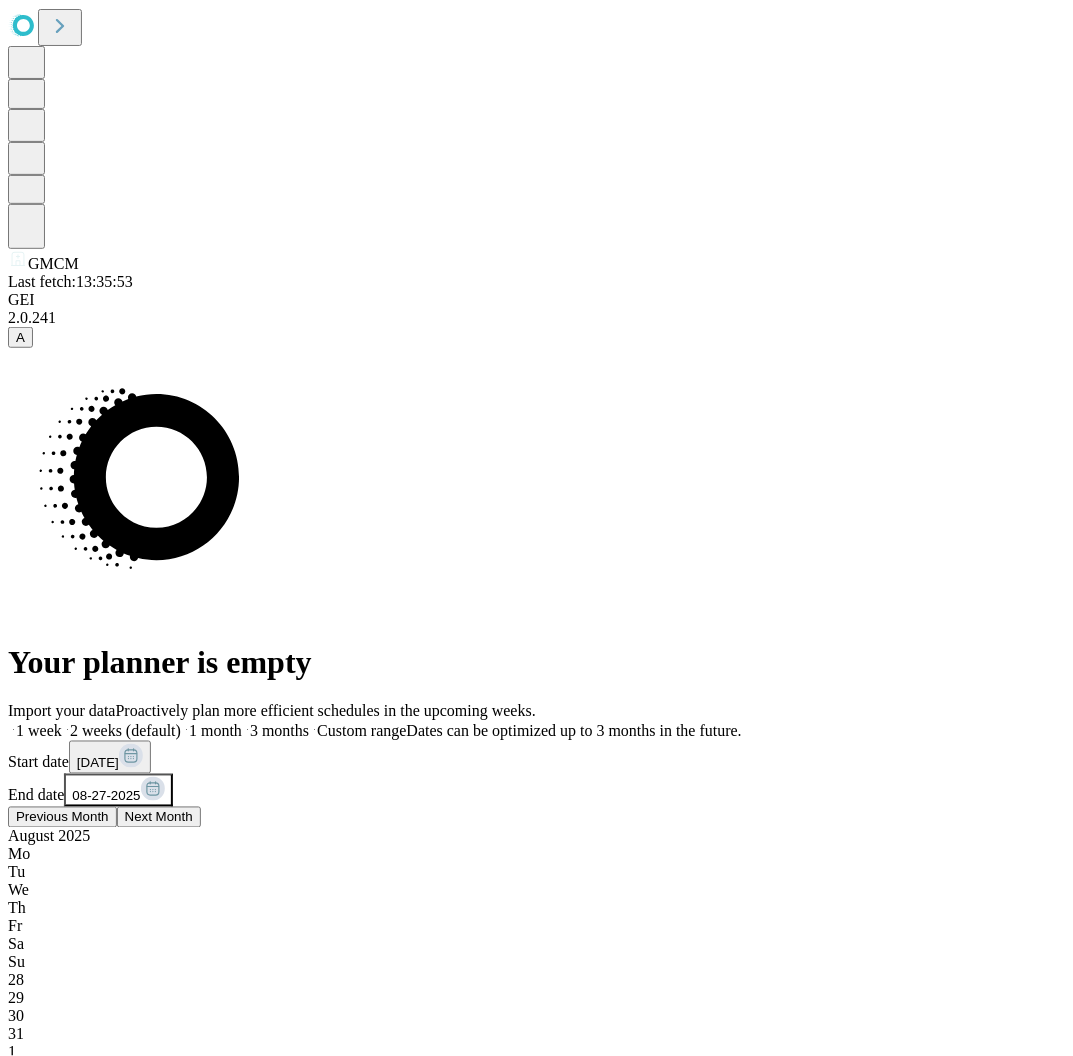 scroll, scrollTop: 0, scrollLeft: 198, axis: horizontal 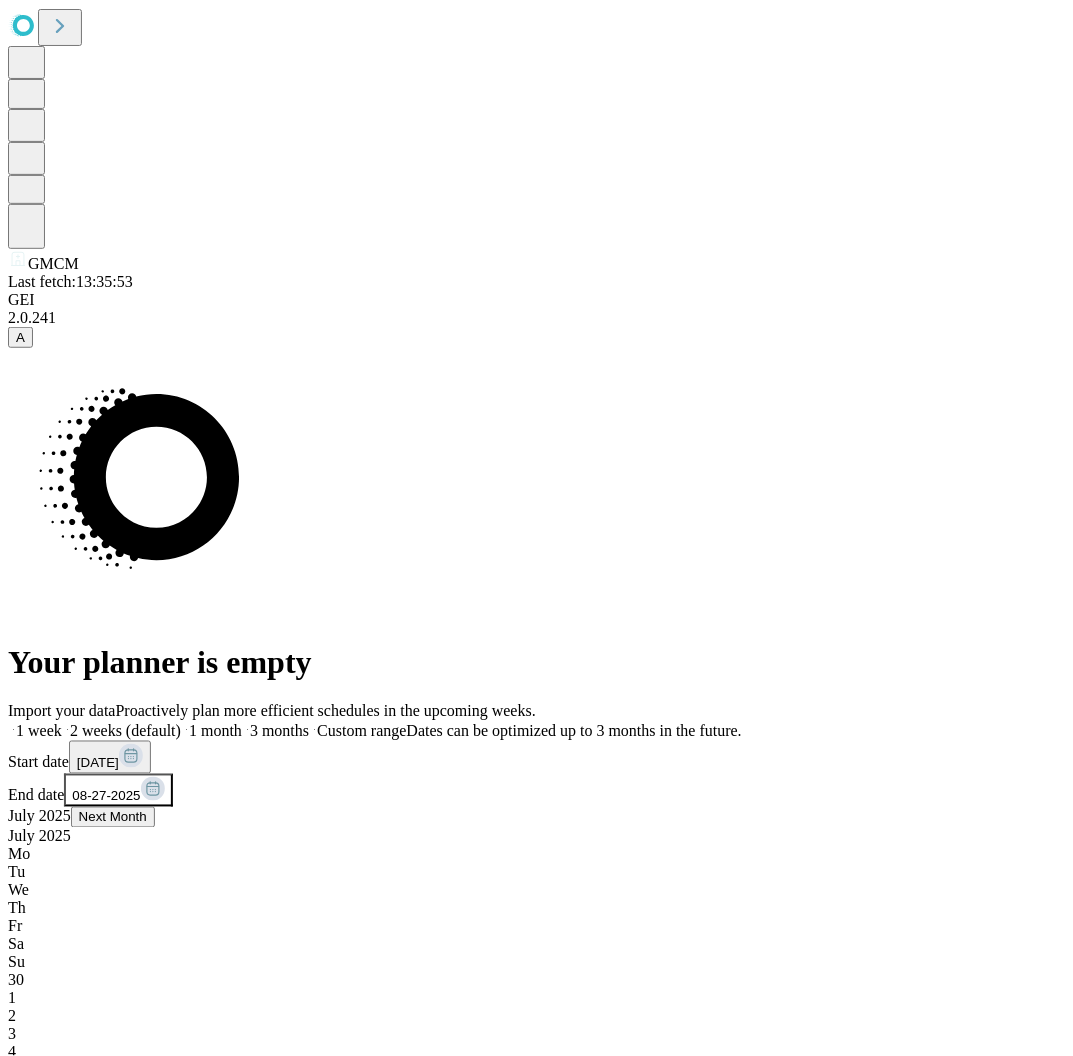 click on "27" at bounding box center [536, 1467] 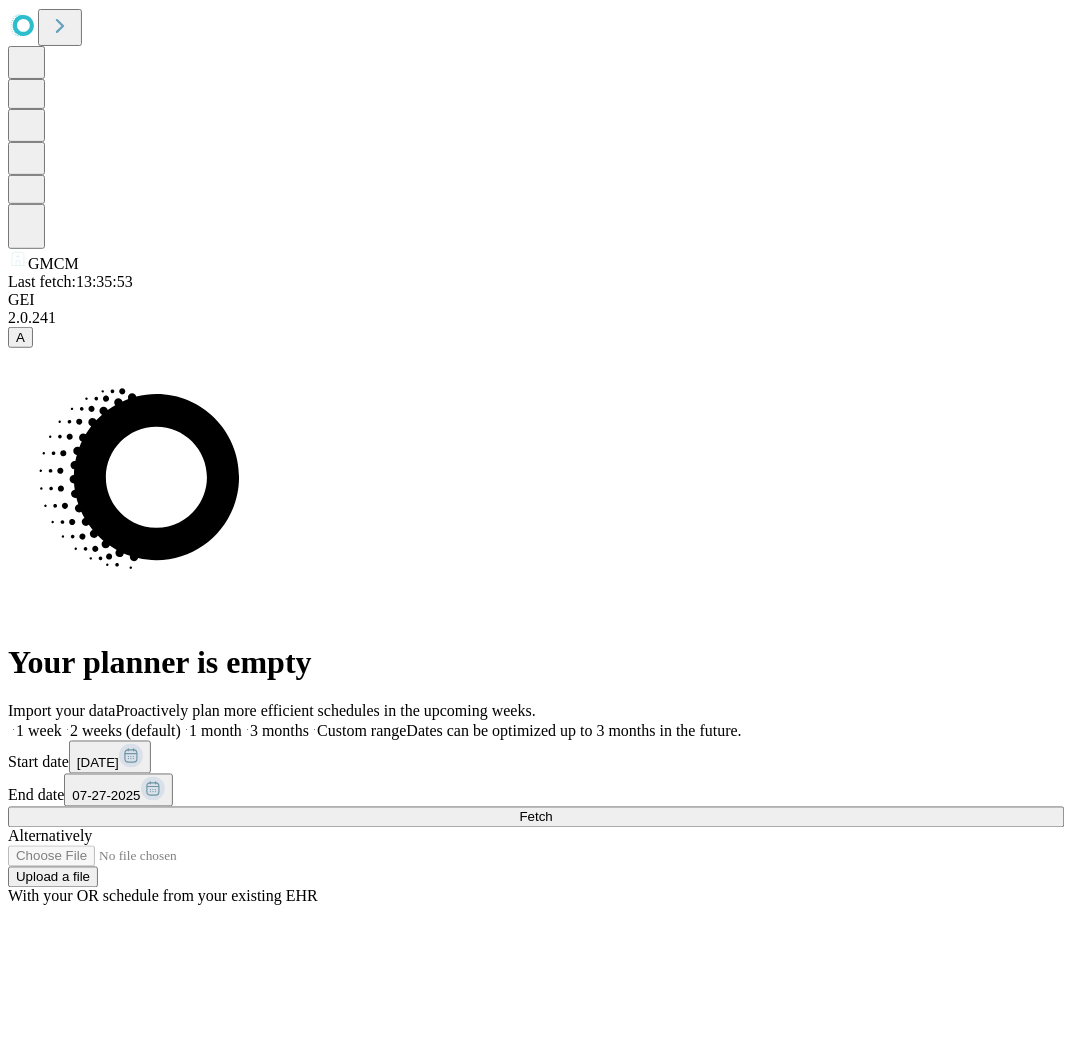 click on "Import your data Proactively plan more efficient schedules in the upcoming weeks. 1 week 2 weeks (default) 1 month 3 months Custom range Dates can be optimized up to 3 months in the future. Start date [DATE] End date [DATE] Fetch Alternatively Upload a file   With your OR schedule from your existing EHR" at bounding box center [536, 804] 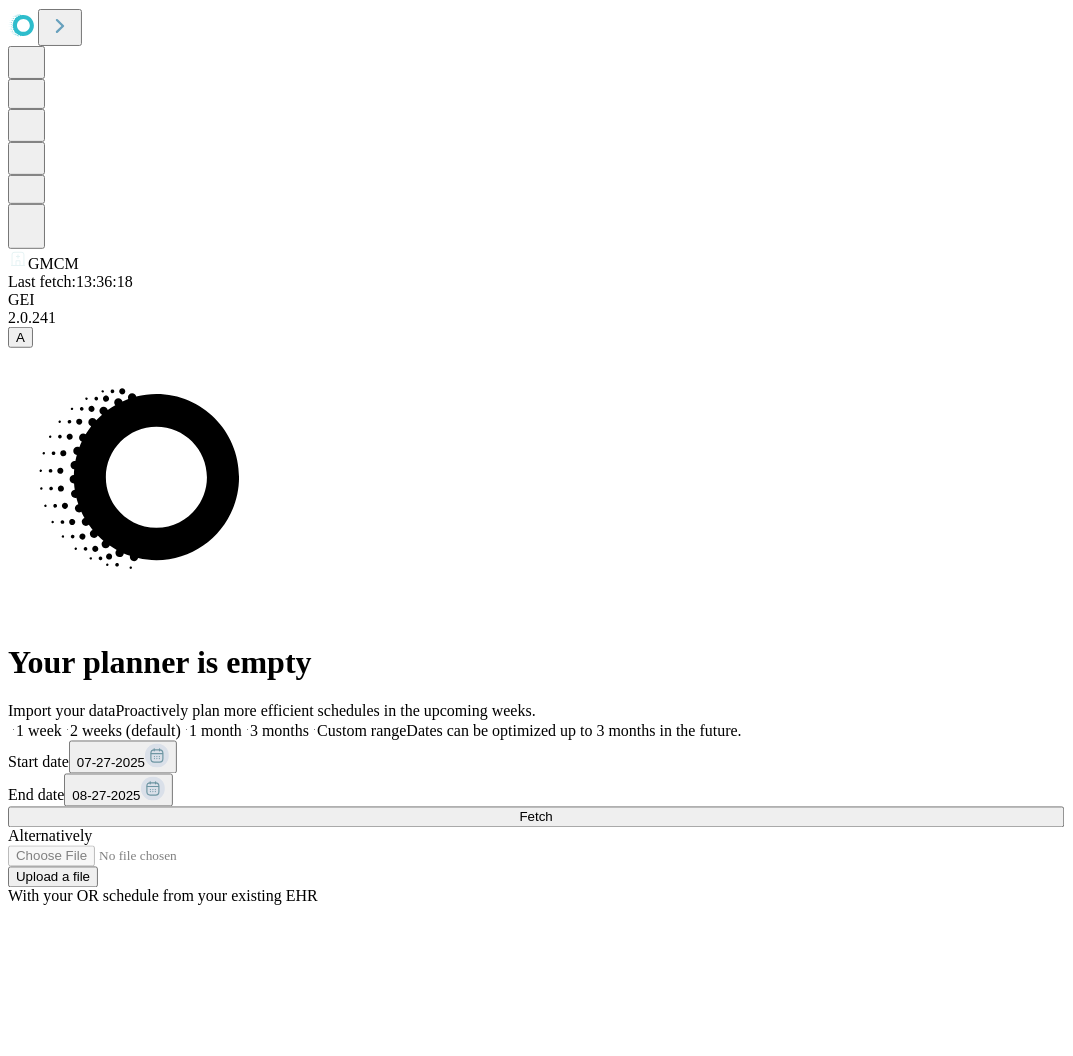 click 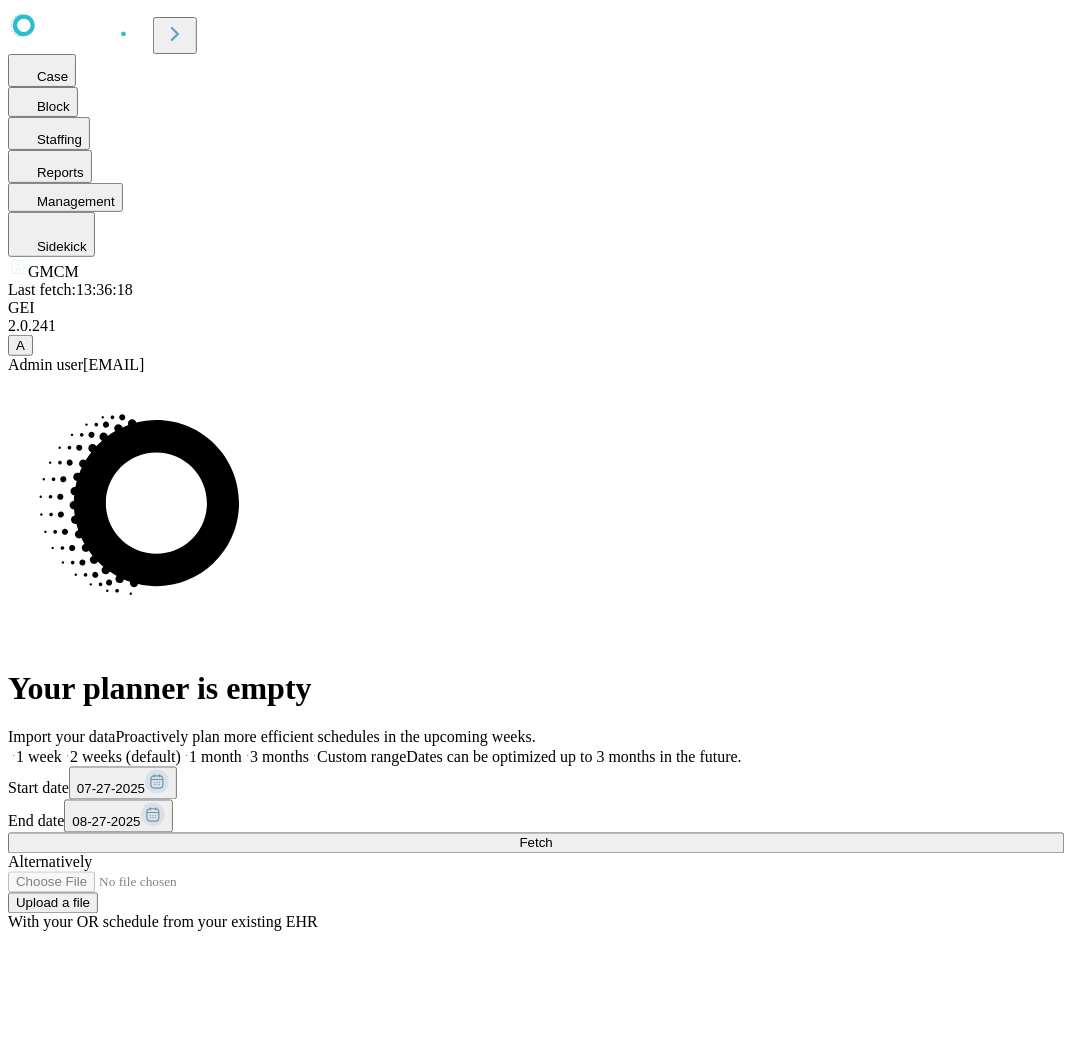 click 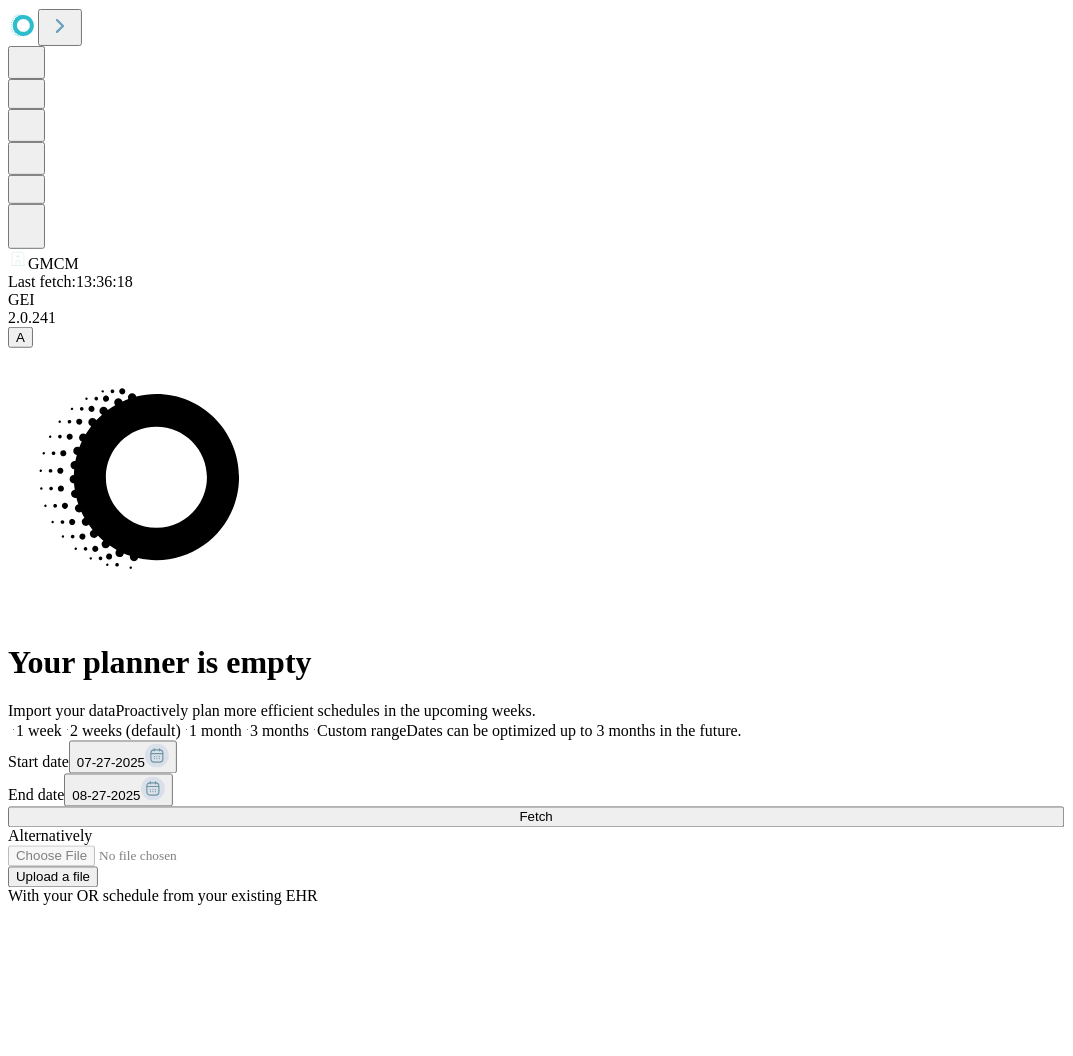 click on "1 week" at bounding box center [35, 731] 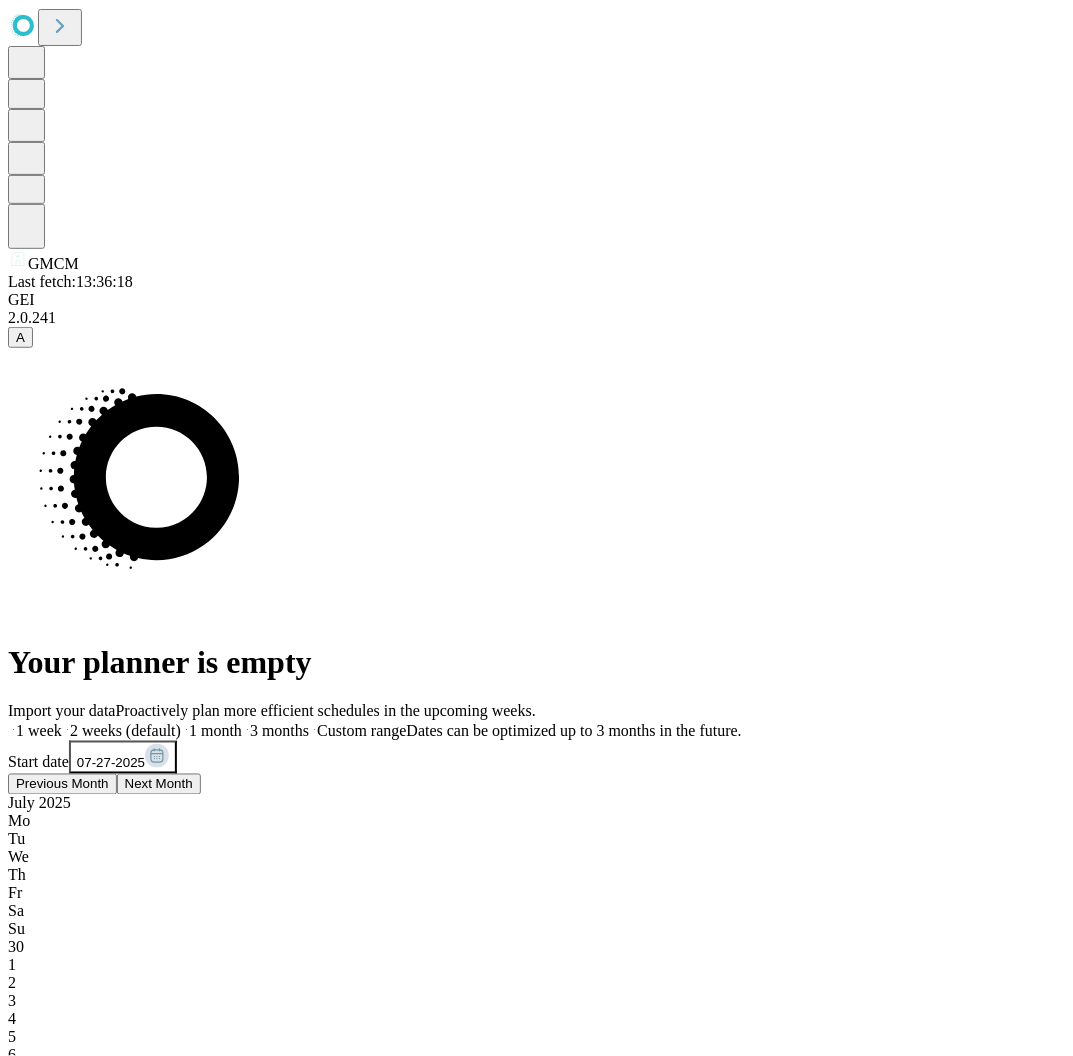 scroll, scrollTop: 0, scrollLeft: 38, axis: horizontal 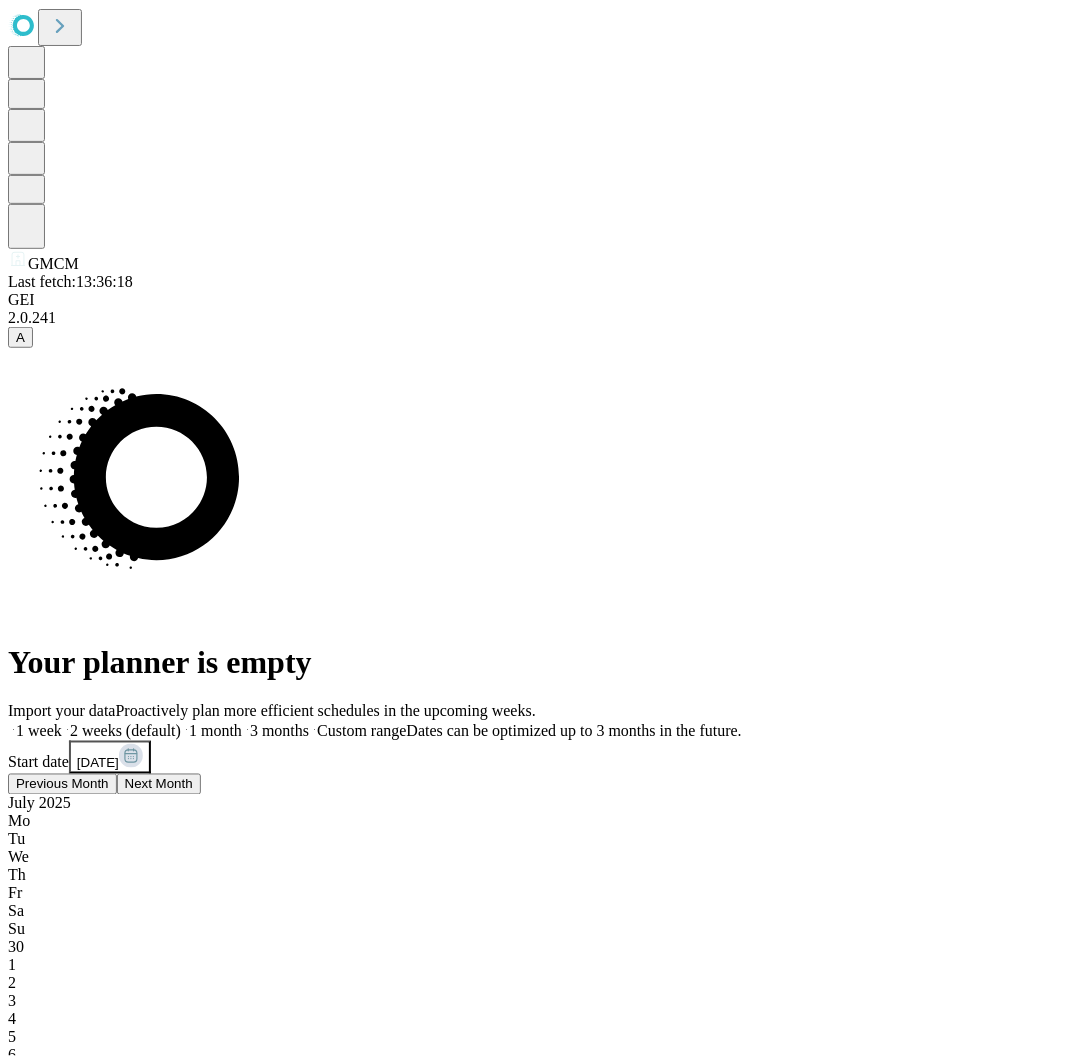 click on "18" at bounding box center [16, 1271] 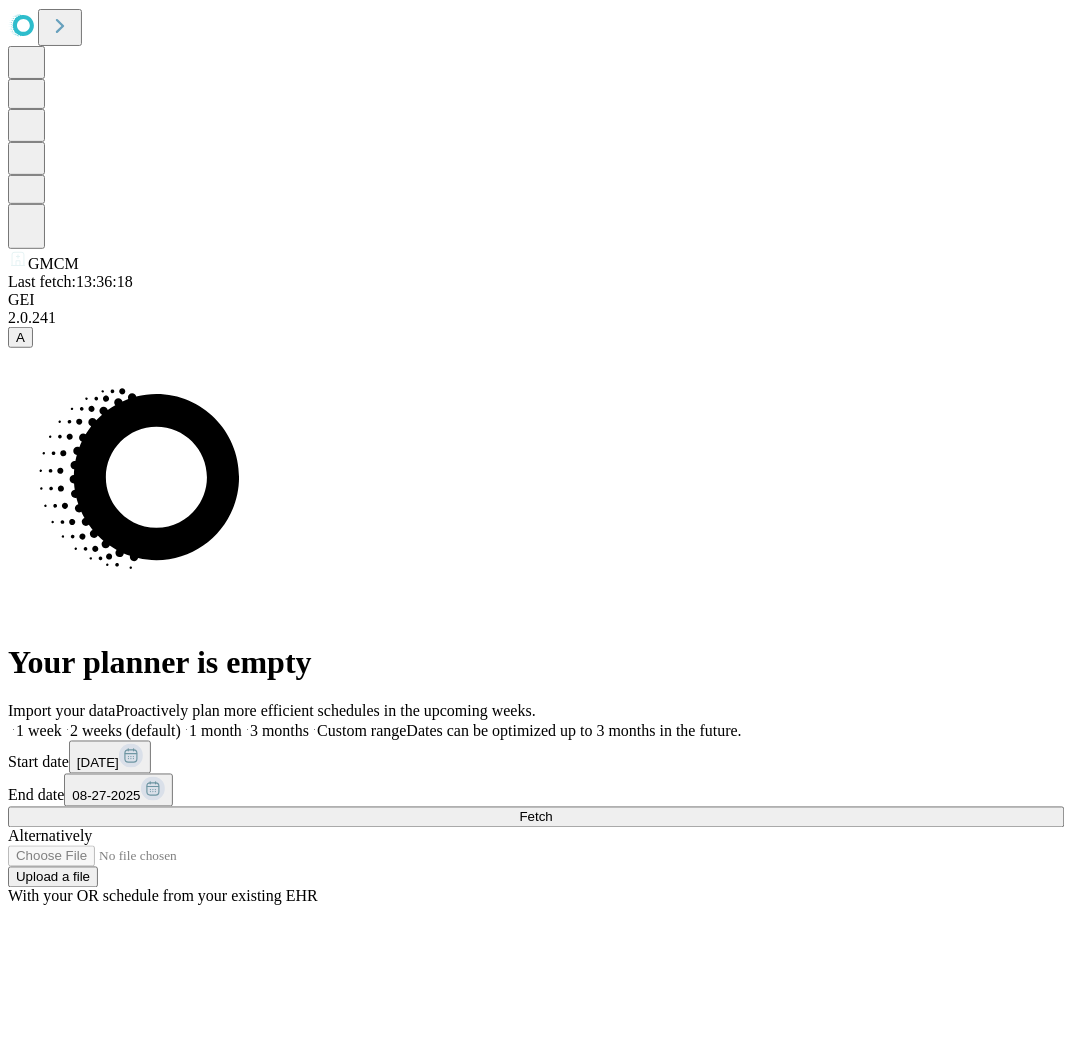 click on "08-27-2025" at bounding box center [106, 796] 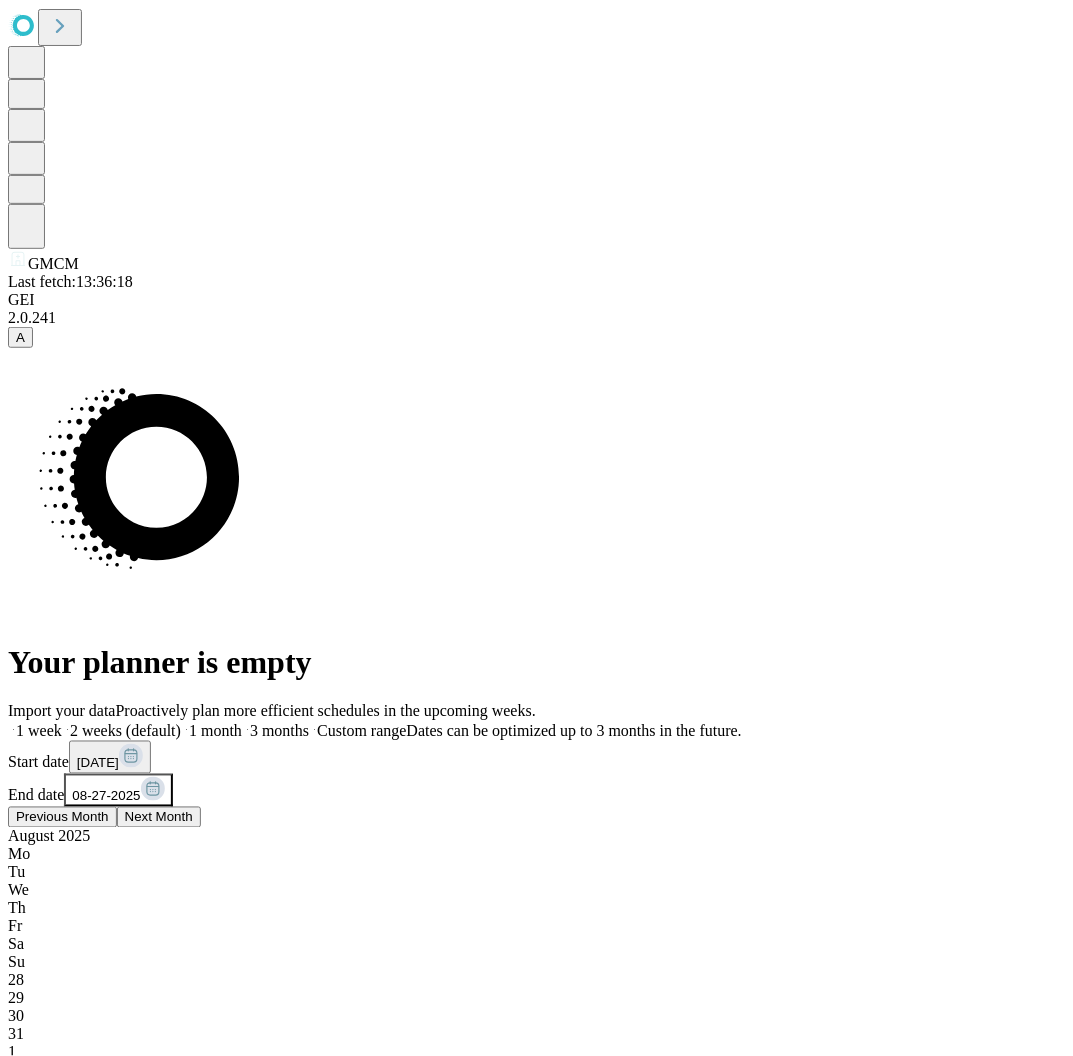 scroll, scrollTop: 0, scrollLeft: 198, axis: horizontal 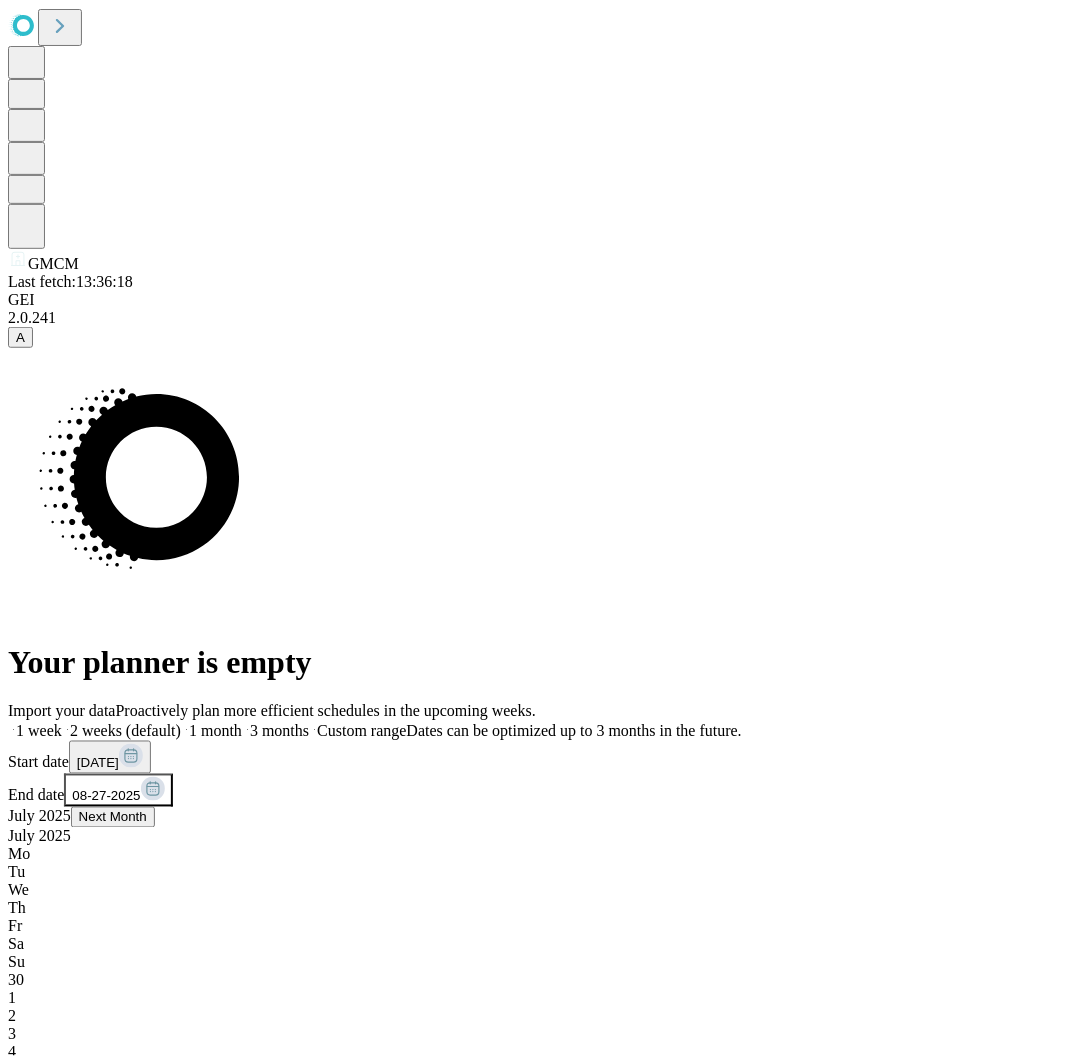 click on "27" at bounding box center (16, 1466) 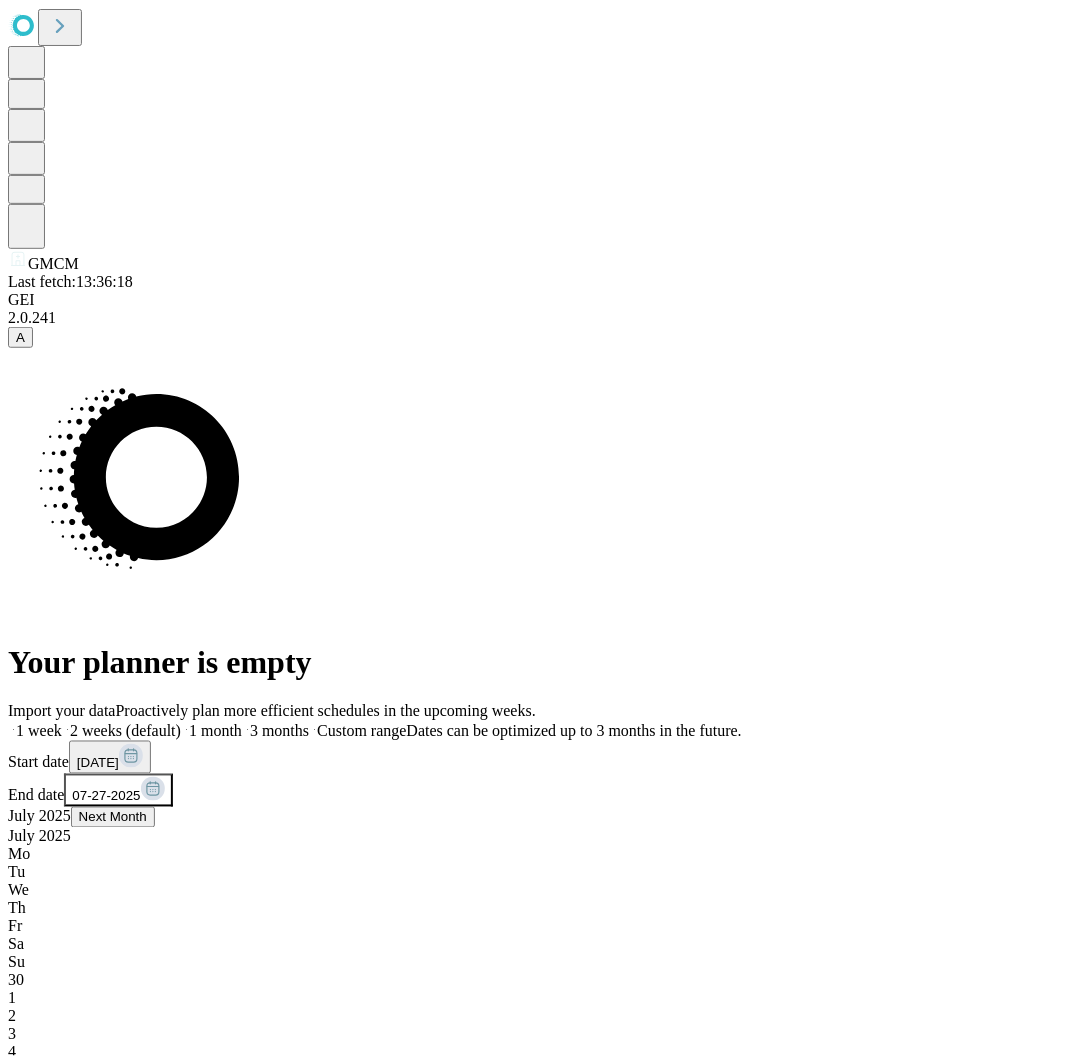 click on "Your planner is empty Import your data Proactively plan more efficient schedules in the upcoming weeks. 1 week 2 weeks (default) 1 month 3 months Custom range Dates can be optimized up to 3 months in the future. Start date [DATE] End date [DATE] [MONTH] [YEAR] Mo Tu We Th Fr Sa Su 30 1 2 3 4 5 6 7 8 9 10 11 12 13 14 15 16 17 18 19 20 21 22 23 24 25 26 27 28 29 30 31 1 2 3 Fetch Alternatively Upload a file   With your OR schedule from your existing EHR" at bounding box center (536, 1024) 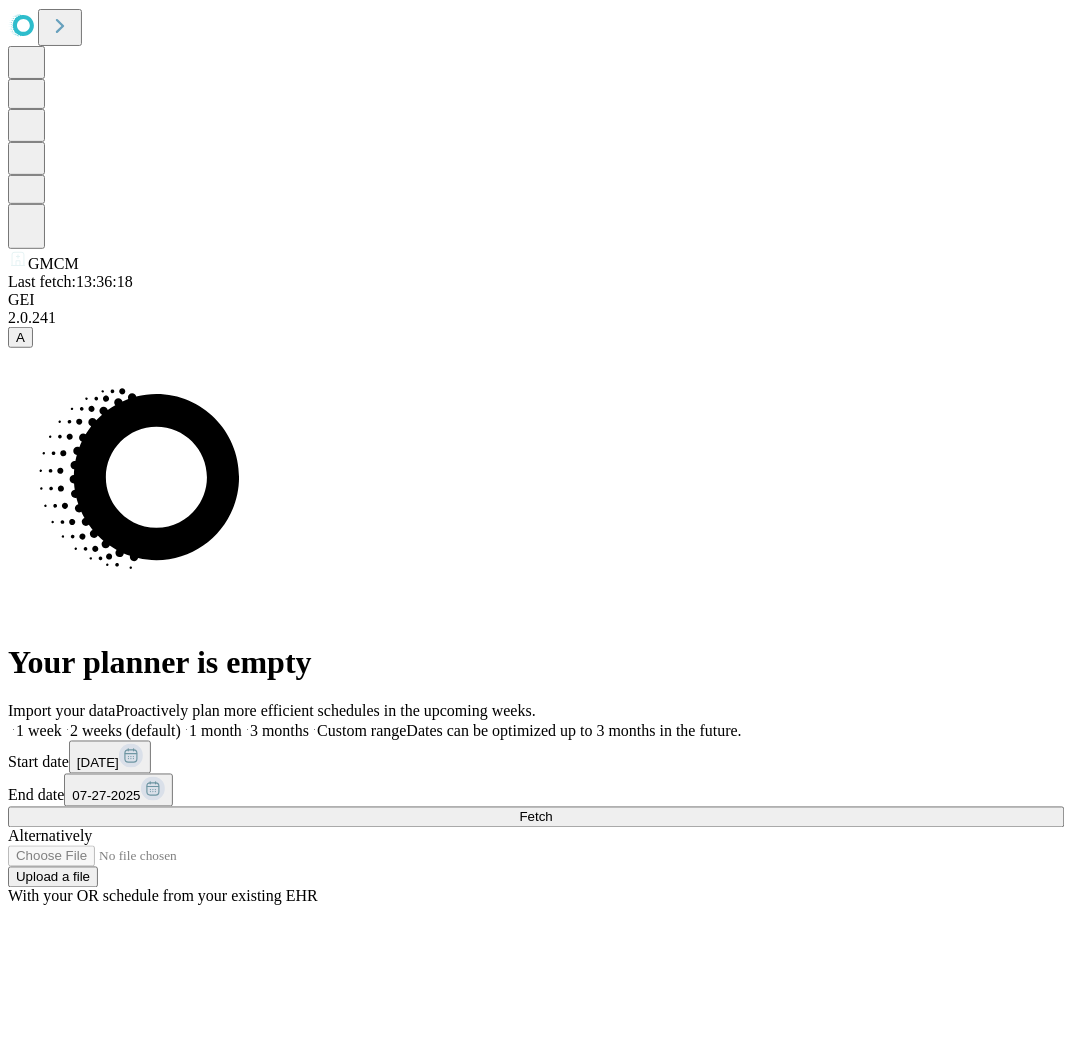 click on "Fetch" at bounding box center (536, 817) 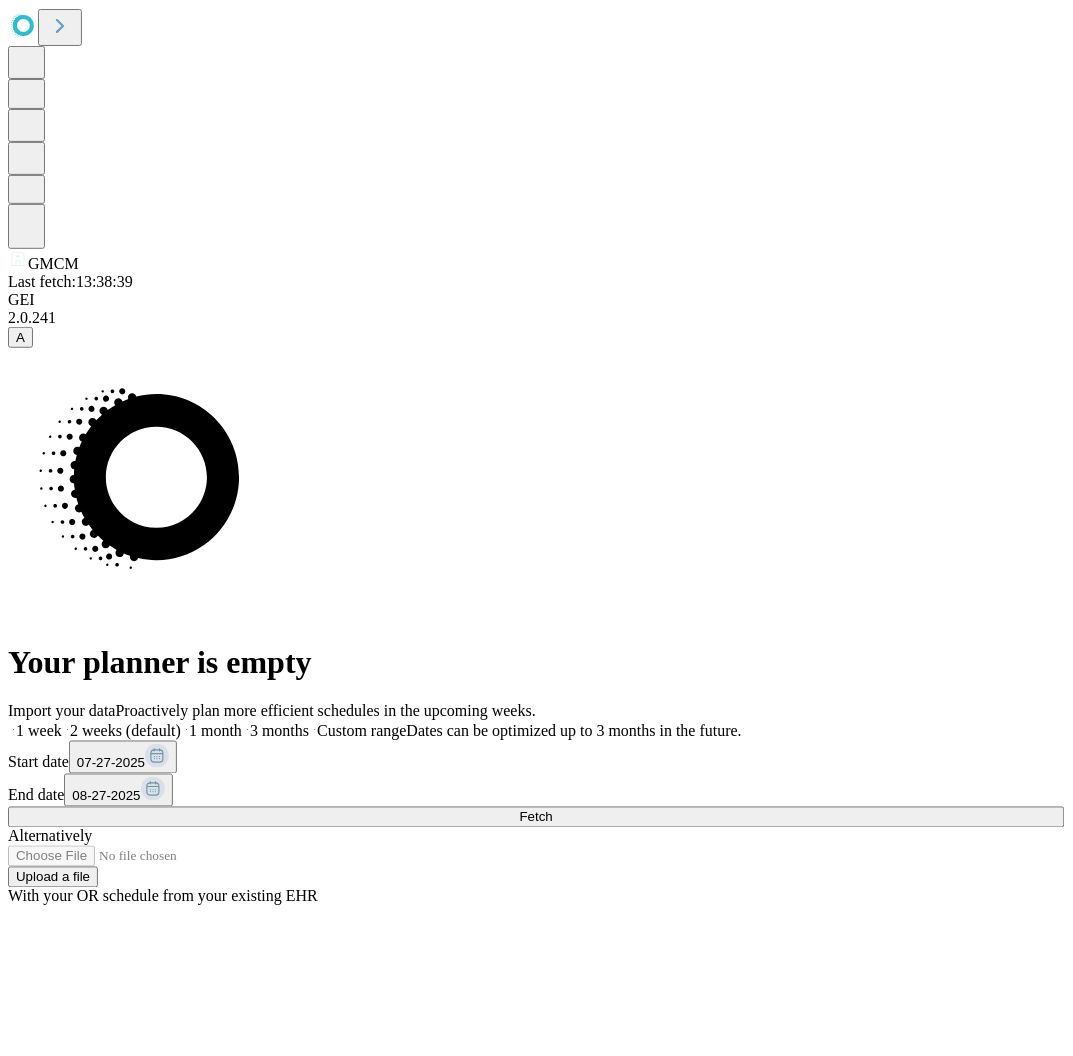 click on "08-27-2025" at bounding box center [118, 790] 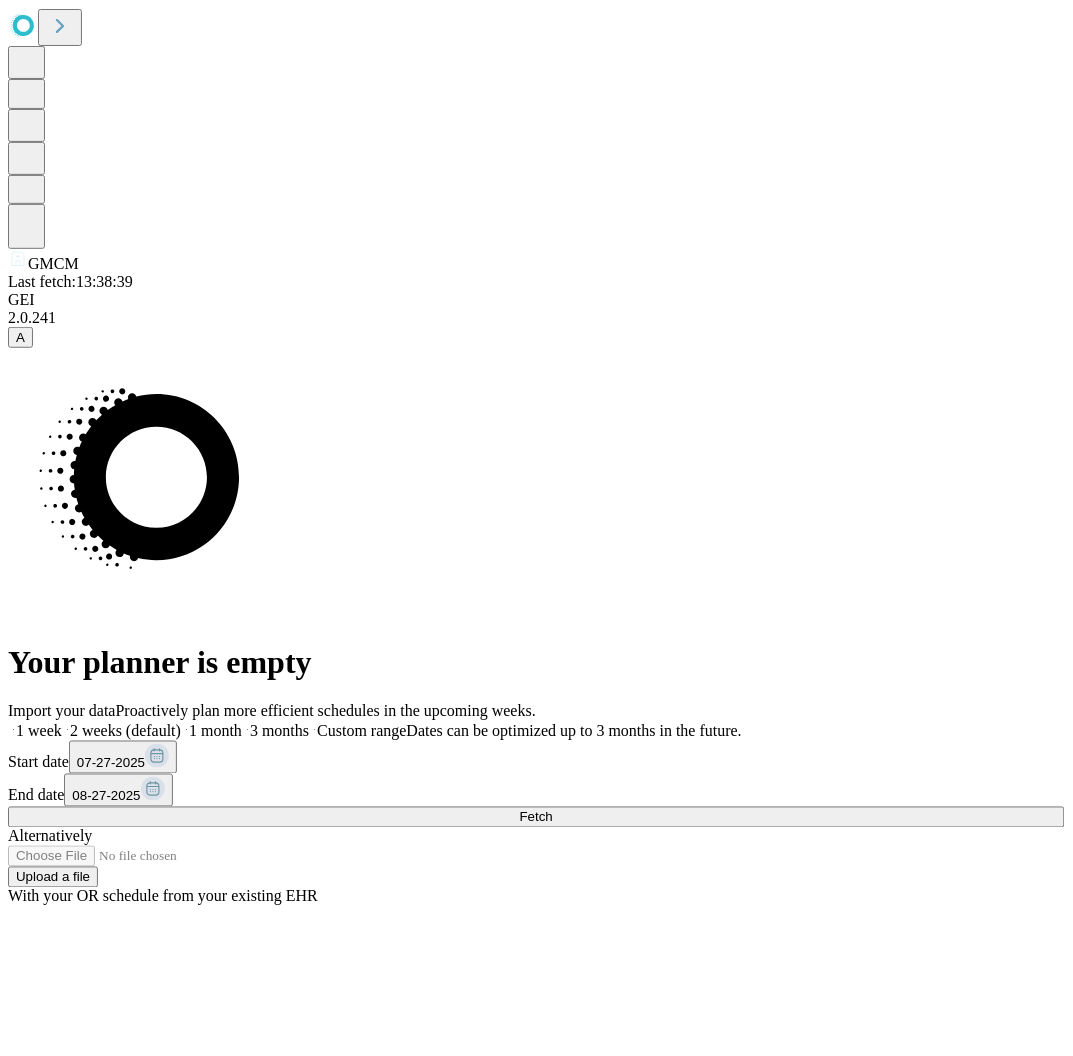 click on "08-27-2025" at bounding box center (118, 790) 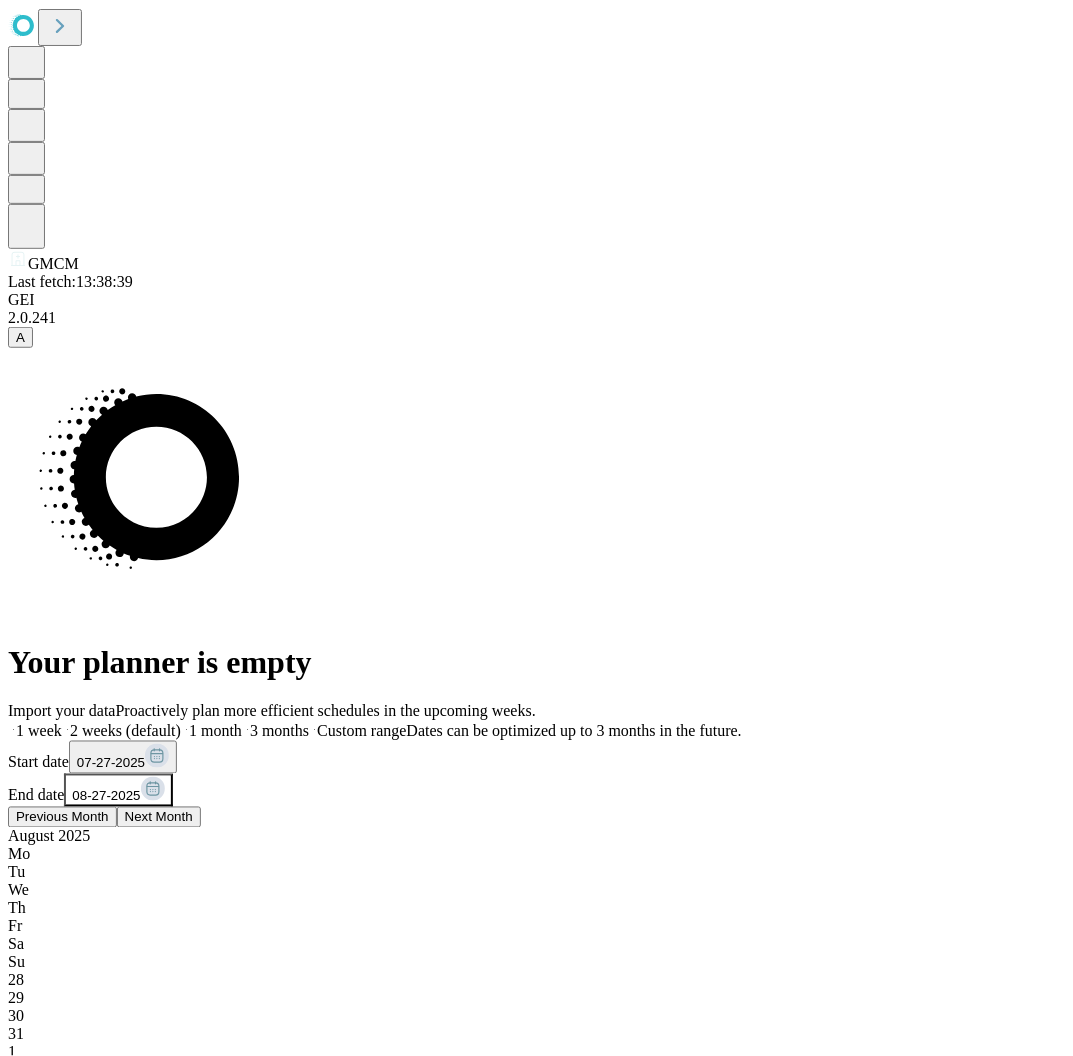 click on "07-27-2025" at bounding box center [123, 757] 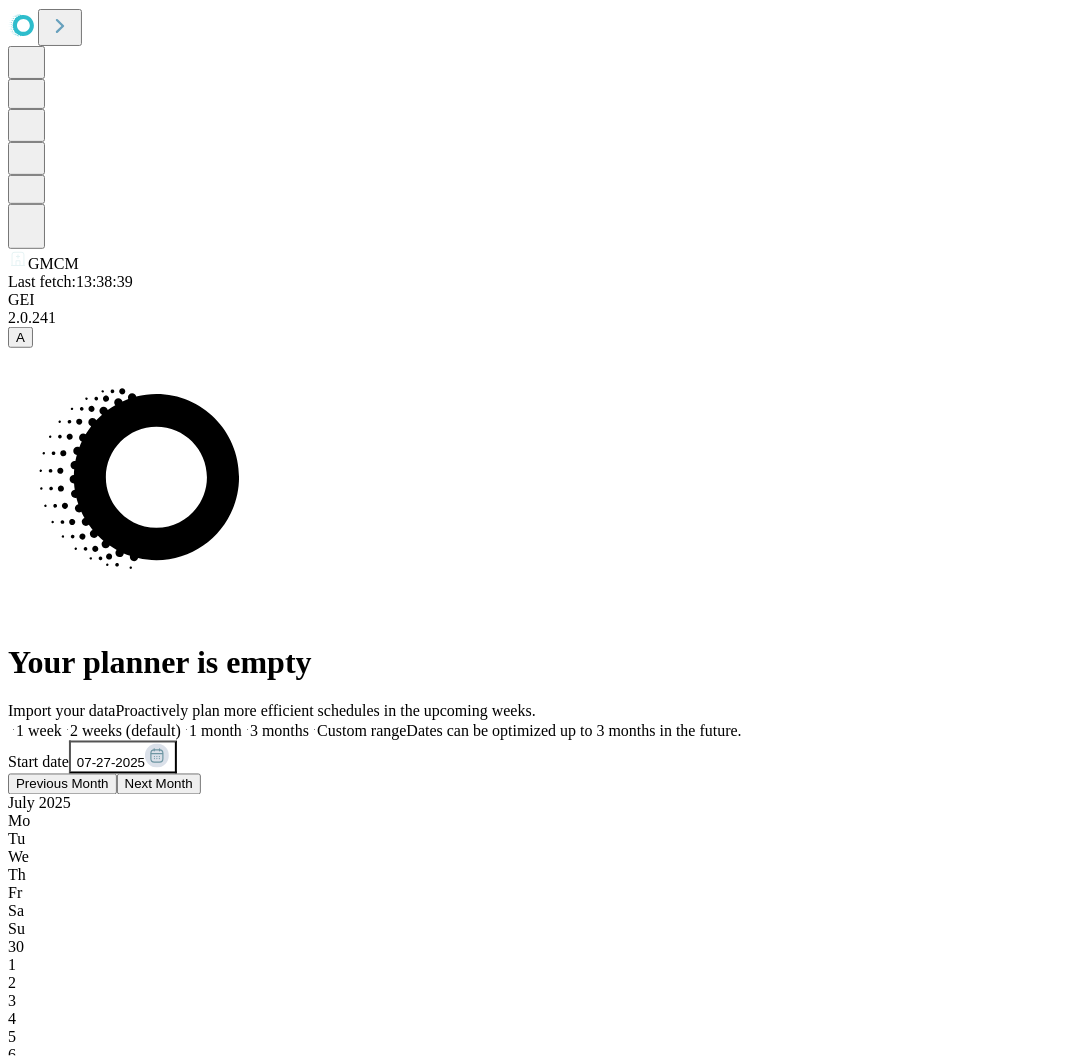 scroll, scrollTop: 0, scrollLeft: 38, axis: horizontal 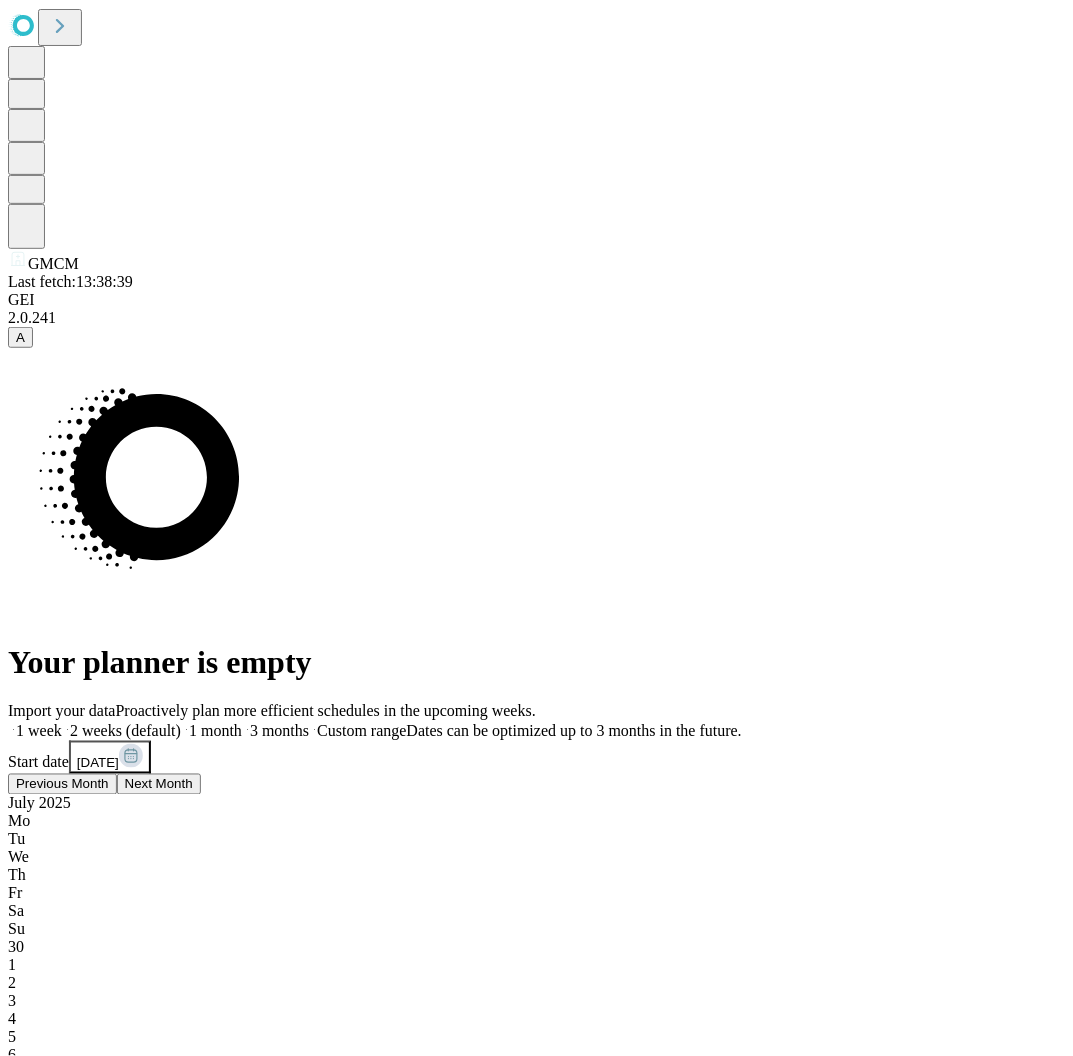 click on "08-27-2025" at bounding box center [118, 1585] 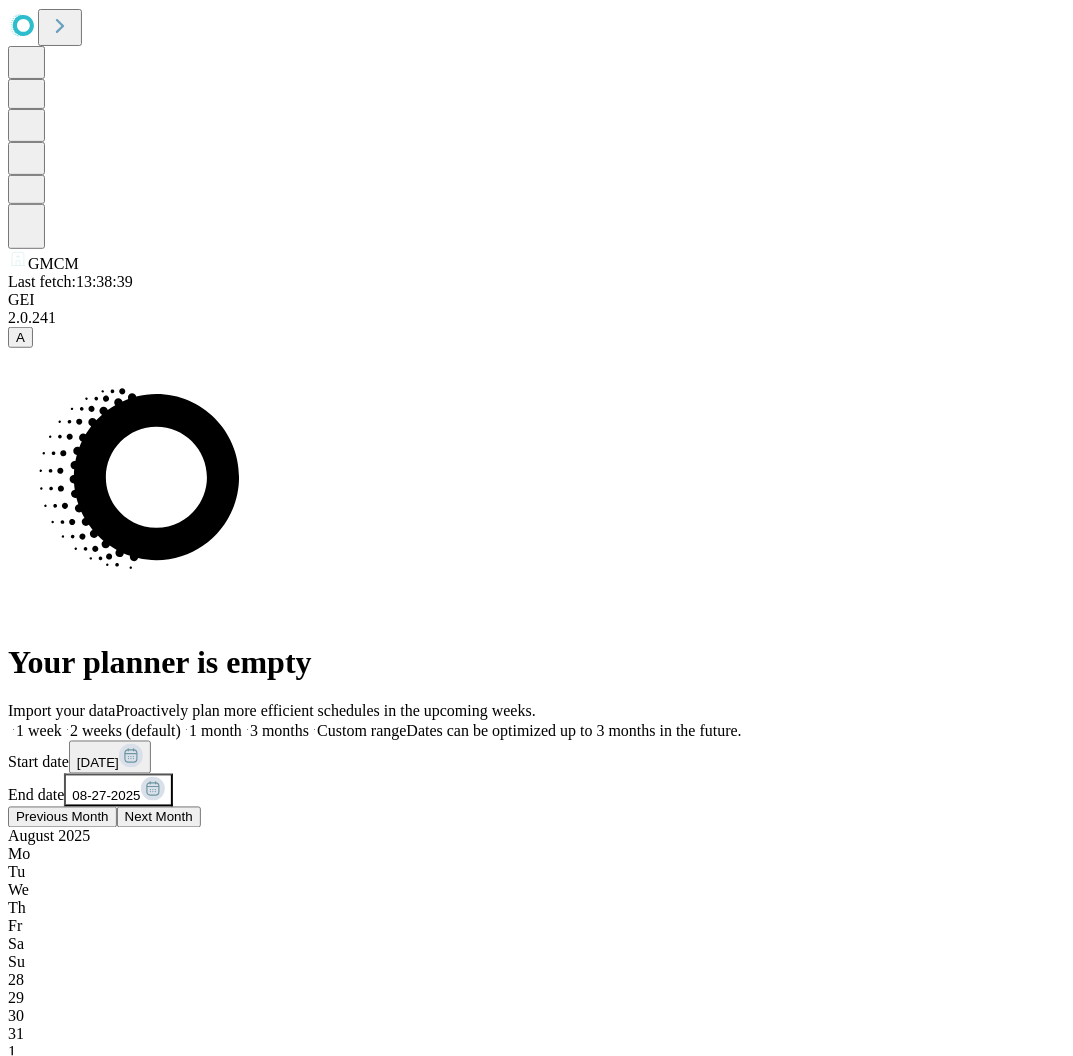 scroll, scrollTop: 0, scrollLeft: 198, axis: horizontal 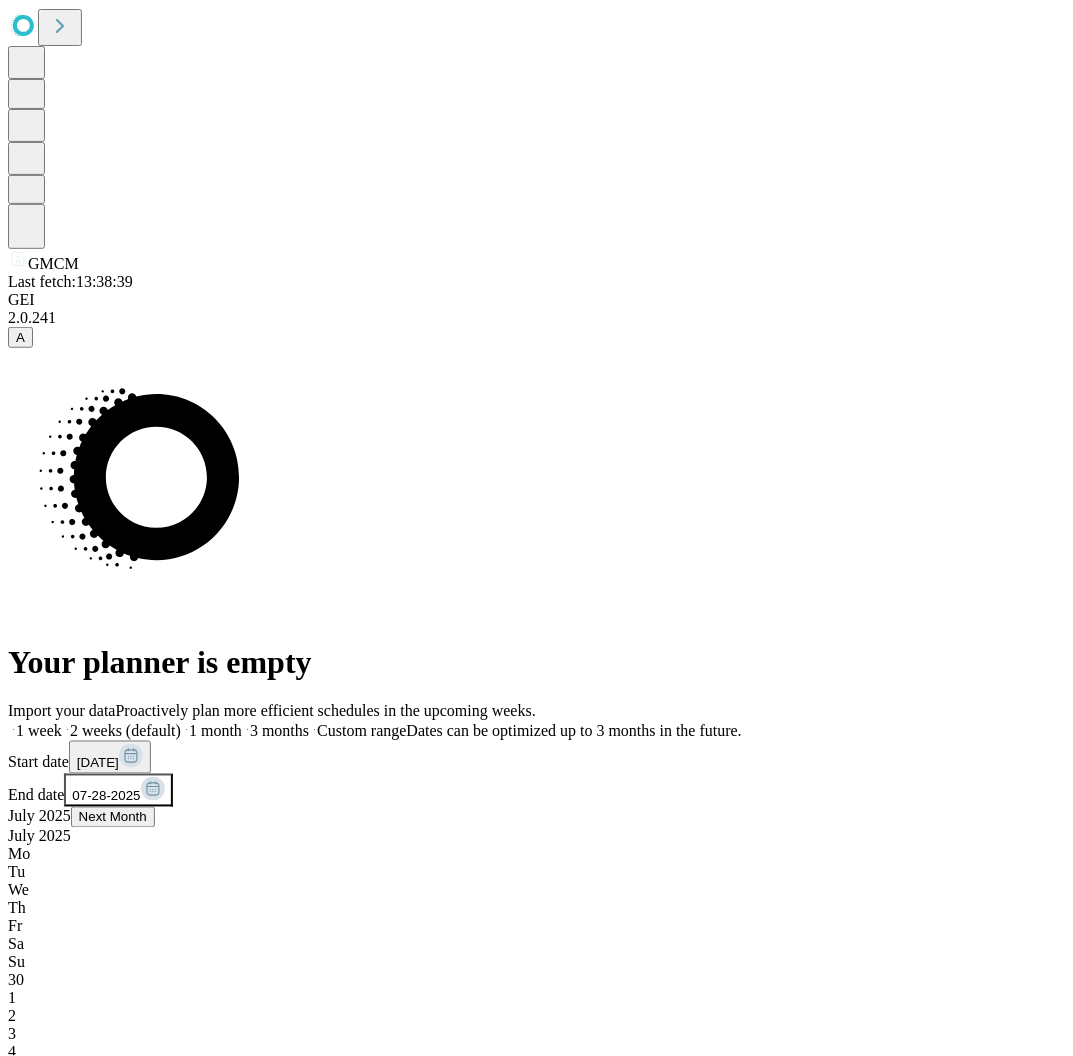 click on "Import your data Proactively plan more efficient schedules in the upcoming weeks. 1 week 2 weeks (default) 1 month 3 months Custom range Dates can be optimized up to 3 months in the future. Start date [DATE] End date [DATE] [MONTH] [YEAR] Mo Tu We Th Fr Sa Su 30 1 2 3 4 5 6 7 8 9 10 11 12 13 14 15 16 17 18 19 20 21 22 23 24 25 26 27 28 29 30 31 1 2 3 Fetch Alternatively Upload a file   With your OR schedule from your existing EHR" at bounding box center [536, 1202] 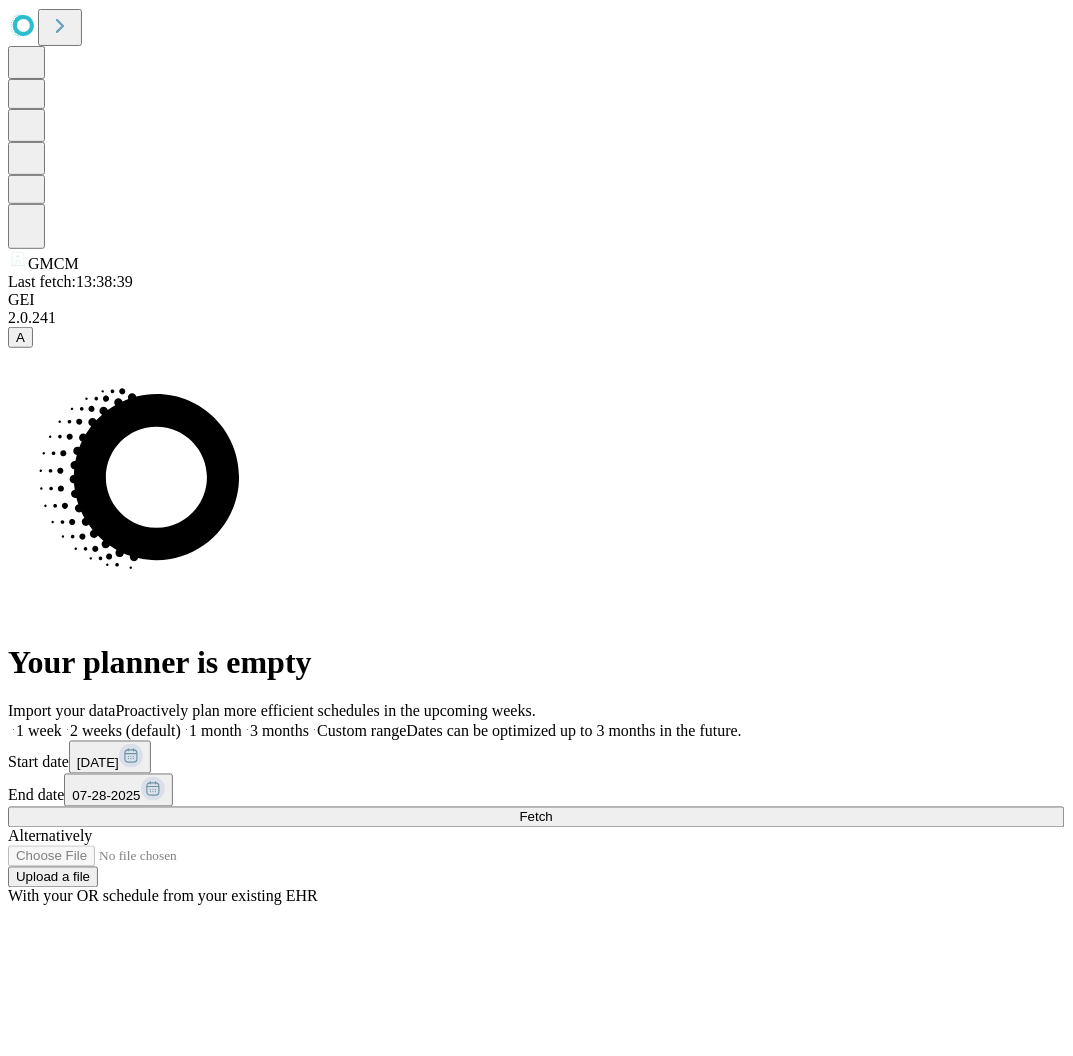 click on "Fetch" at bounding box center (536, 817) 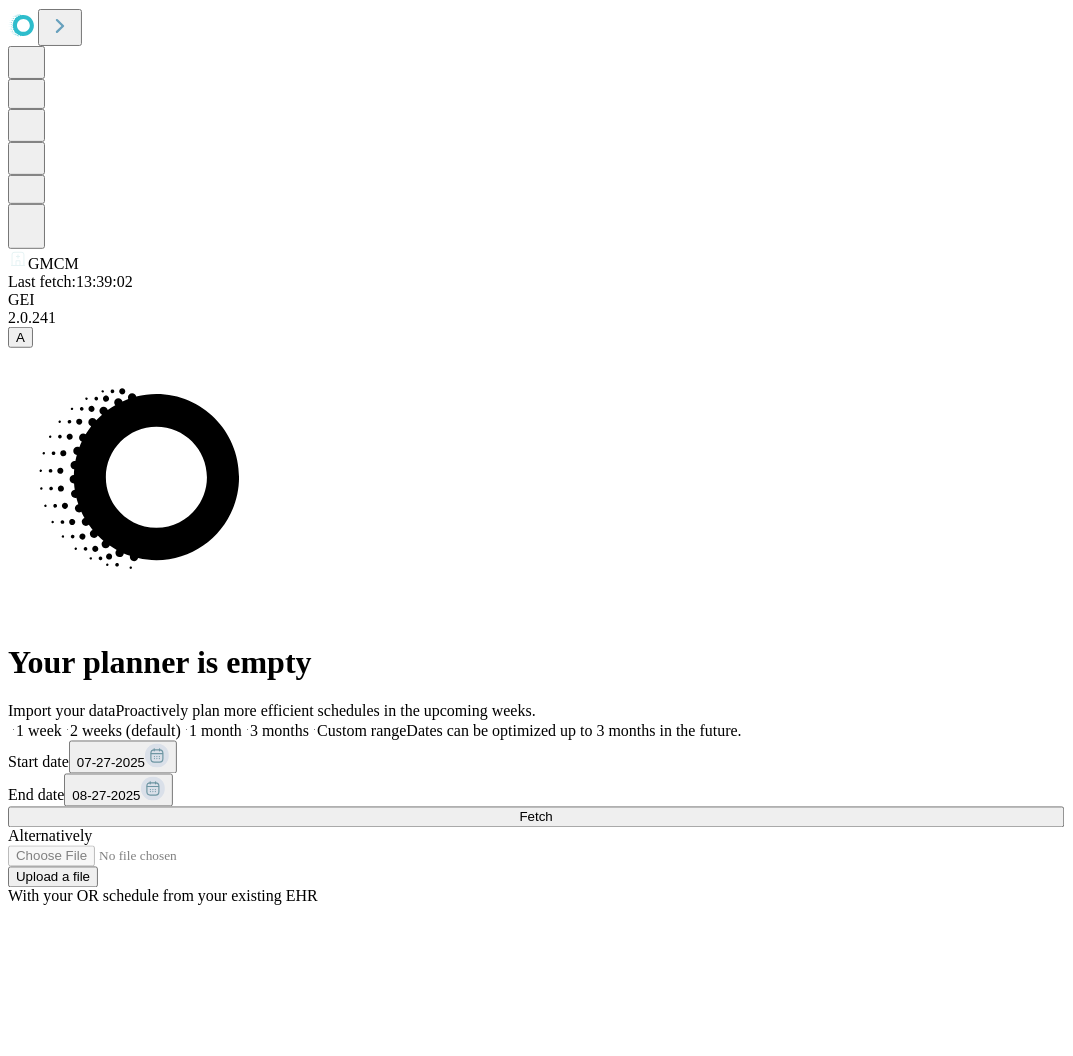 click 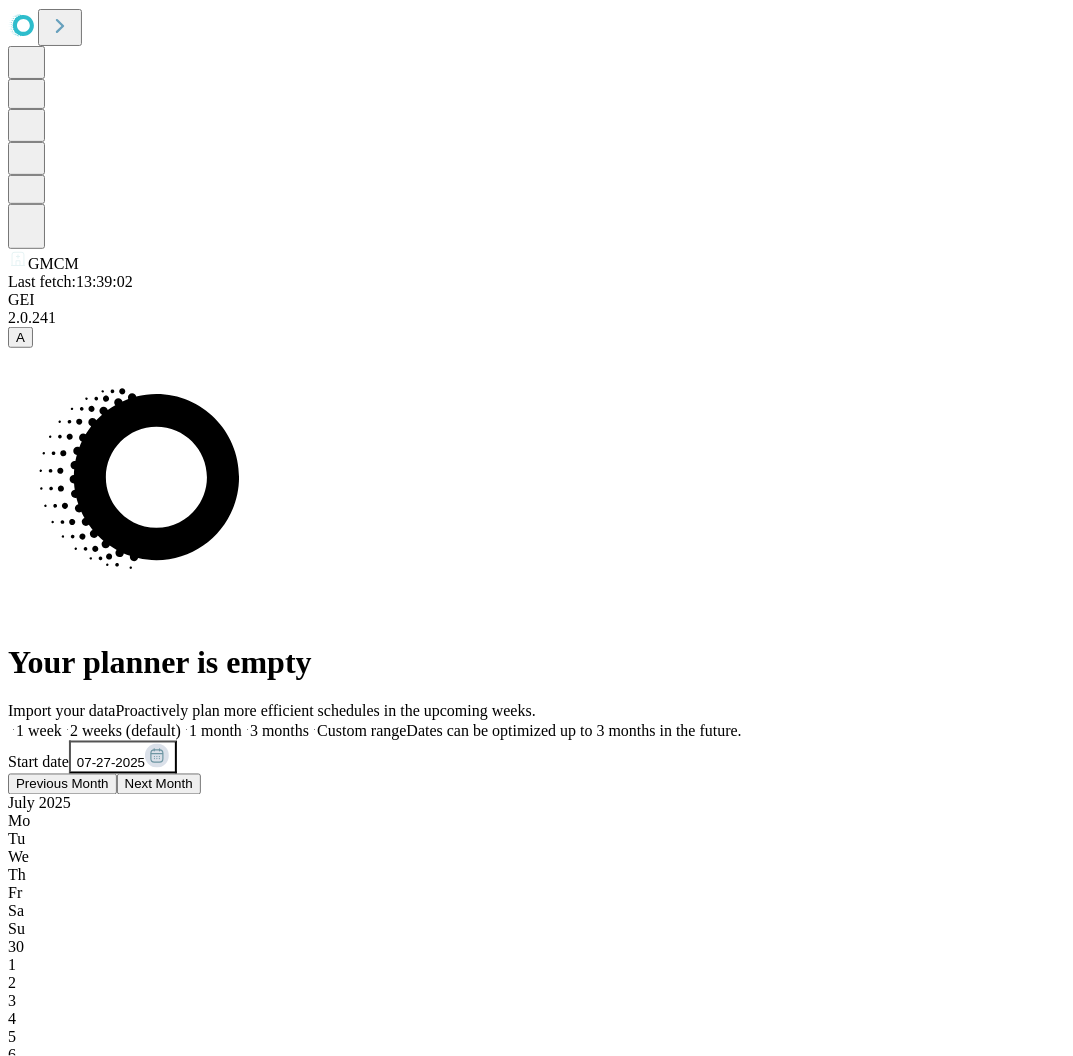 scroll, scrollTop: 0, scrollLeft: 38, axis: horizontal 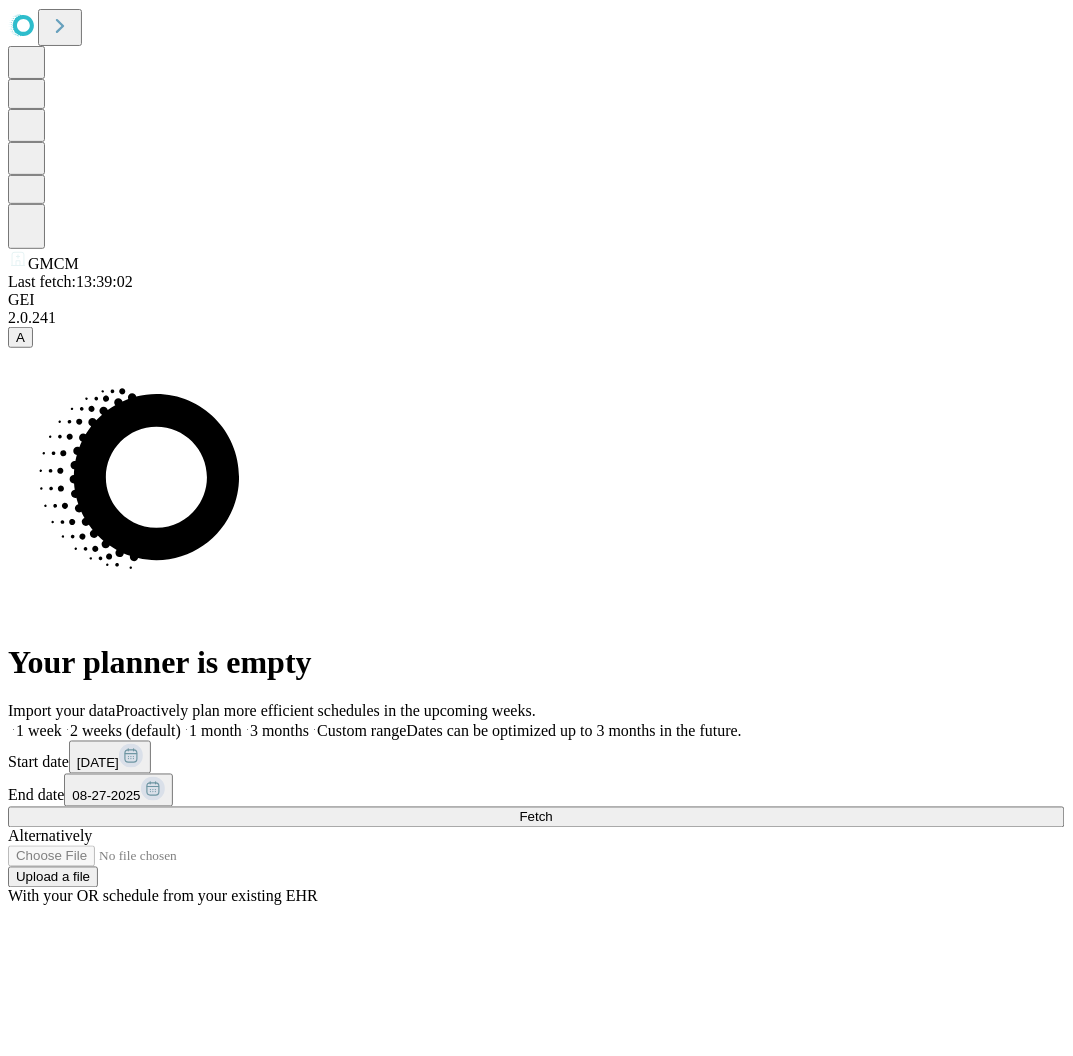 click on "08-27-2025" at bounding box center [118, 790] 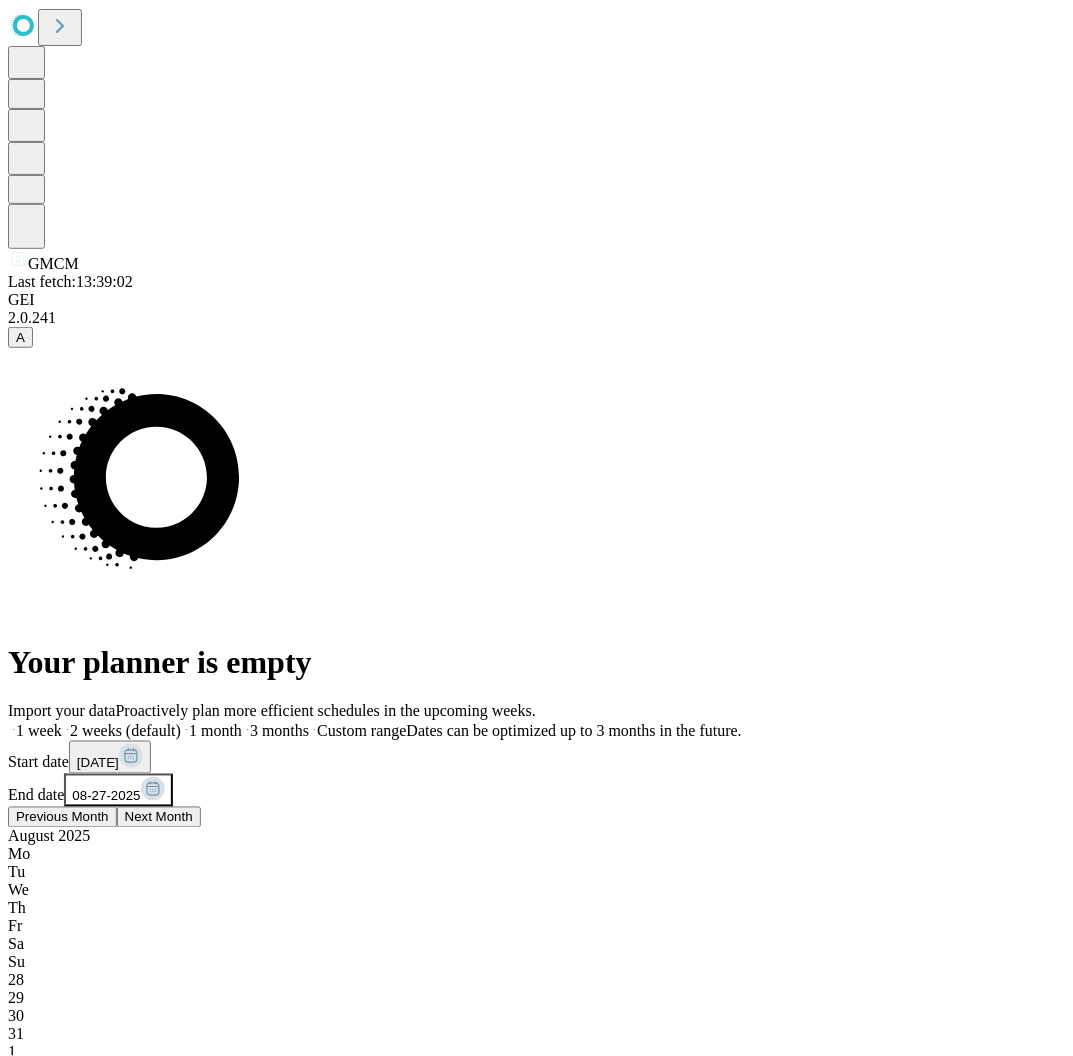 scroll, scrollTop: 0, scrollLeft: 198, axis: horizontal 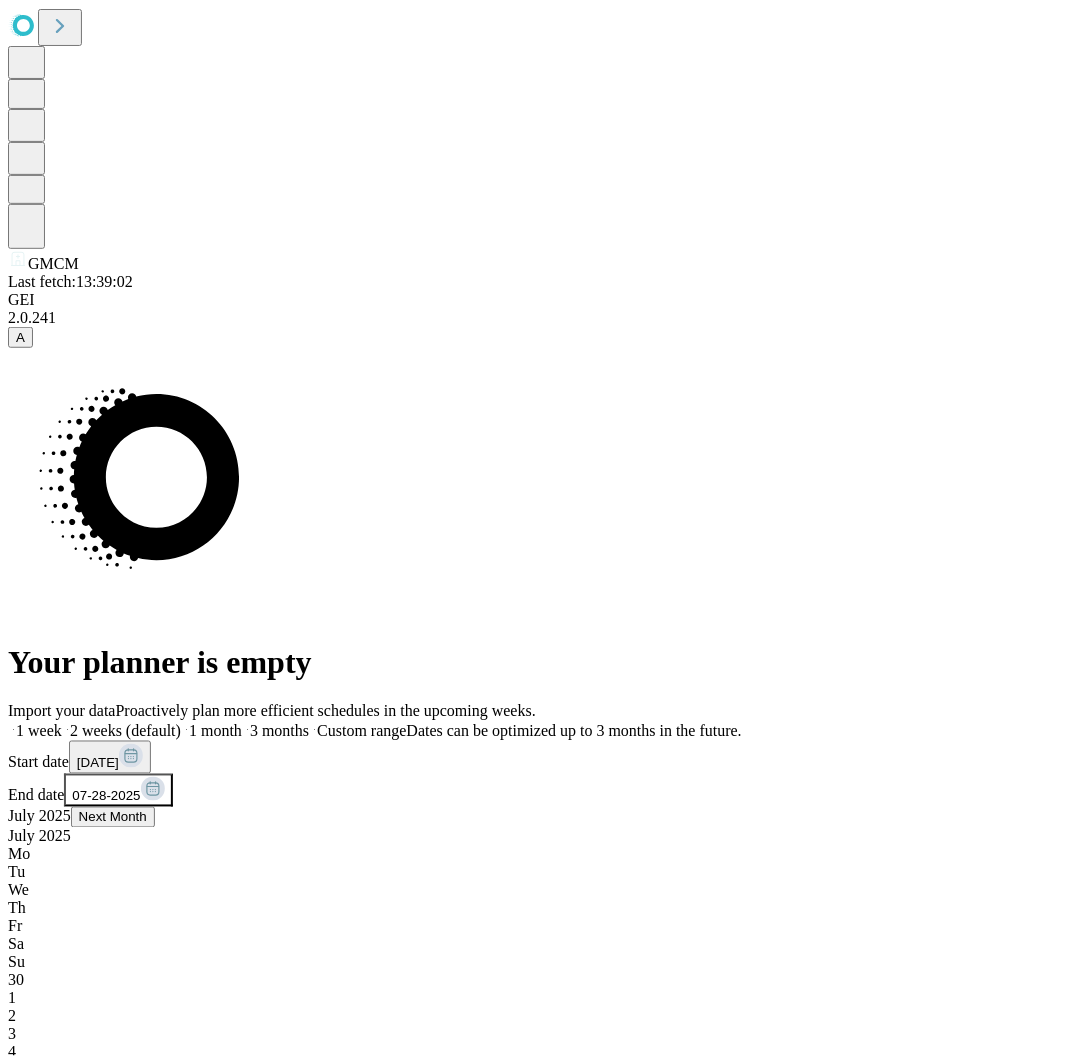 click on "Import your data Proactively plan more efficient schedules in the upcoming weeks. 1 week 2 weeks (default) 1 month 3 months Custom range Dates can be optimized up to 3 months in the future. Start date [DATE] End date [DATE] [MONTH] [YEAR] Mo Tu We Th Fr Sa Su 30 1 2 3 4 5 6 7 8 9 10 11 12 13 14 15 16 17 18 19 20 21 22 23 24 25 26 27 28 29 30 31 1 2 3 Fetch Alternatively Upload a file   With your OR schedule from your existing EHR" at bounding box center [536, 1202] 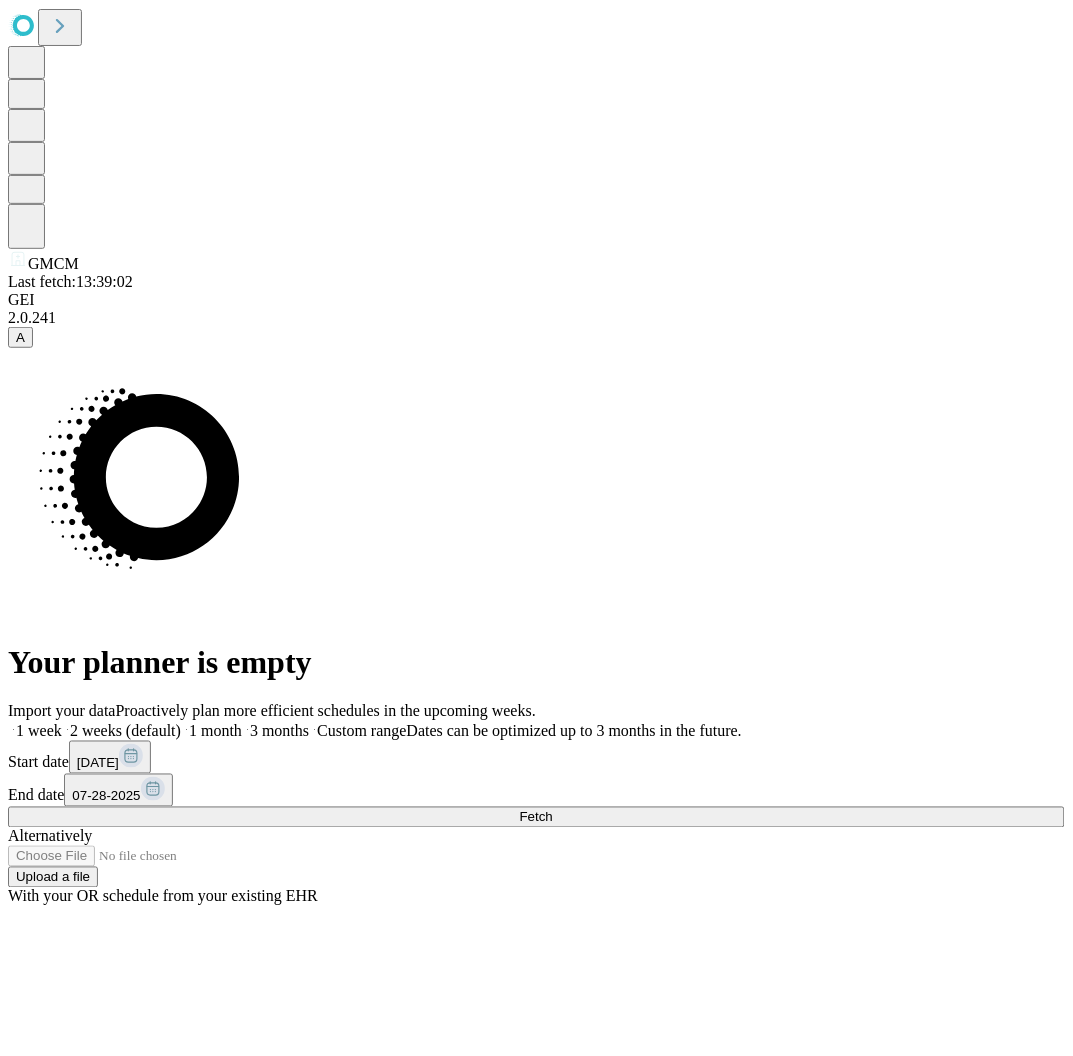 click on "Fetch" at bounding box center (536, 817) 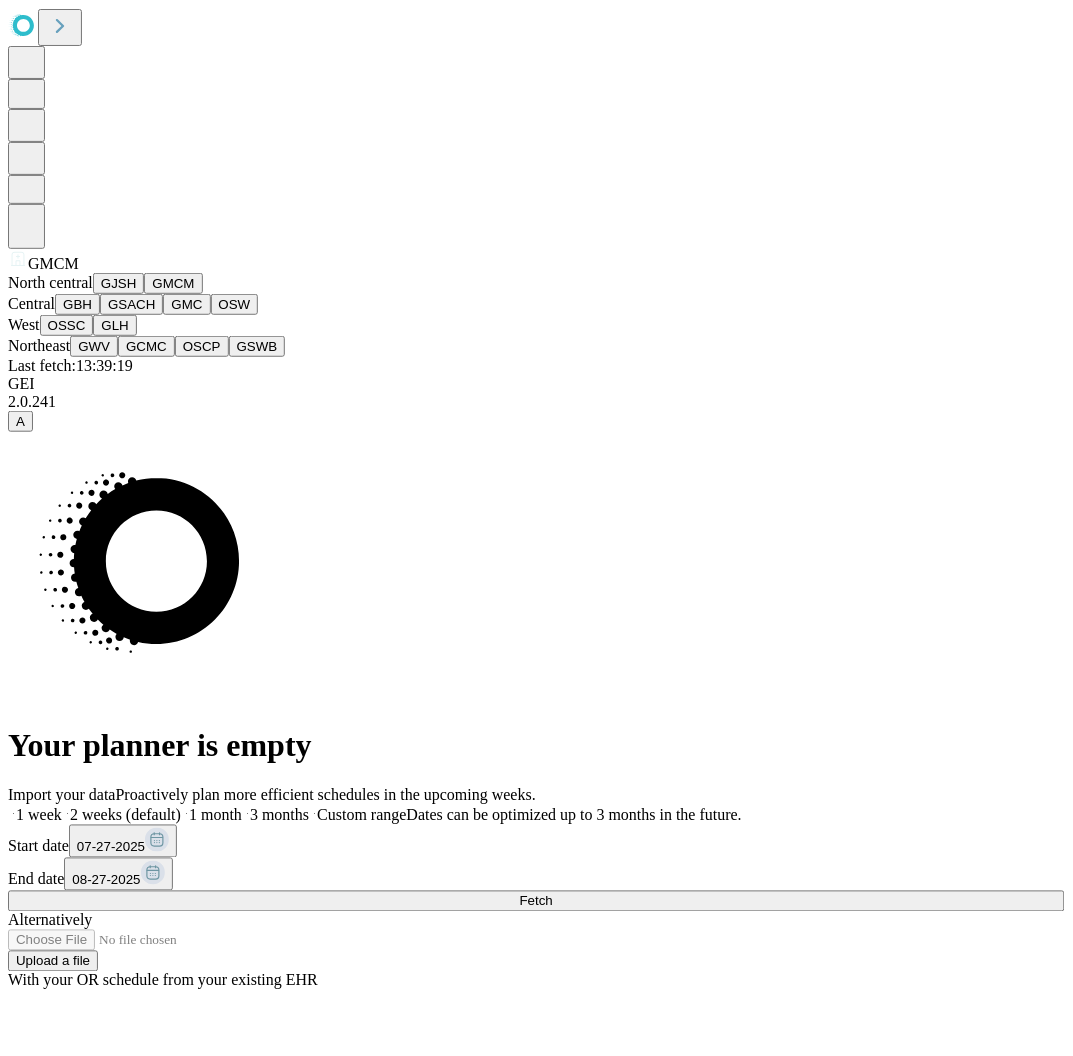 click on "[ORGANIZATION] [ORGANIZATION] [ORGANIZATION] [ORGANIZATION] [ORGANIZATION]" at bounding box center (536, 304) 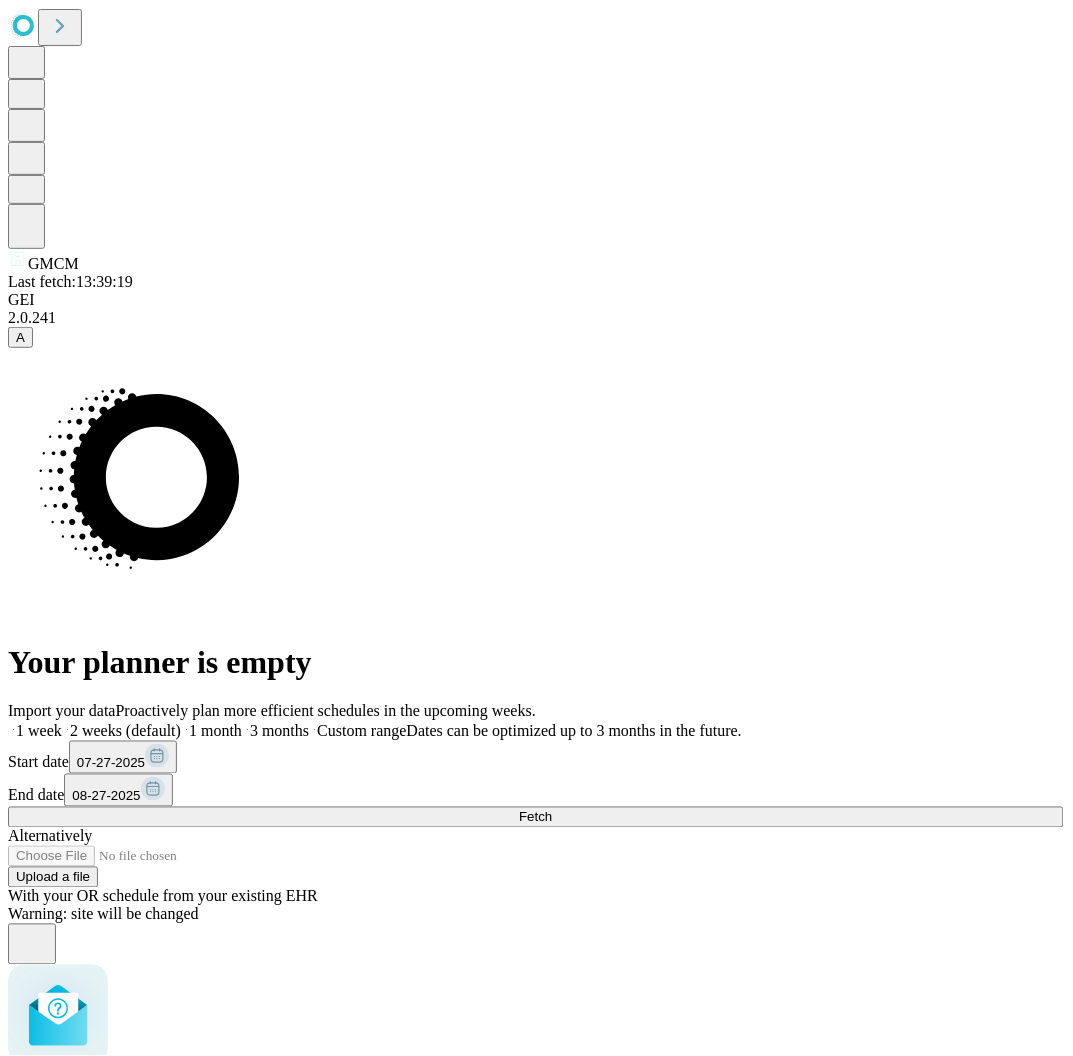 click on "Change the site from [ORGANIZATION]?
Changing the site will re-direct you to the homepage Cancel Confirm" at bounding box center (536, 1036) 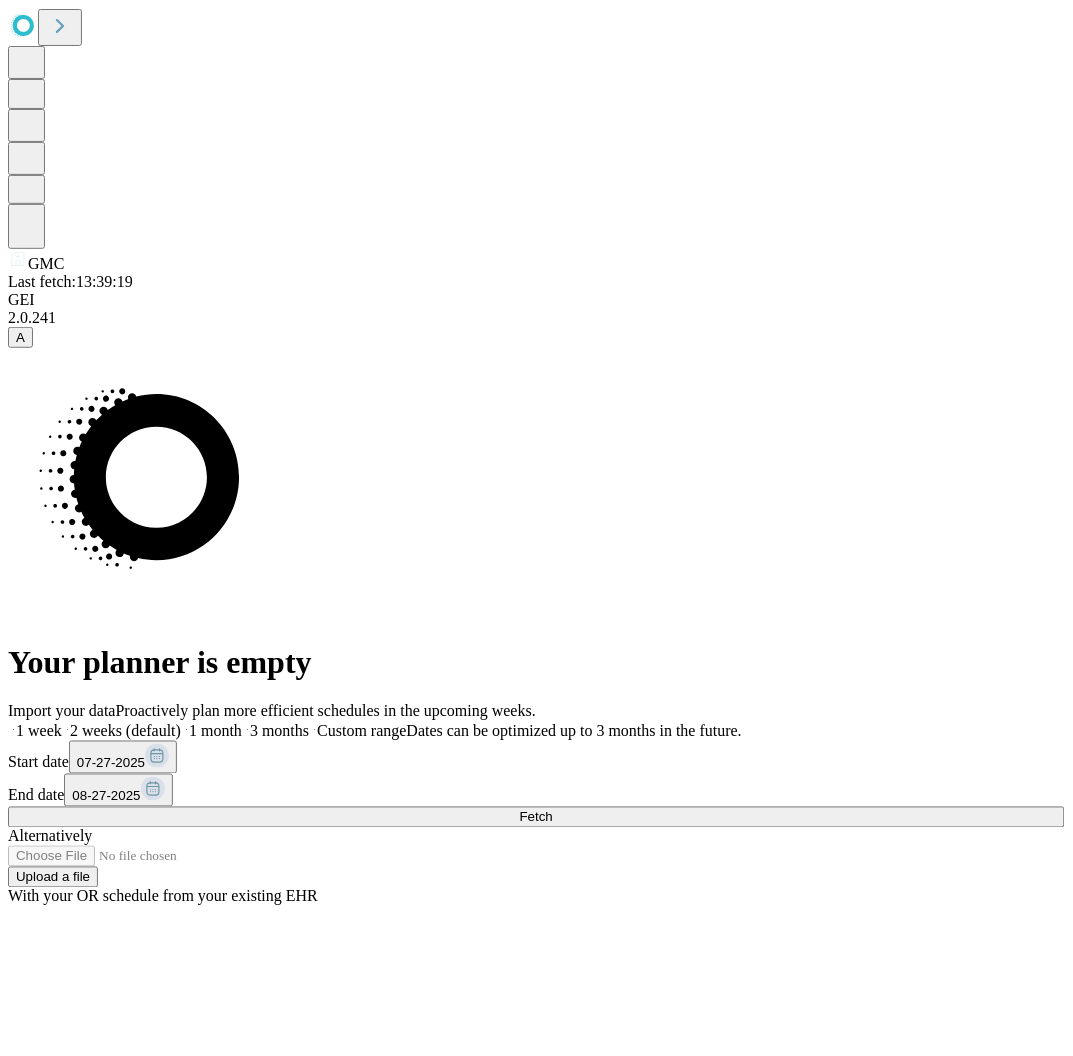 scroll, scrollTop: 0, scrollLeft: 6, axis: horizontal 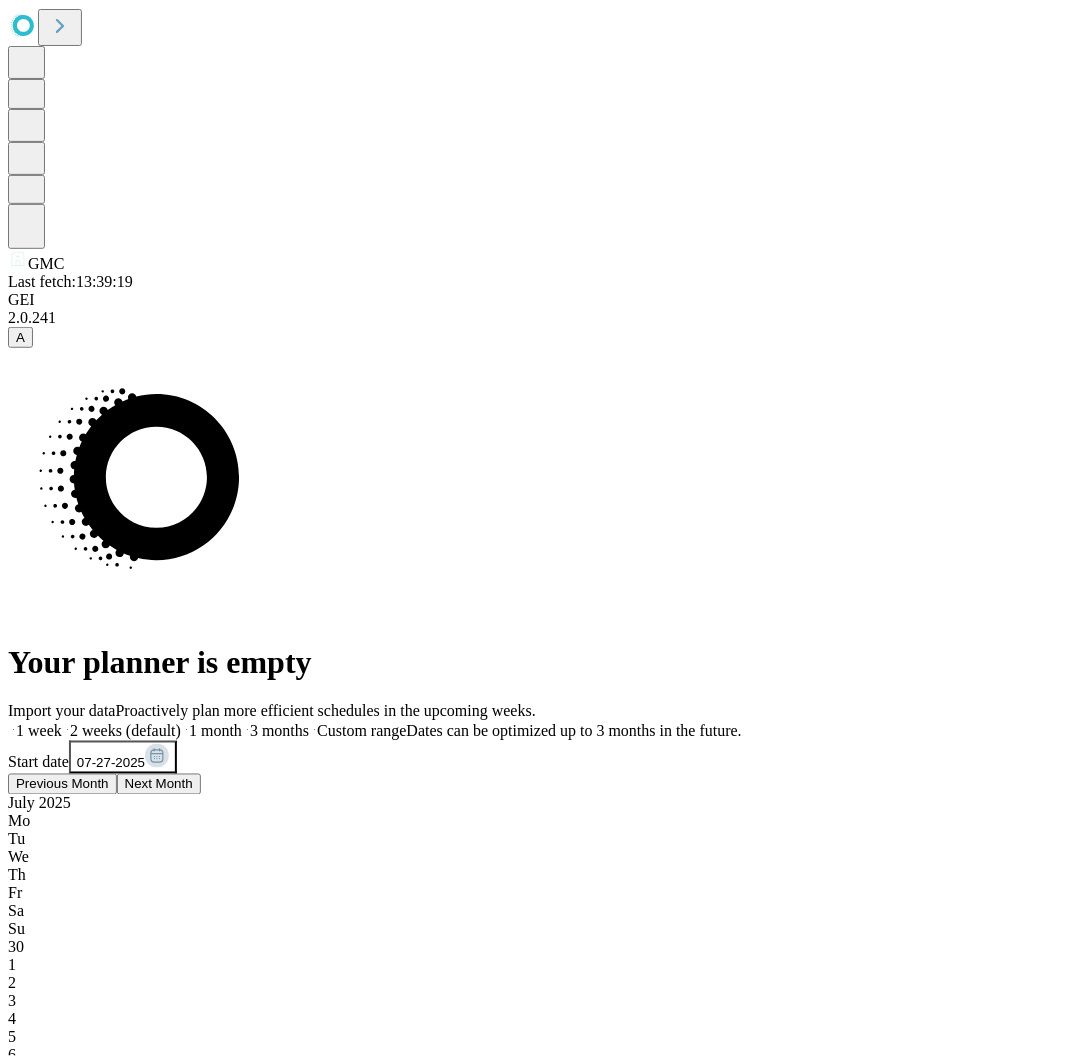 click on "25" at bounding box center [16, 1397] 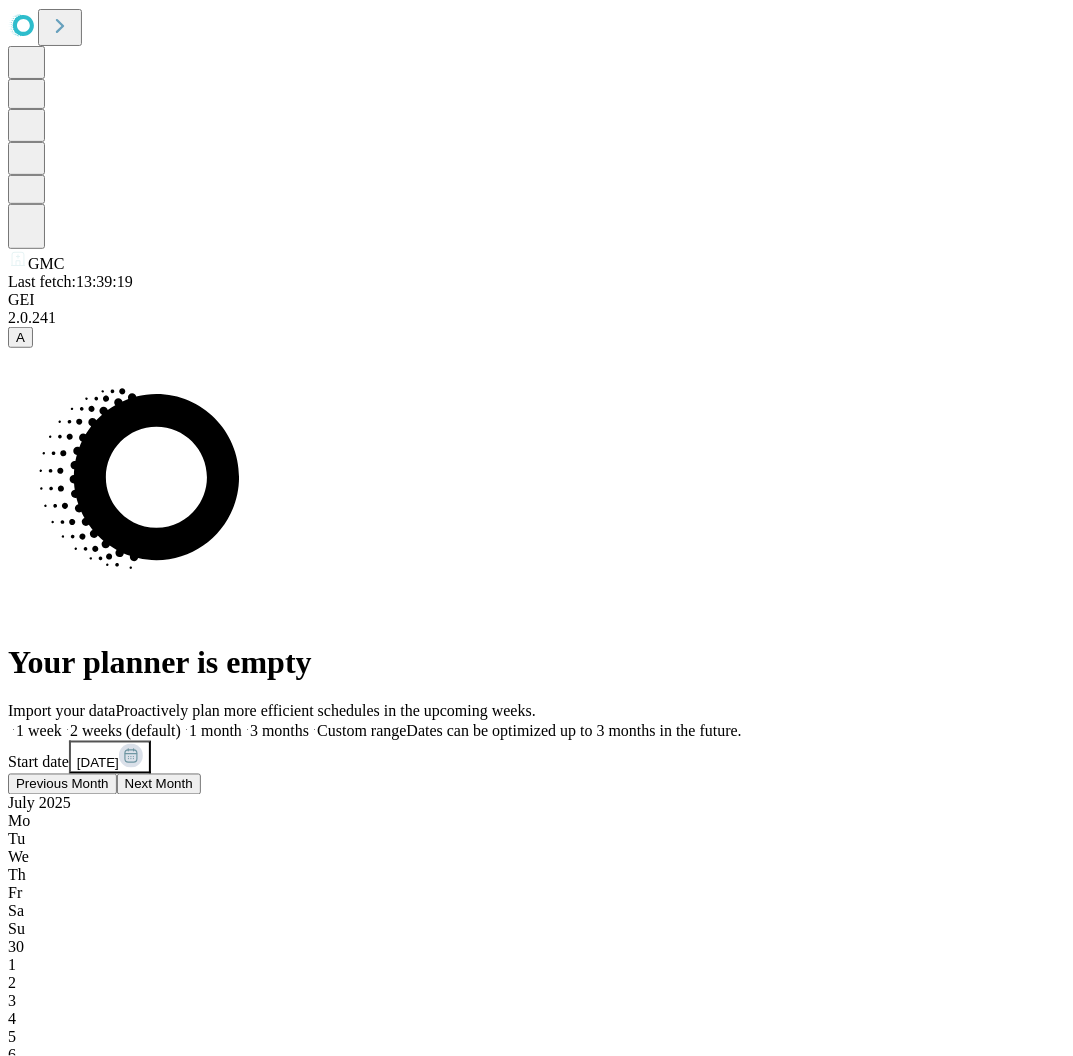 click on "08-27-2025" at bounding box center [118, 1585] 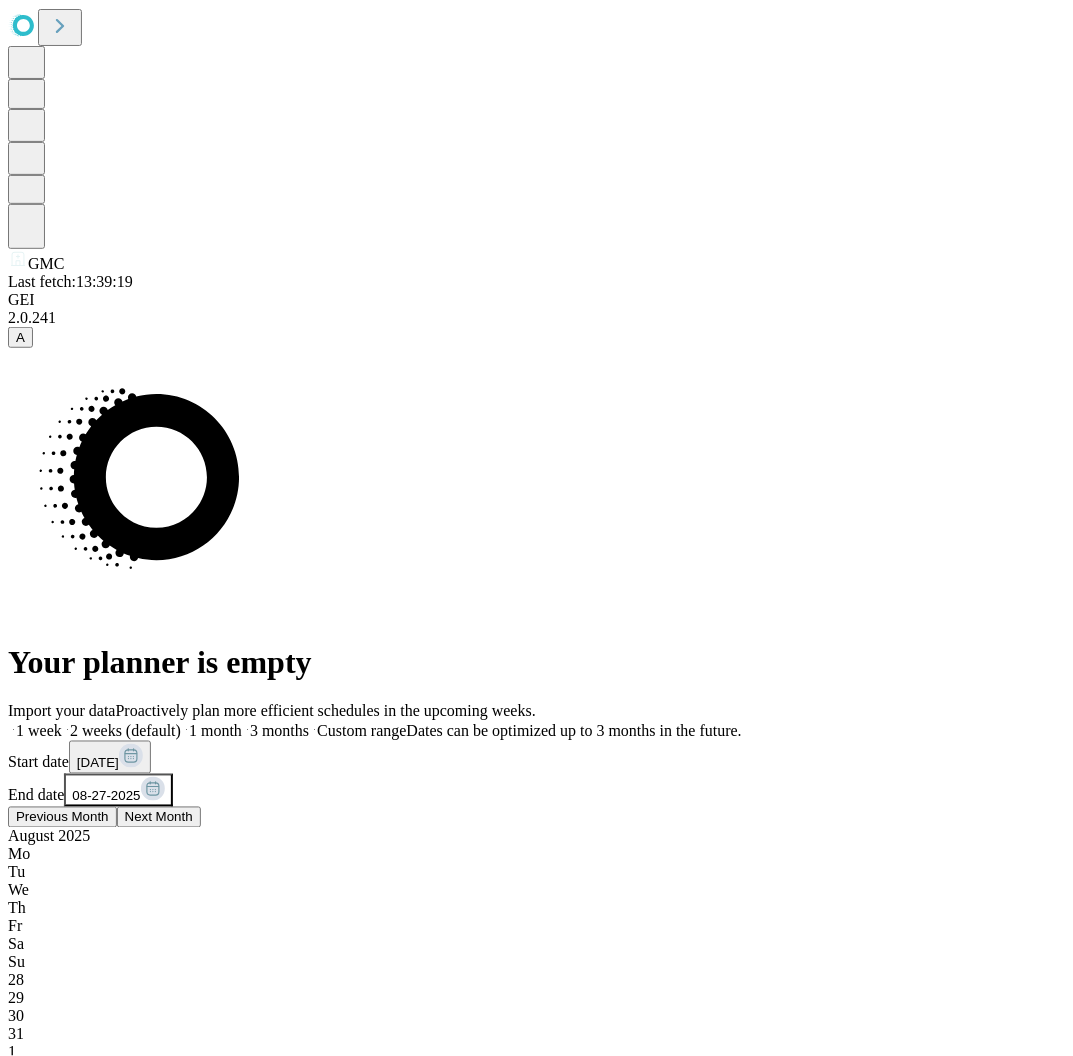 scroll, scrollTop: 0, scrollLeft: 198, axis: horizontal 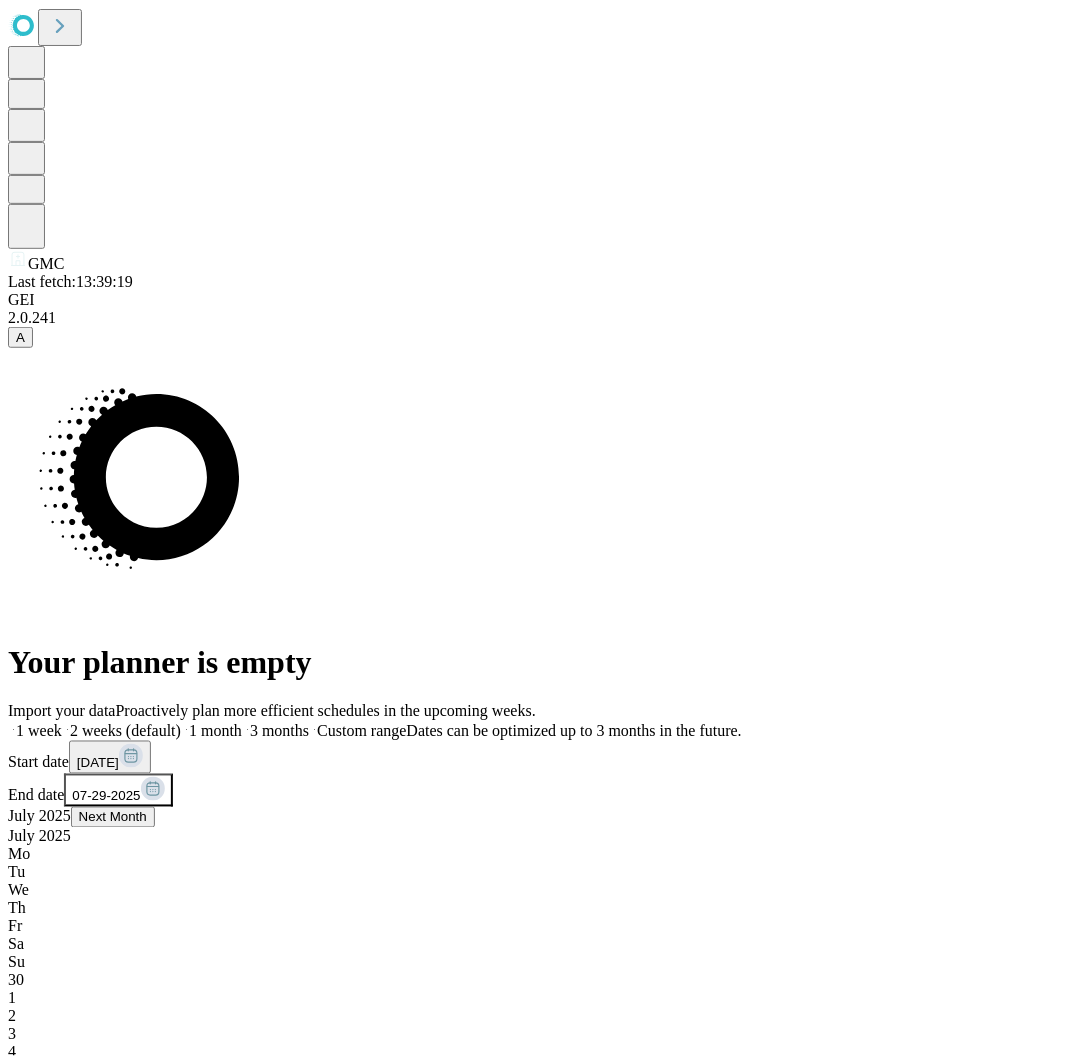 click on "28" at bounding box center [536, 1485] 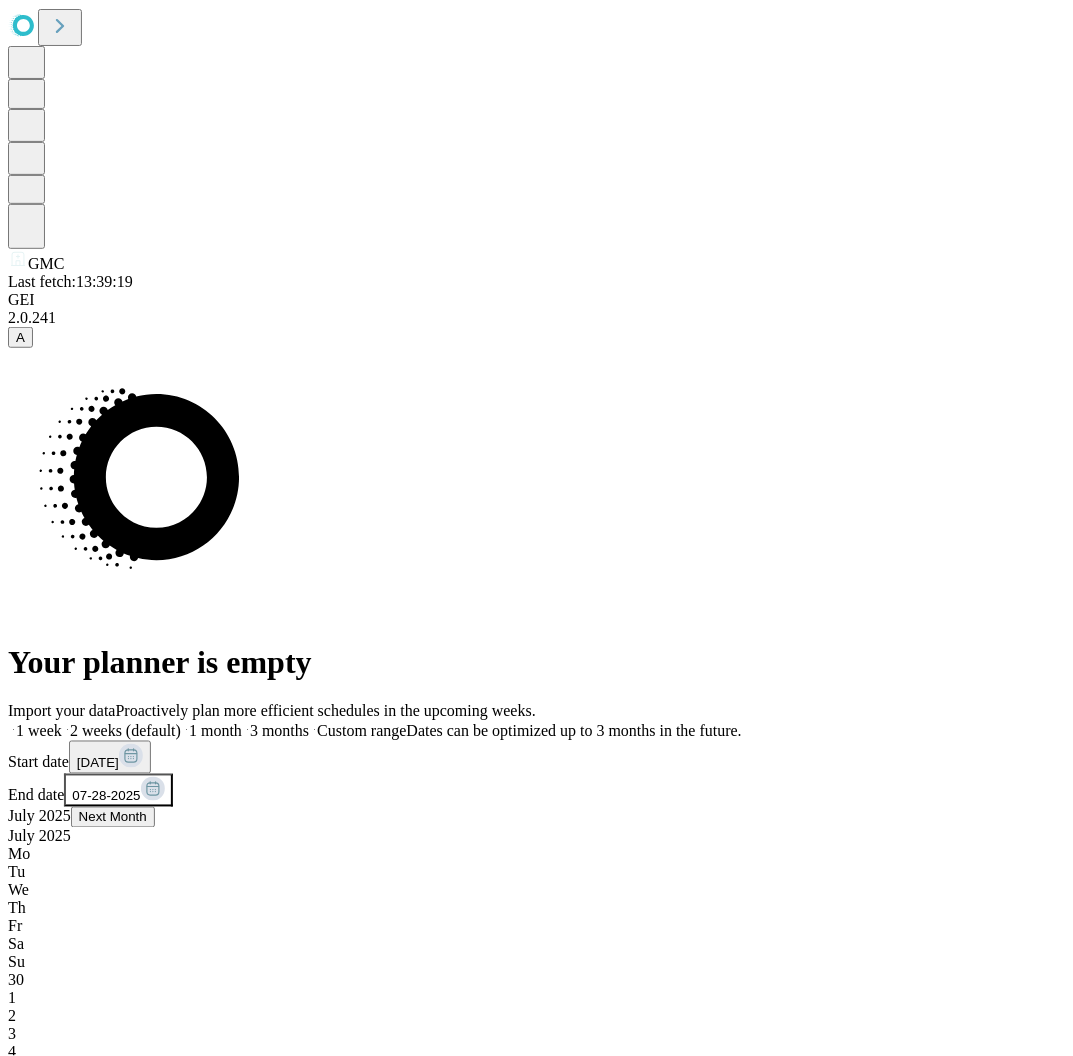click on "Import your data Proactively plan more efficient schedules in the upcoming weeks. 1 week 2 weeks (default) 1 month 3 months Custom range Dates can be optimized up to 3 months in the future. Start date [DATE] End date [DATE] [MONTH] [YEAR] Mo Tu We Th Fr Sa Su 30 1 2 3 4 5 6 7 8 9 10 11 12 13 14 15 16 17 18 19 20 21 22 23 24 25 26 27 28 29 30 31 1 2 3 Fetch Alternatively Upload a file   With your OR schedule from your existing EHR" at bounding box center (536, 1202) 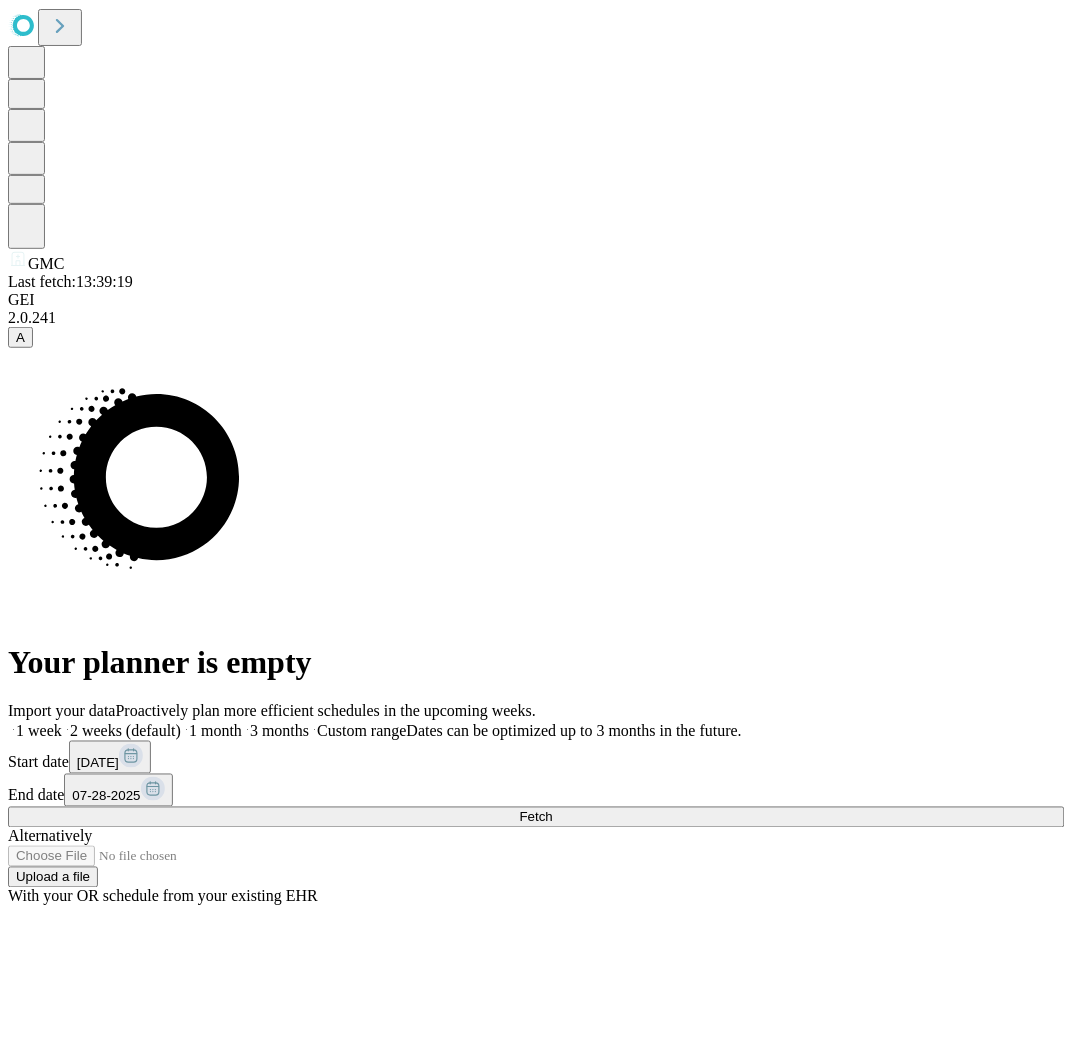 click on "Import your data Proactively plan more efficient schedules in the upcoming weeks. 1 week 2 weeks (default) 1 month 3 months Custom range Dates can be optimized up to 3 months in the future. Start date [DATE] End date [DATE] Fetch Alternatively Upload a file   With your OR schedule from your existing EHR" at bounding box center (536, 804) 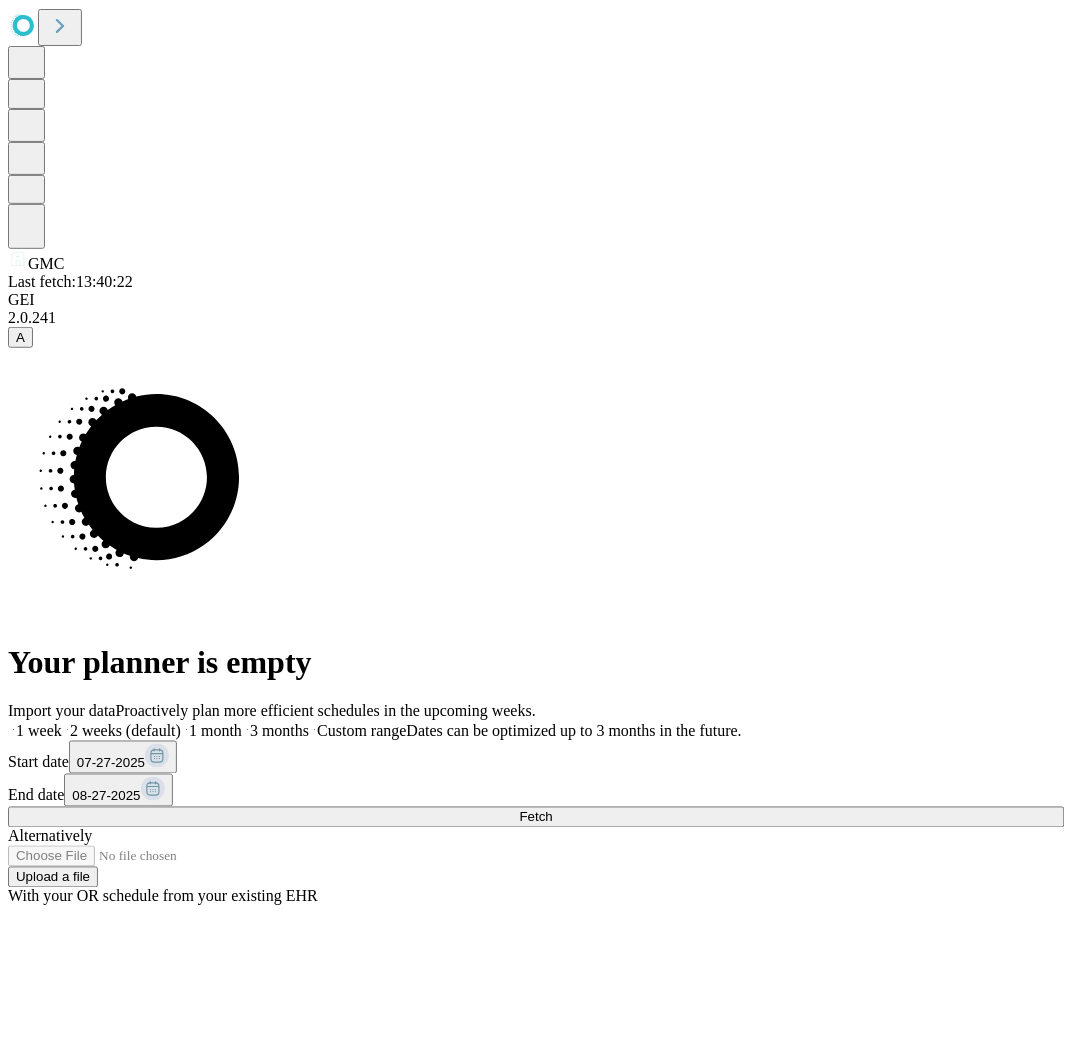 drag, startPoint x: 832, startPoint y: 610, endPoint x: 843, endPoint y: 621, distance: 15.556349 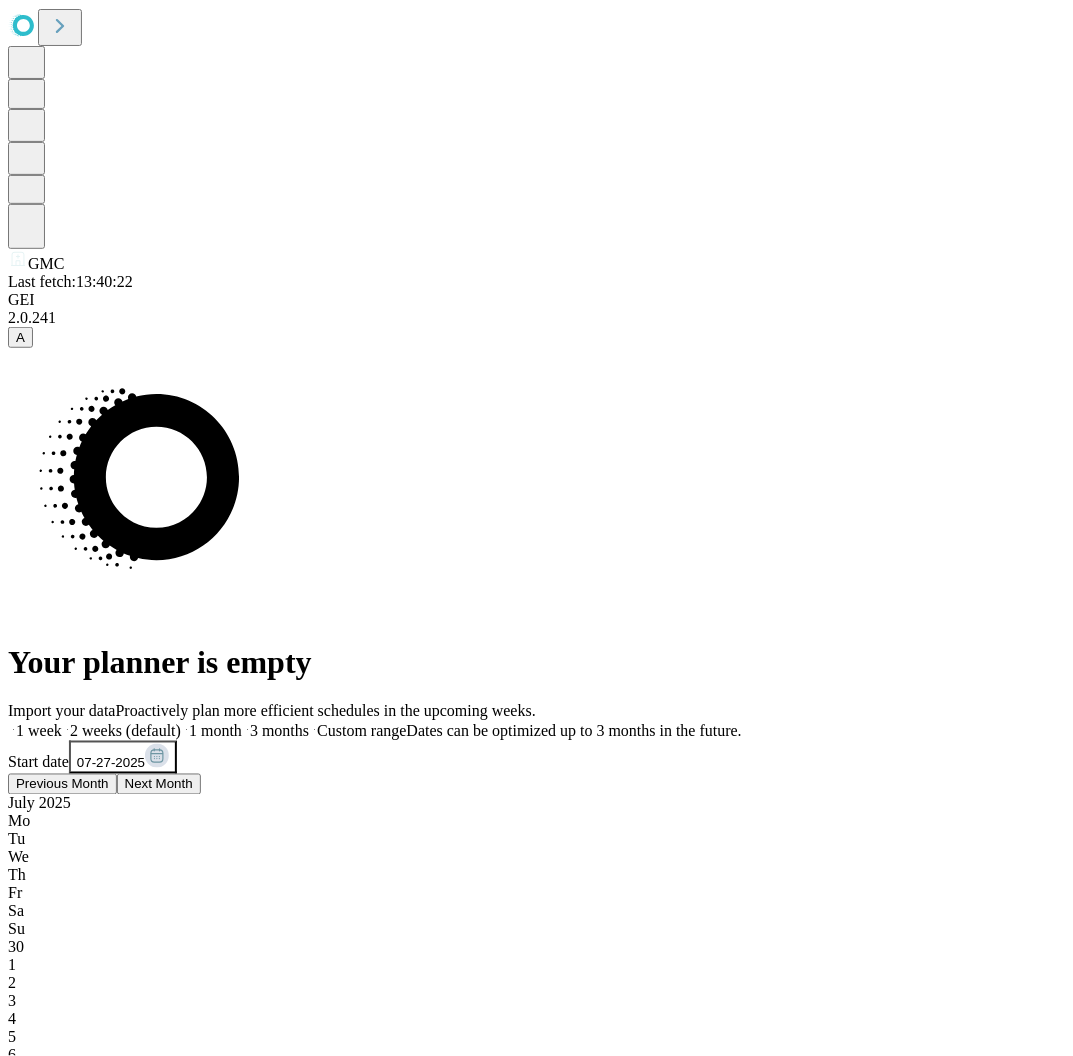 scroll, scrollTop: 0, scrollLeft: 38, axis: horizontal 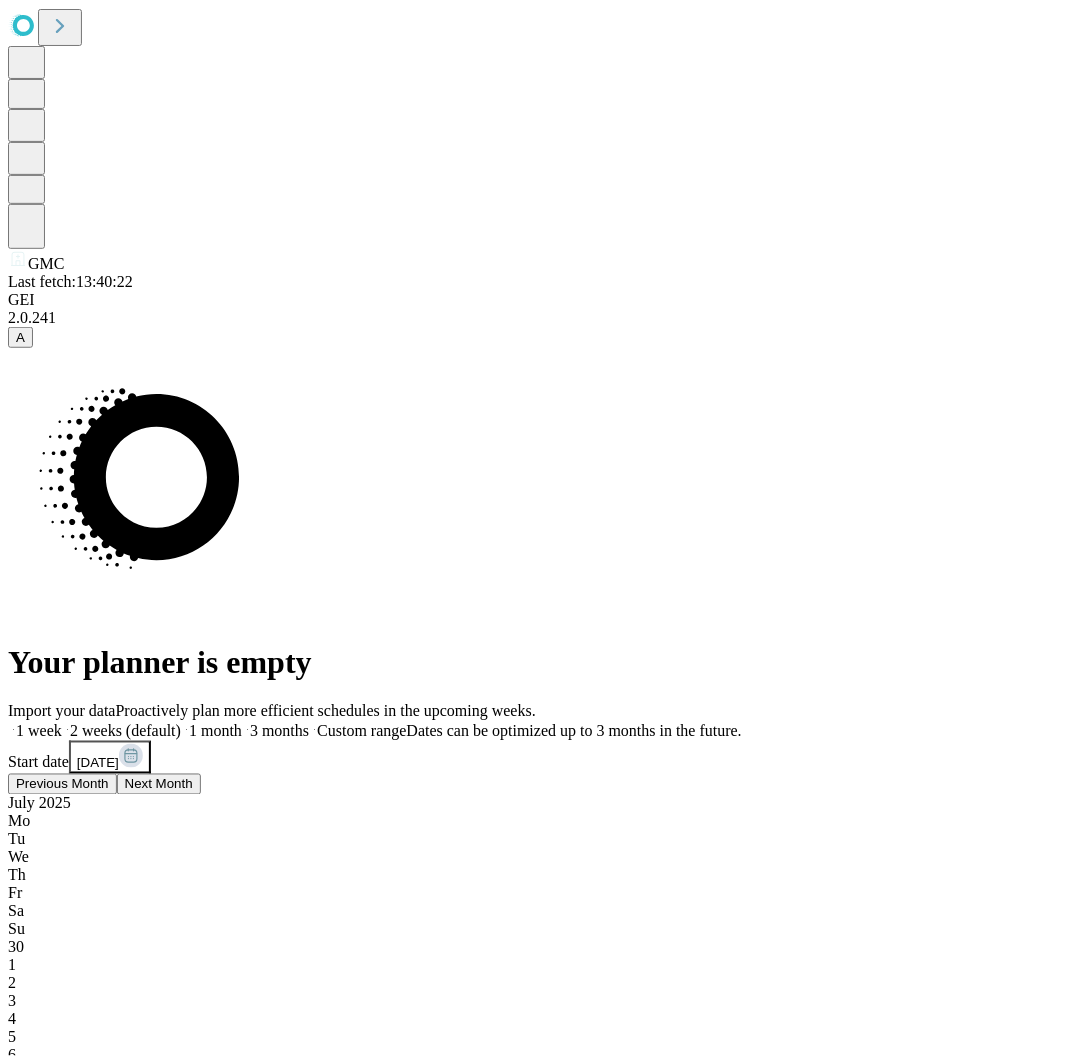 click on "08-27-2025" at bounding box center (118, 1585) 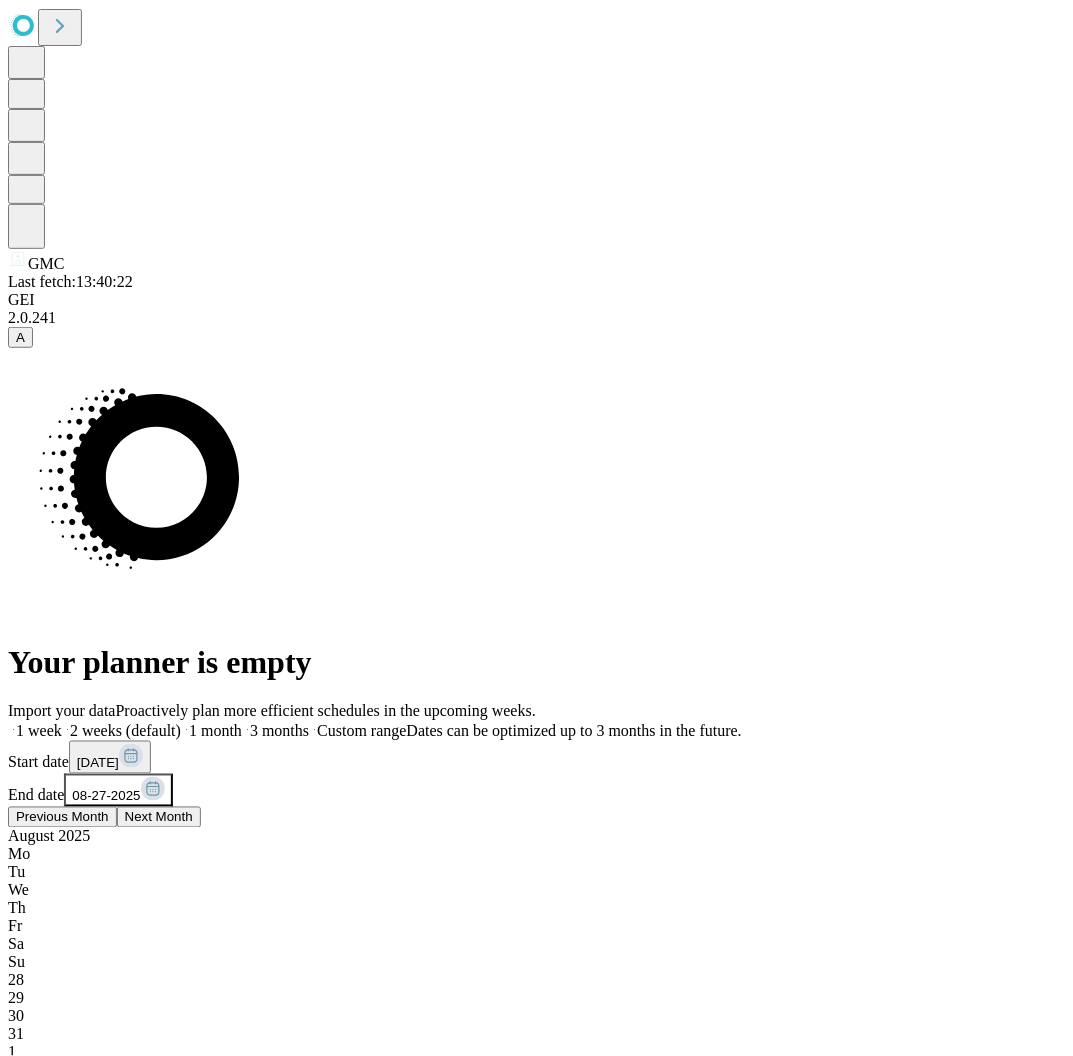 scroll, scrollTop: 0, scrollLeft: 198, axis: horizontal 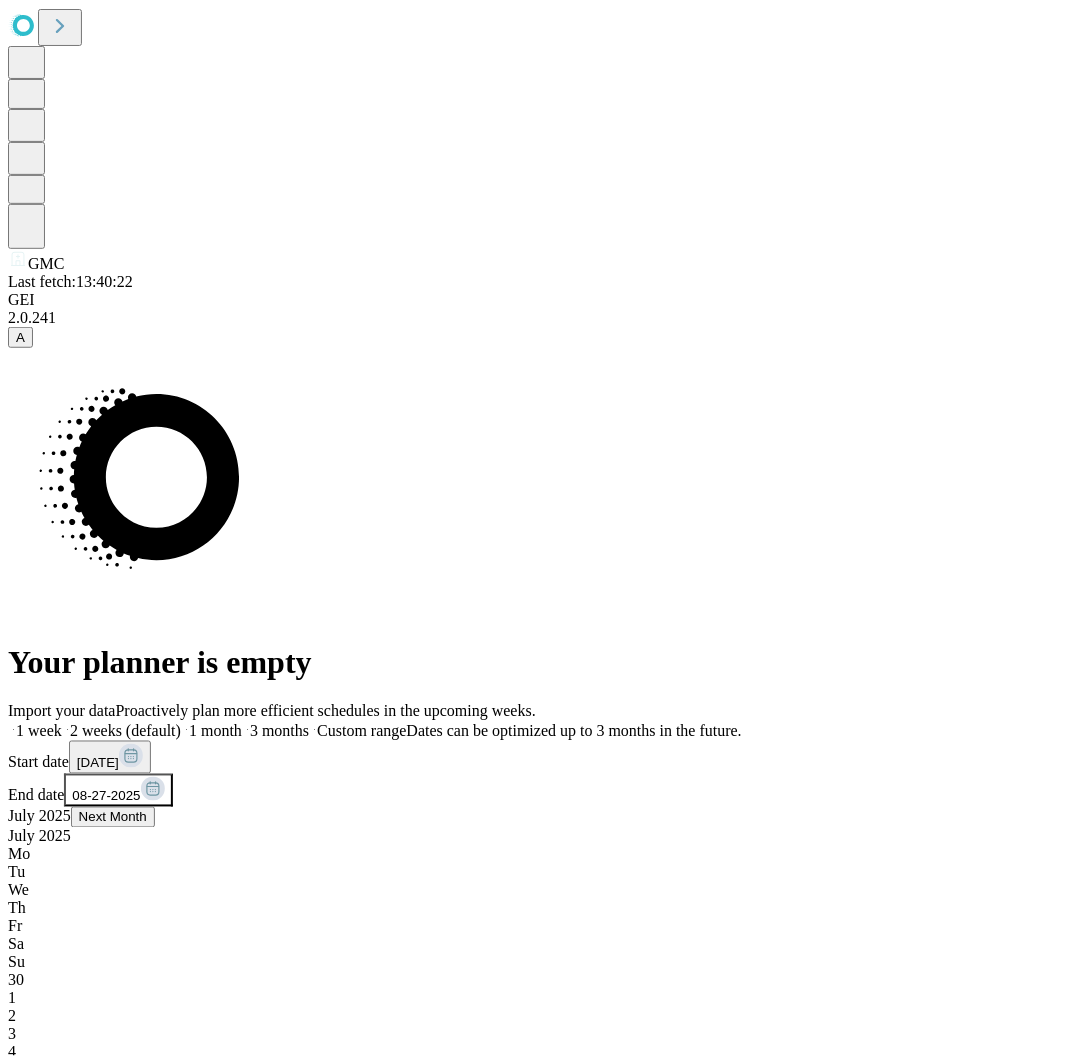 click on "25" at bounding box center [16, 1430] 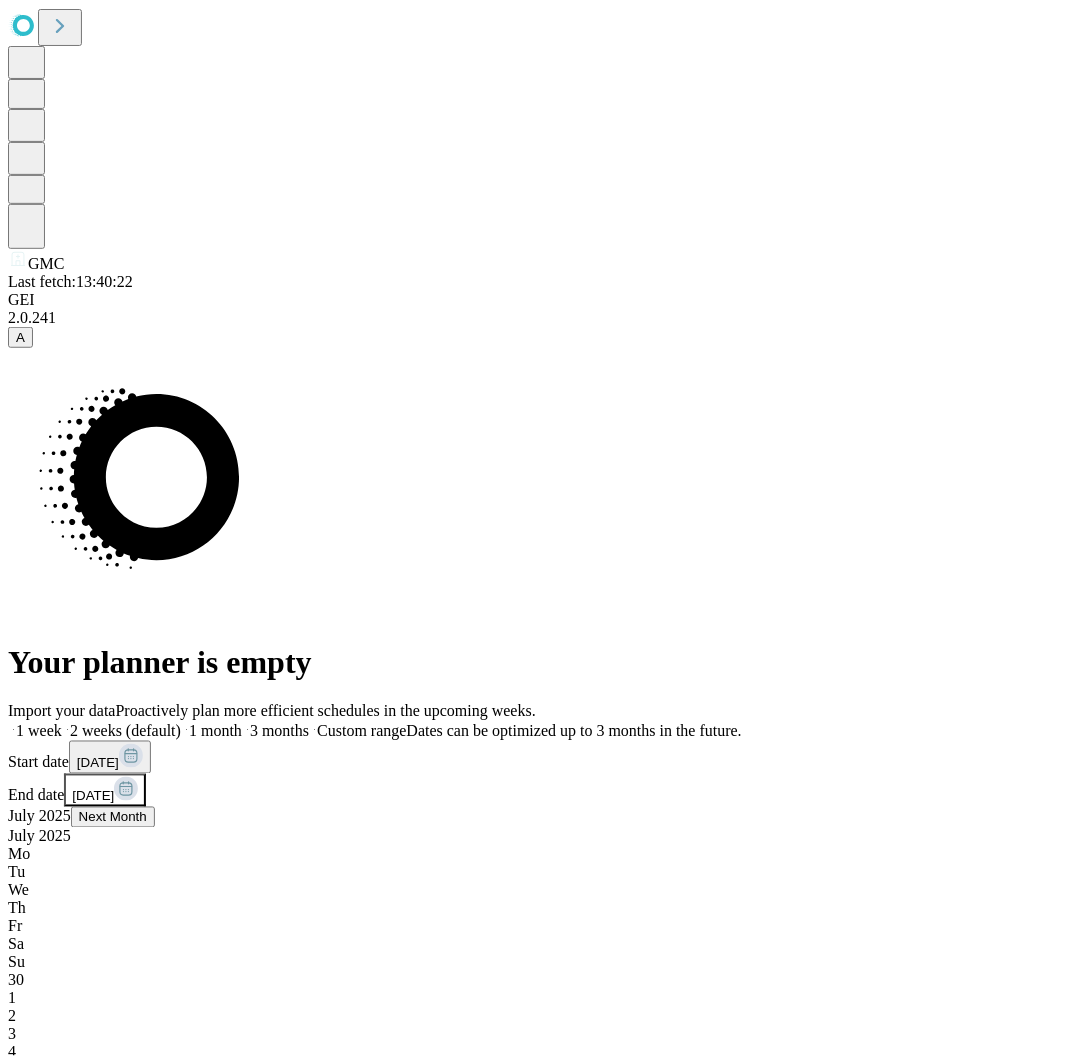 click on "Your planner is empty Import your data Proactively plan more efficient schedules in the upcoming weeks. 1 week 2 weeks (default) 1 month 3 months Custom range Dates can be optimized up to 3 months in the future. Start date [DATE] End date [DATE] [MONTH] [YEAR] Mo Tu We Th Fr Sa Su 30 1 2 3 4 5 6 7 8 9 10 11 12 13 14 15 16 17 18 19 20 21 22 23 24 25 26 27 28 29 30 31 1 2 3 Fetch Alternatively Upload a file   With your OR schedule from your existing EHR" at bounding box center (536, 1024) 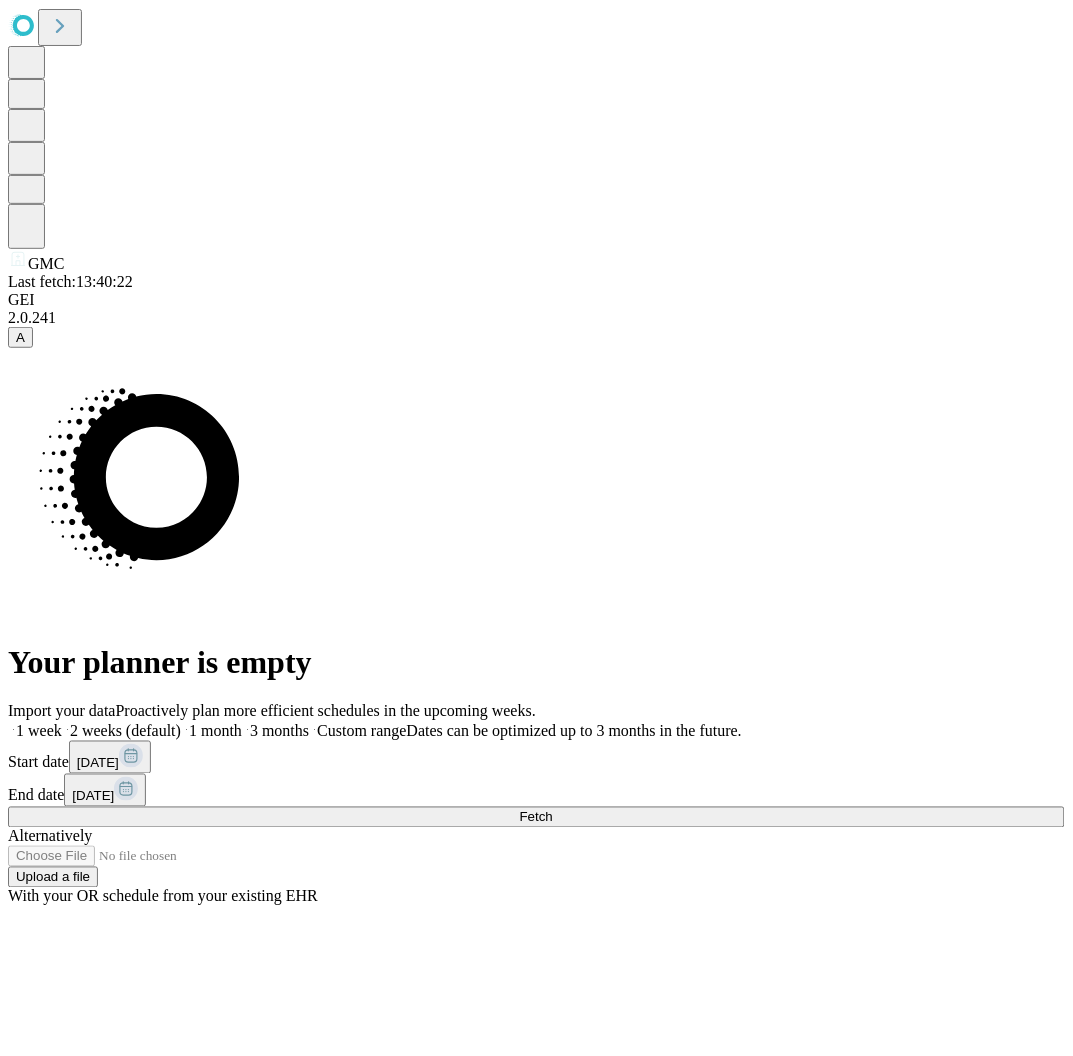 click on "Import your data Proactively plan more efficient schedules in the upcoming weeks. 1 week 2 weeks (default) 1 month 3 months Custom range Dates can be optimized up to 3 months in the future. Start date [DATE] End date [DATE] Fetch Alternatively Upload a file   With your OR schedule from your existing EHR" at bounding box center (536, 804) 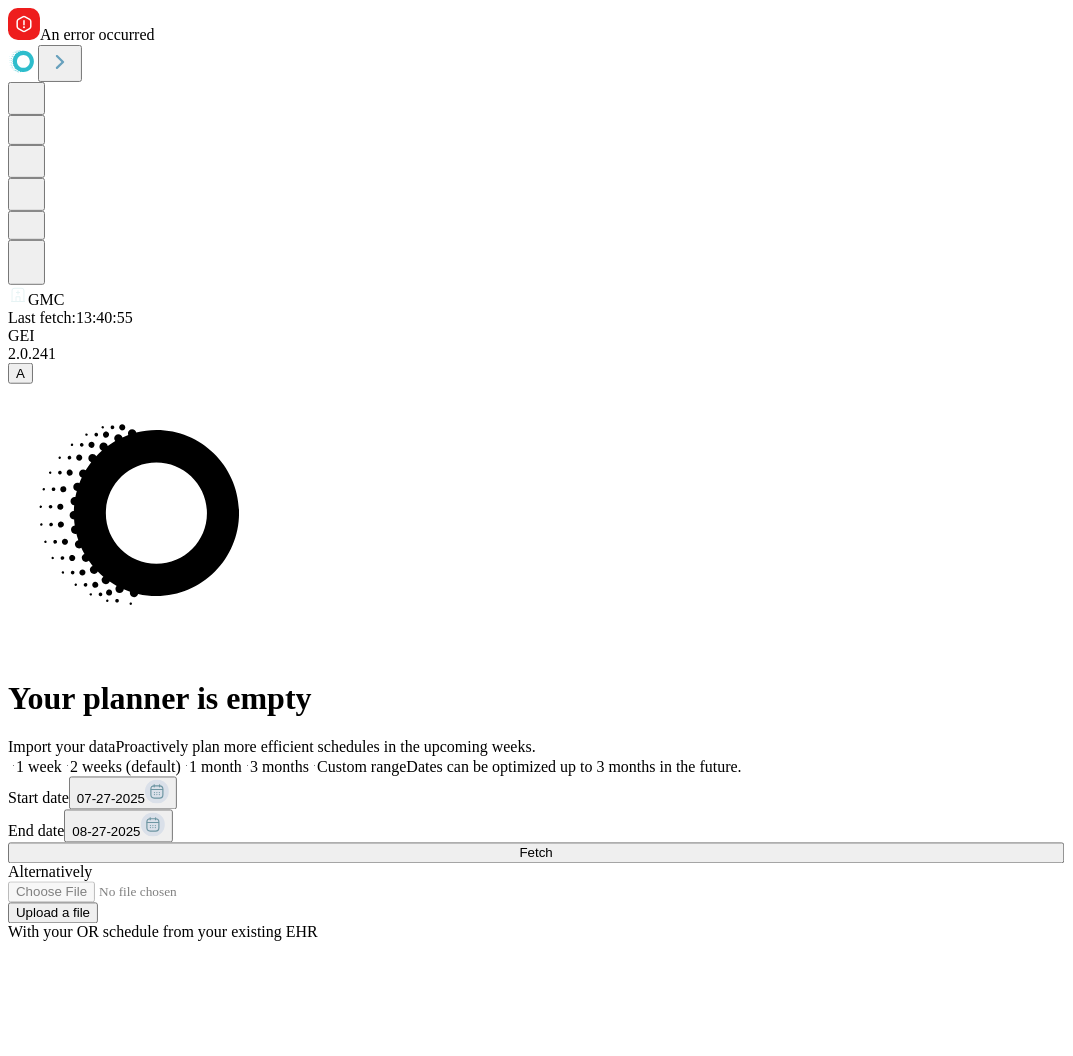 click on "07-27-2025" at bounding box center (123, 793) 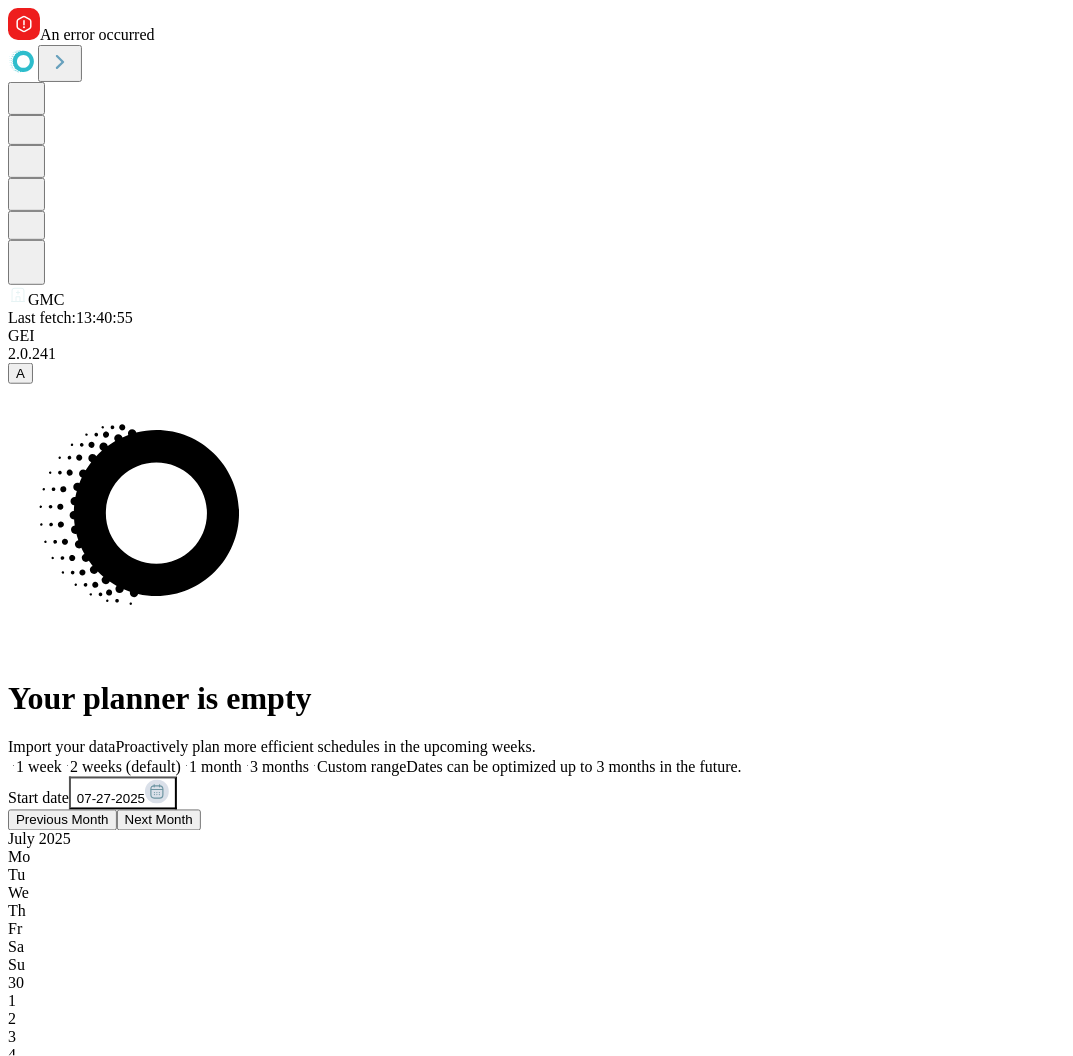 click on "Start date [DATE] [MONTH] [YEAR] Mo Tu We Th Fr Sa Su 30 1 2 3 4 5 6 7 8 9 10 11 12 13 14 15 16 17 18 19 20 21 22 23 24 25 26 27 28 29 30 31 1 2 3 End date [DATE]" at bounding box center (536, 1207) 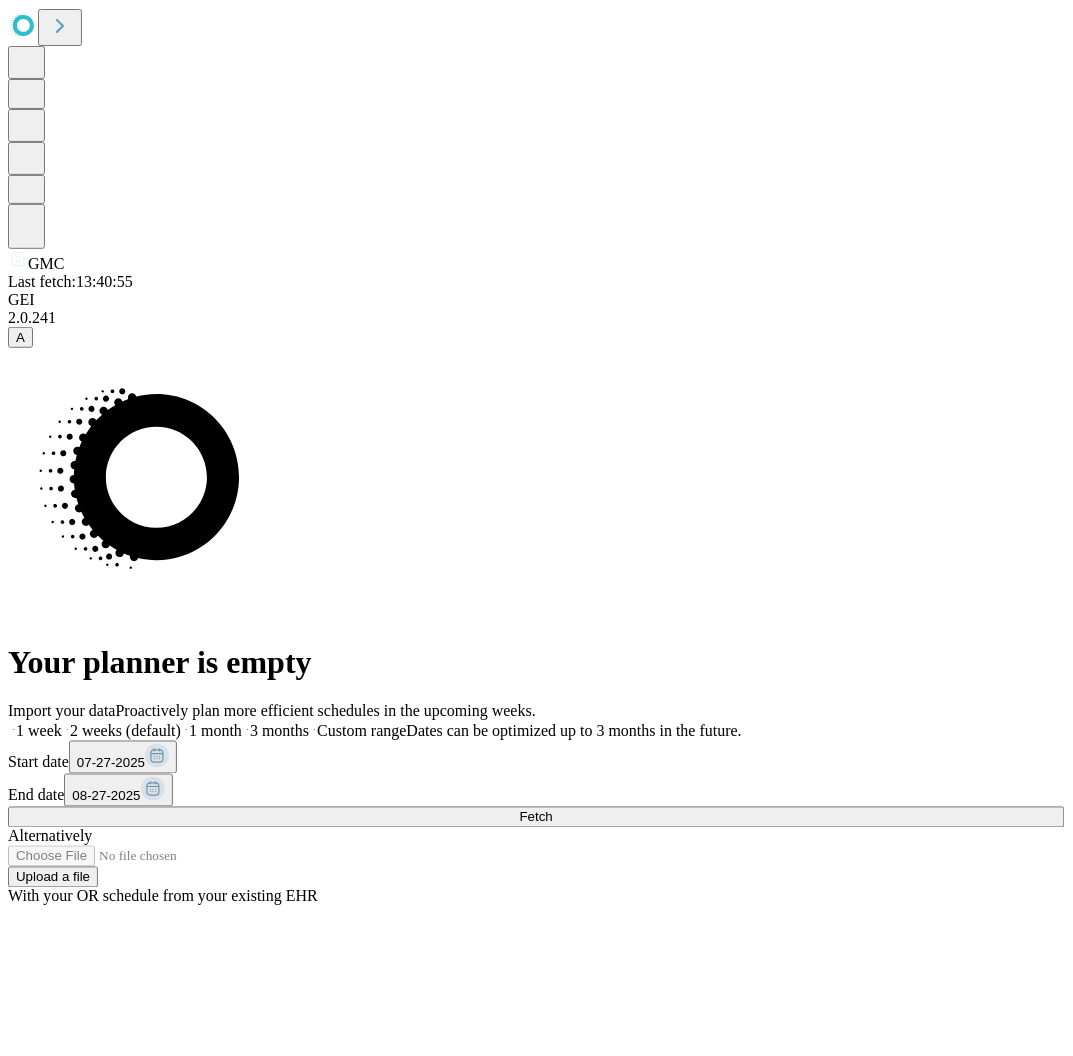 click on "07-27-2025" at bounding box center (111, 763) 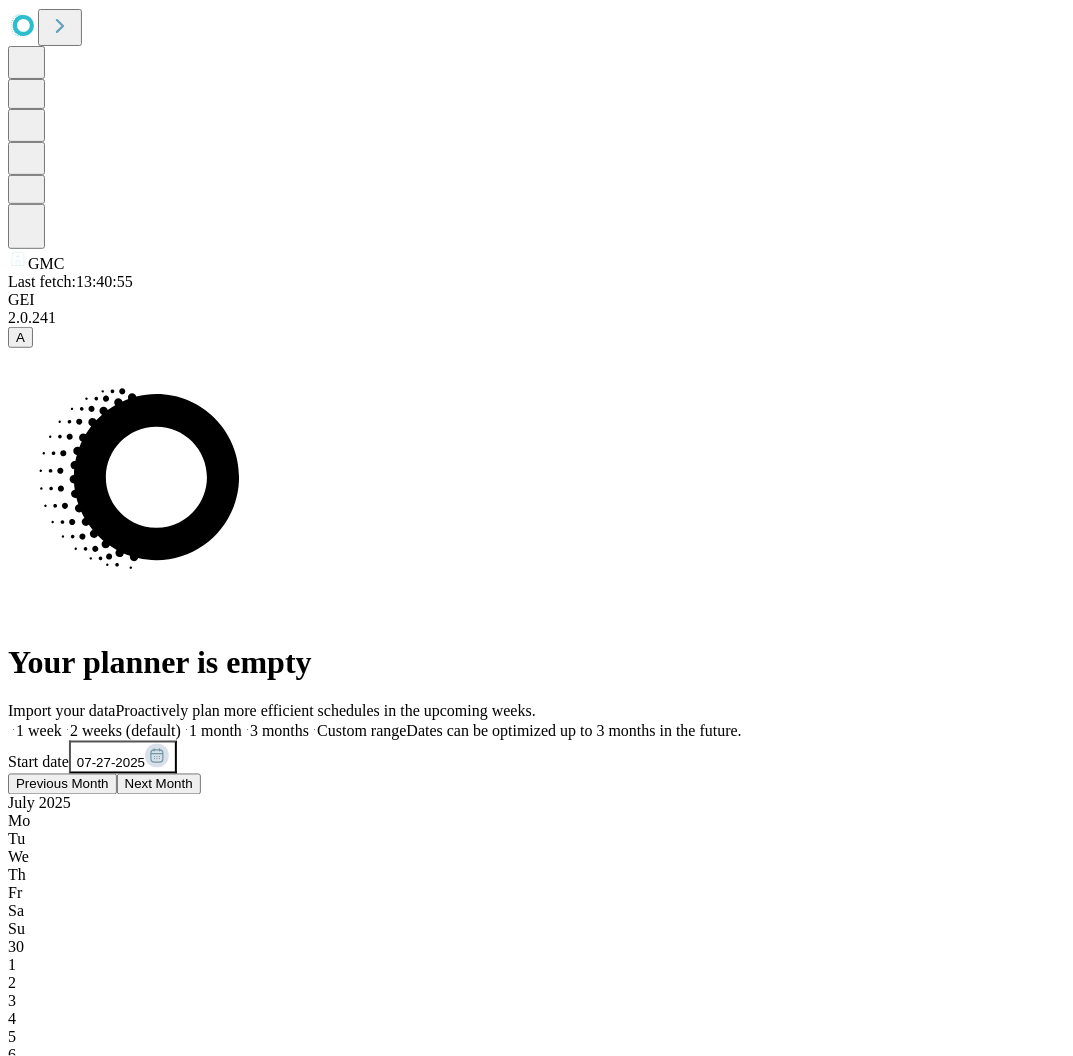 scroll, scrollTop: 0, scrollLeft: 38, axis: horizontal 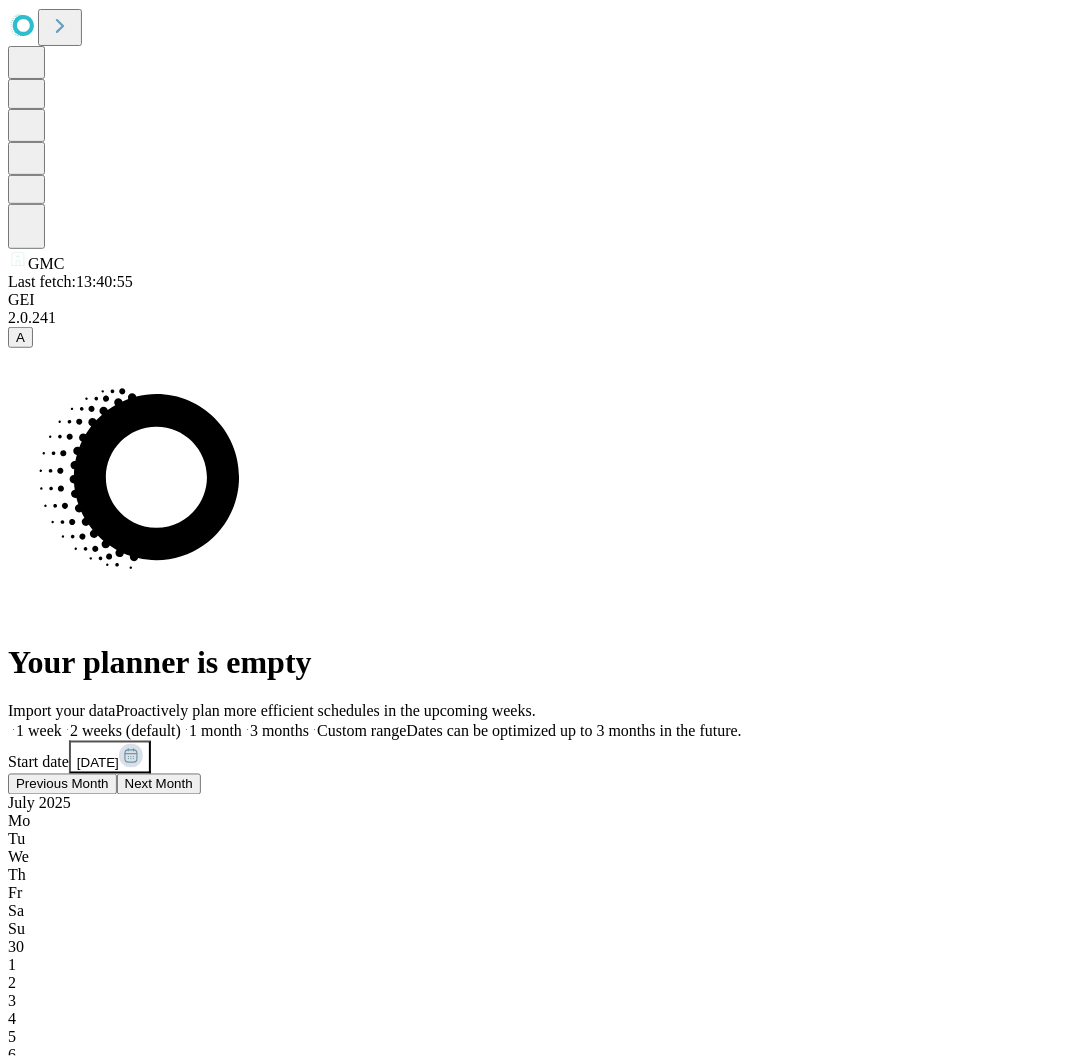 click on "08-27-2025" at bounding box center (106, 1591) 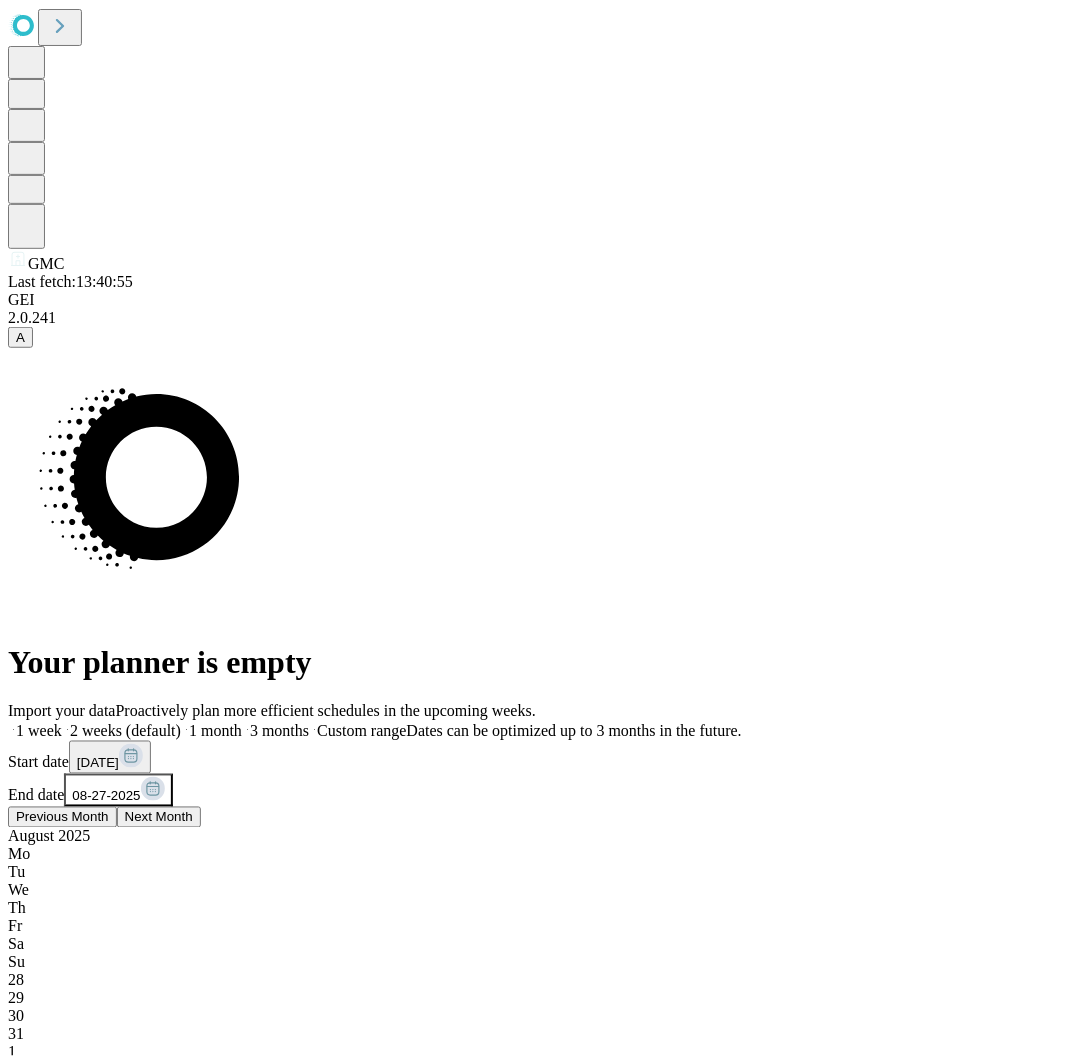 scroll, scrollTop: 0, scrollLeft: 198, axis: horizontal 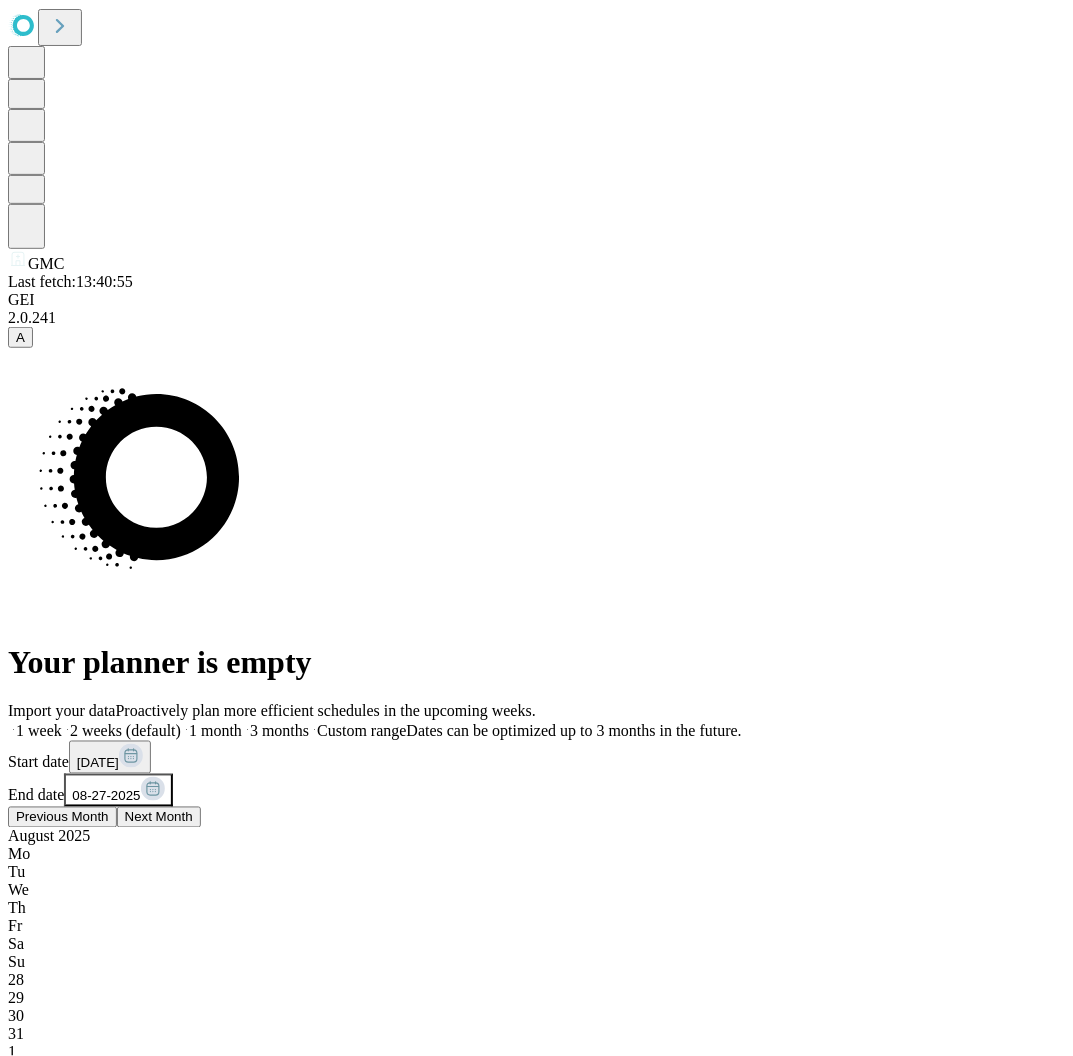 click on "Previous Month" at bounding box center (62, 817) 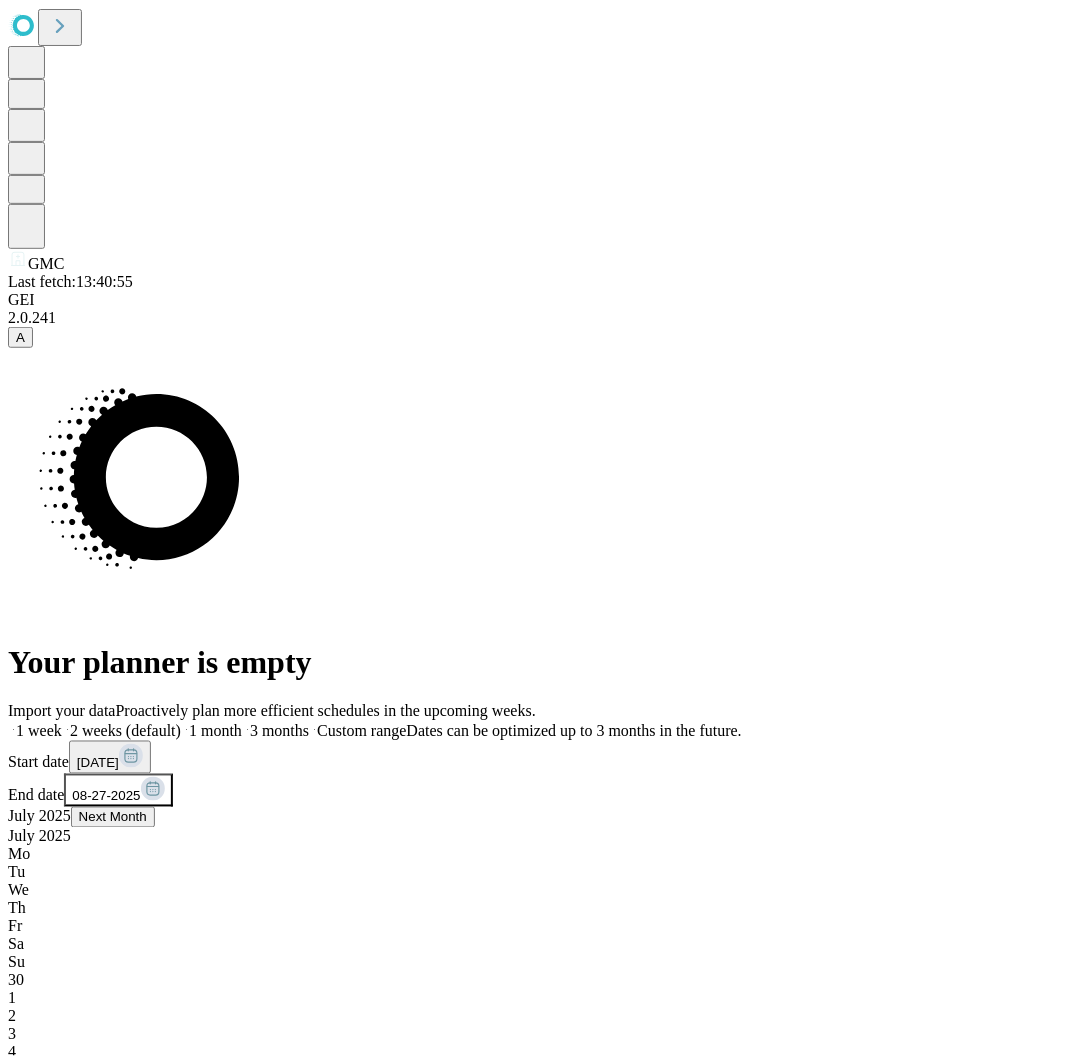 click on "1" at bounding box center [536, 1557] 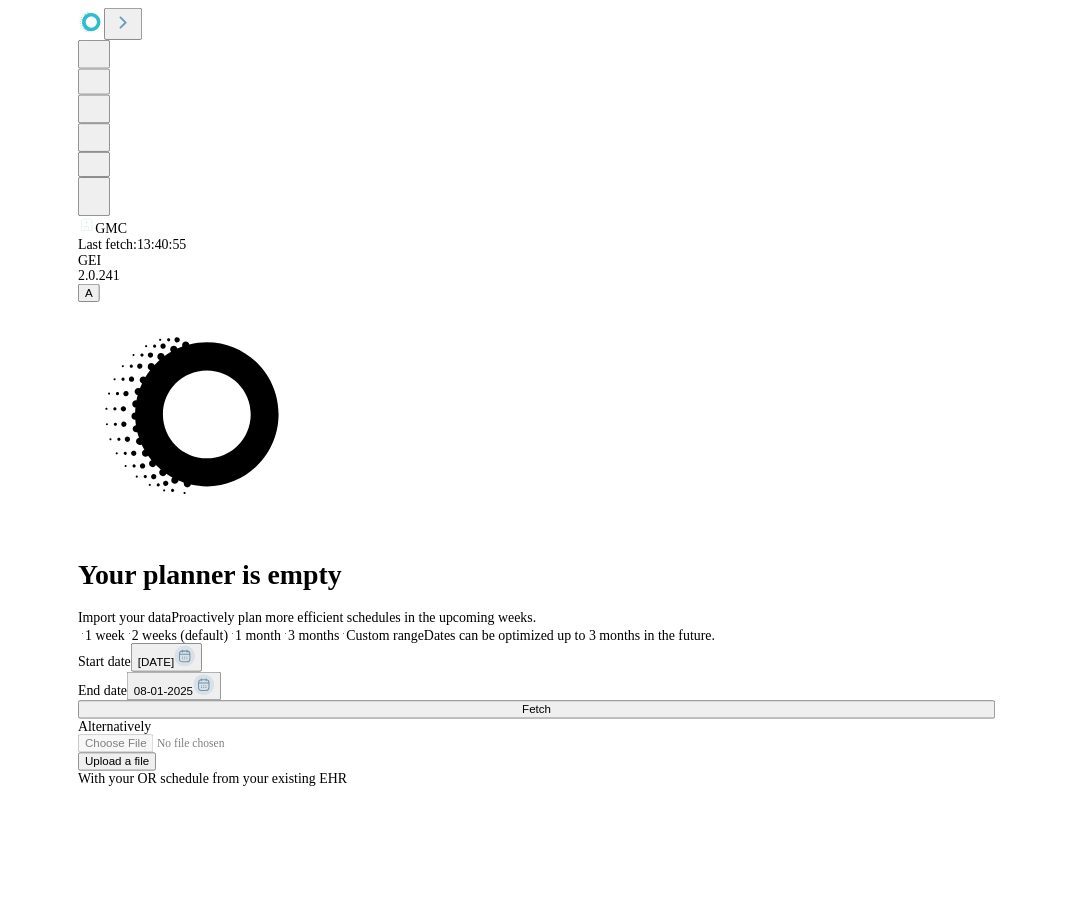 scroll, scrollTop: 0, scrollLeft: 10, axis: horizontal 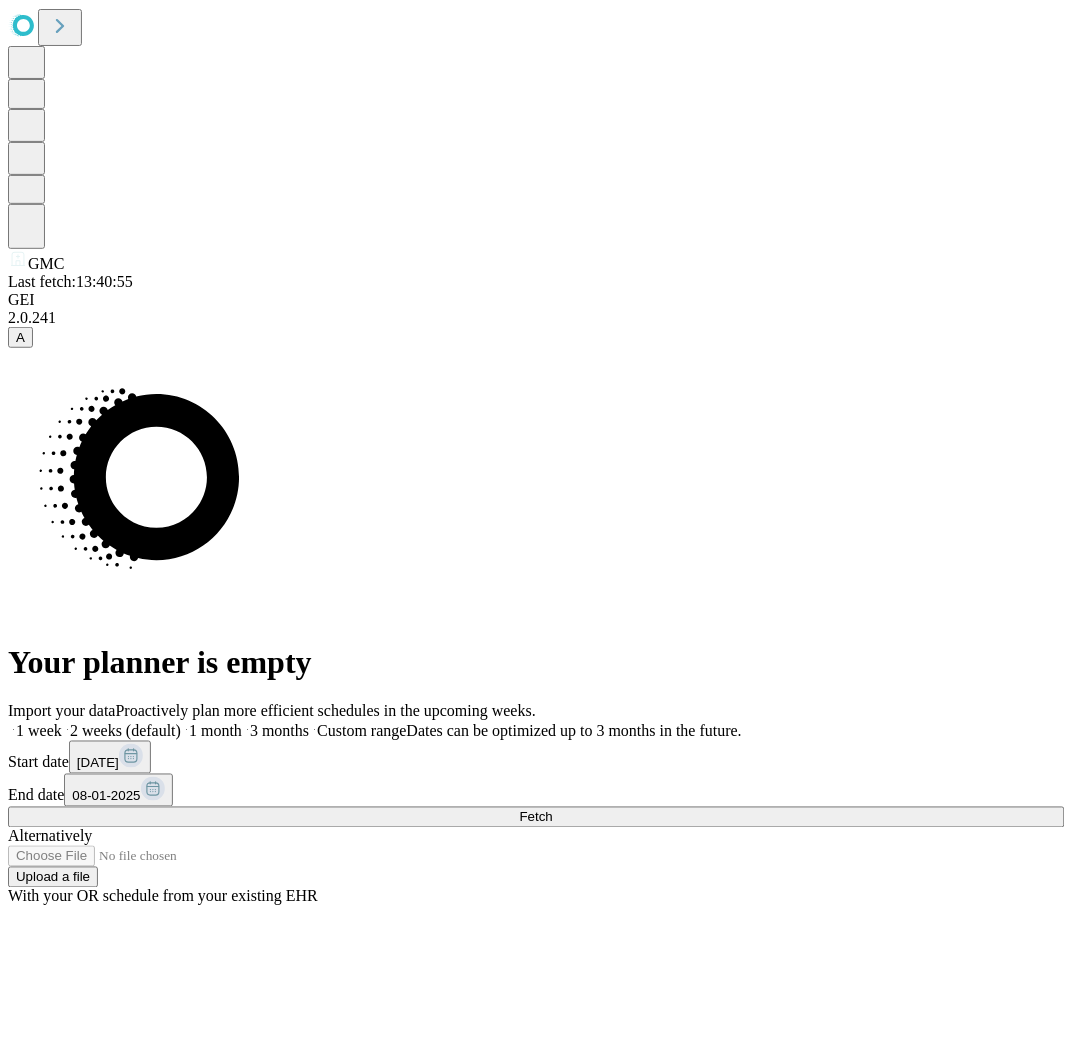 click on "Import your data Proactively plan more efficient schedules in the upcoming weeks. 1 week 2 weeks (default) 1 month 3 months Custom range Dates can be optimized up to 3 months in the future. Start date [DATE] End date [DATE] Fetch Alternatively Upload a file   With your OR schedule from your existing EHR" at bounding box center [536, 804] 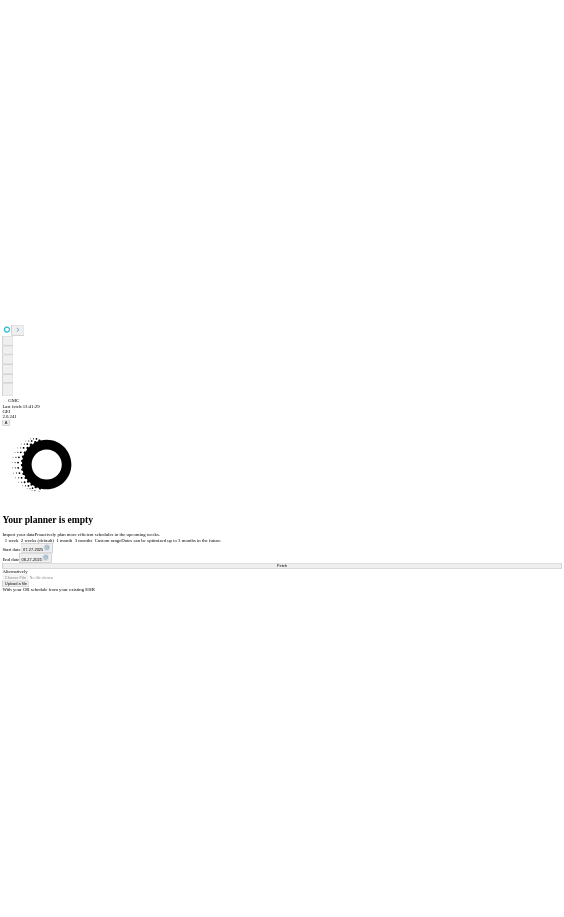 scroll, scrollTop: 0, scrollLeft: 0, axis: both 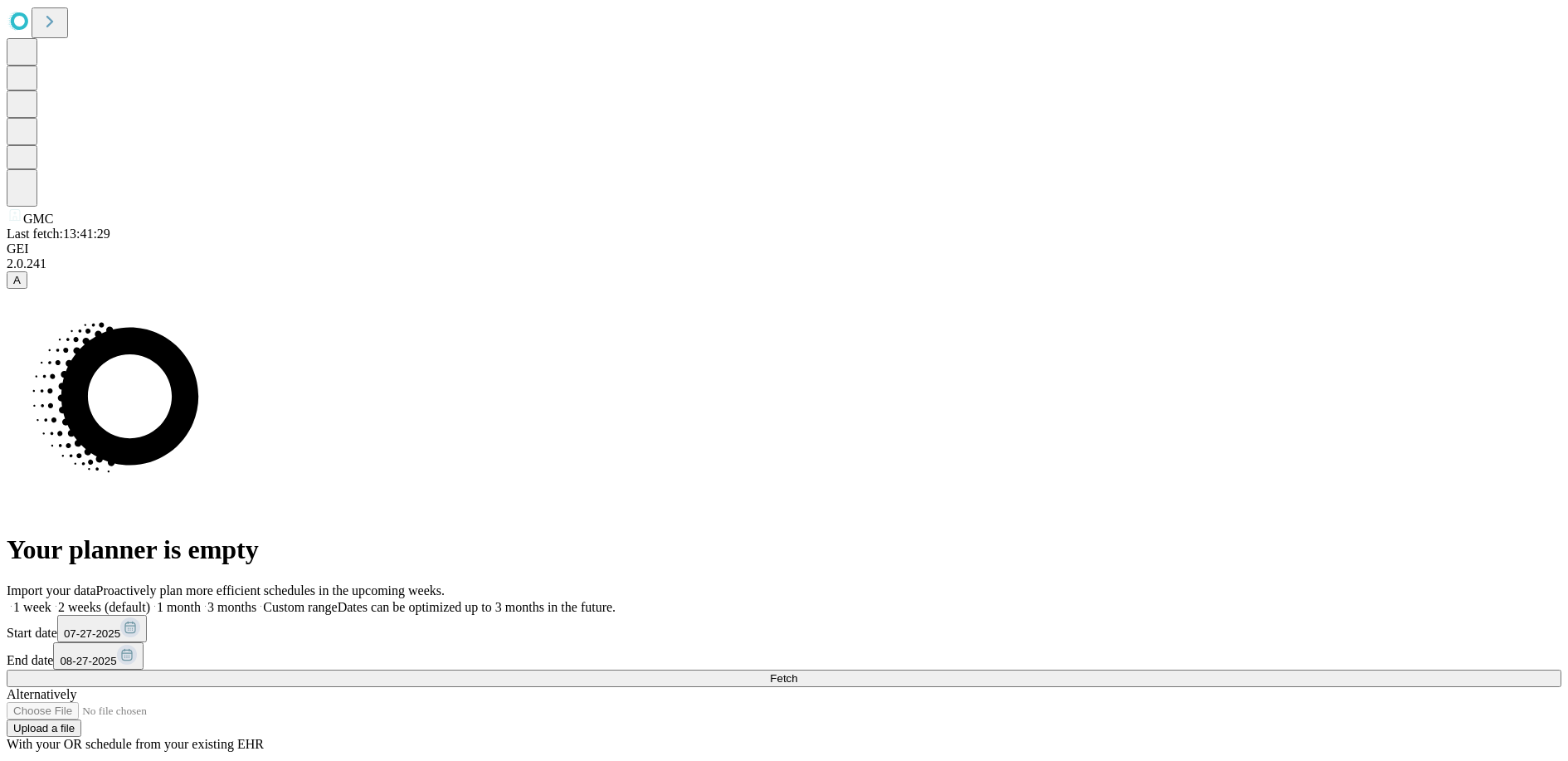 click on "3 months" at bounding box center (228, 607) 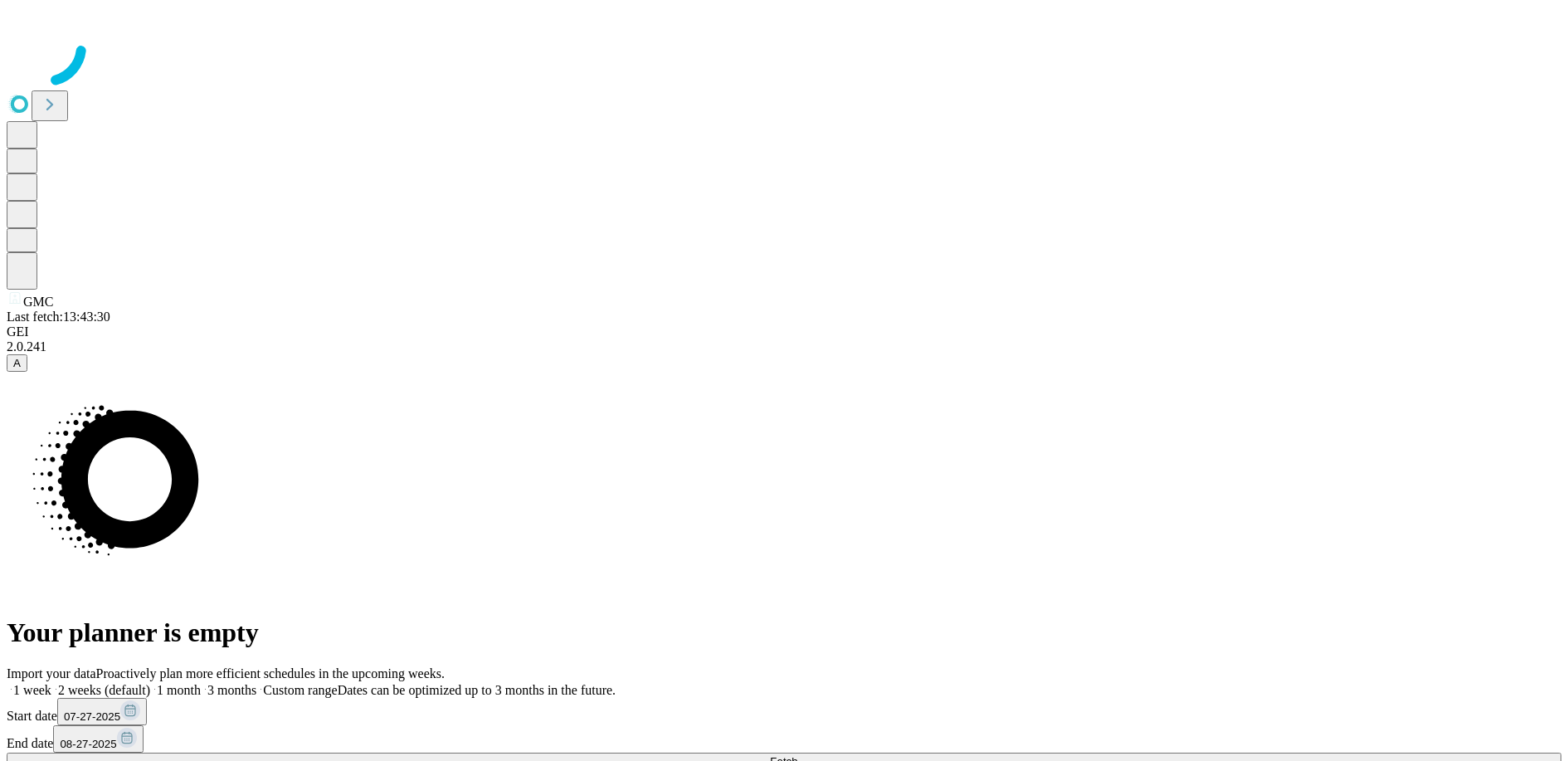 type 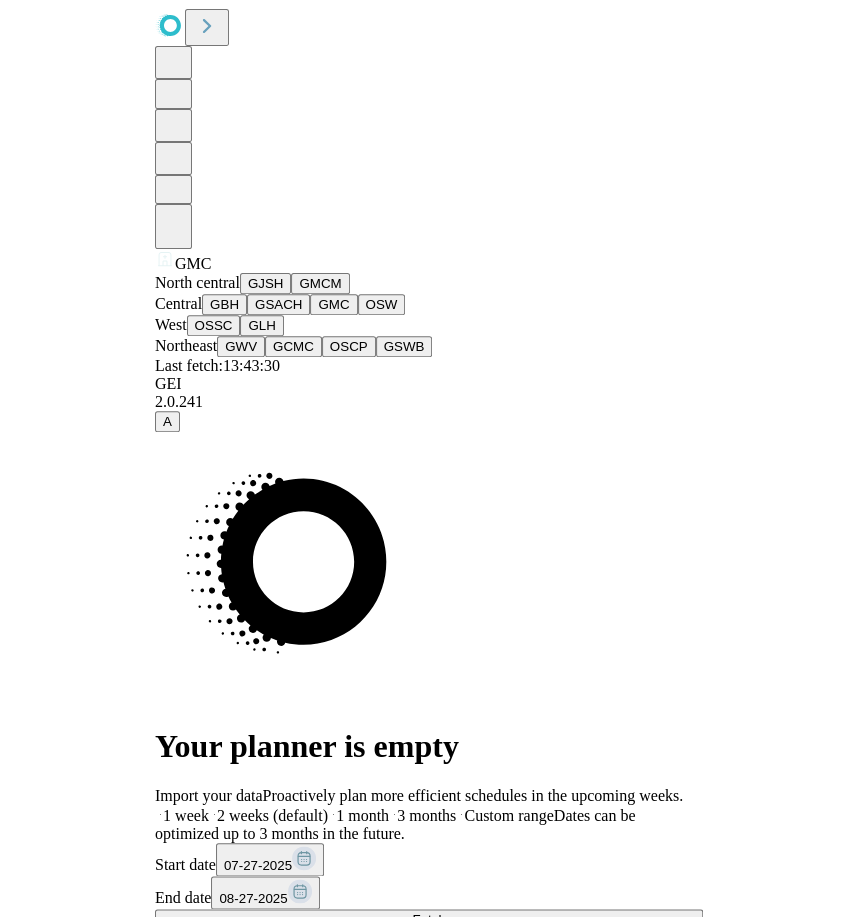 scroll, scrollTop: 100, scrollLeft: 0, axis: vertical 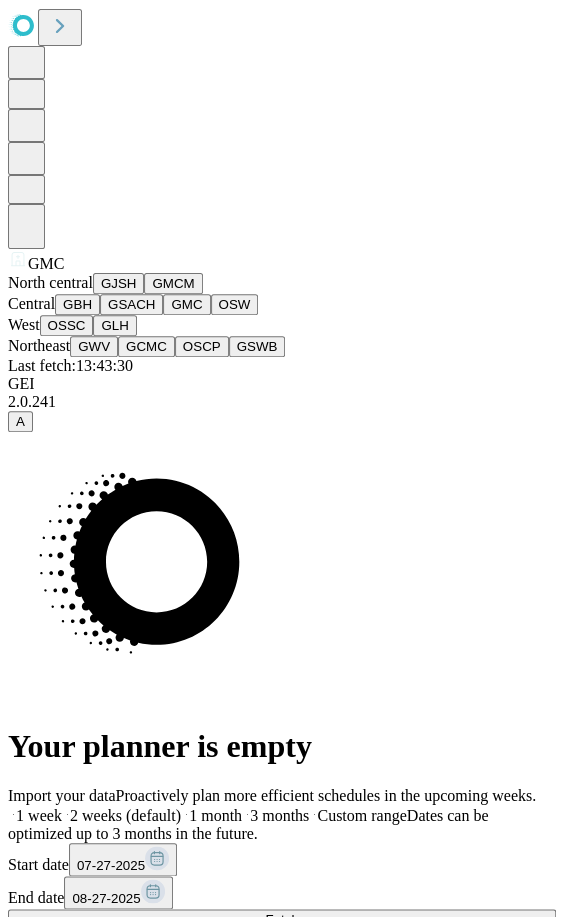 click on "GSACH" at bounding box center (131, 304) 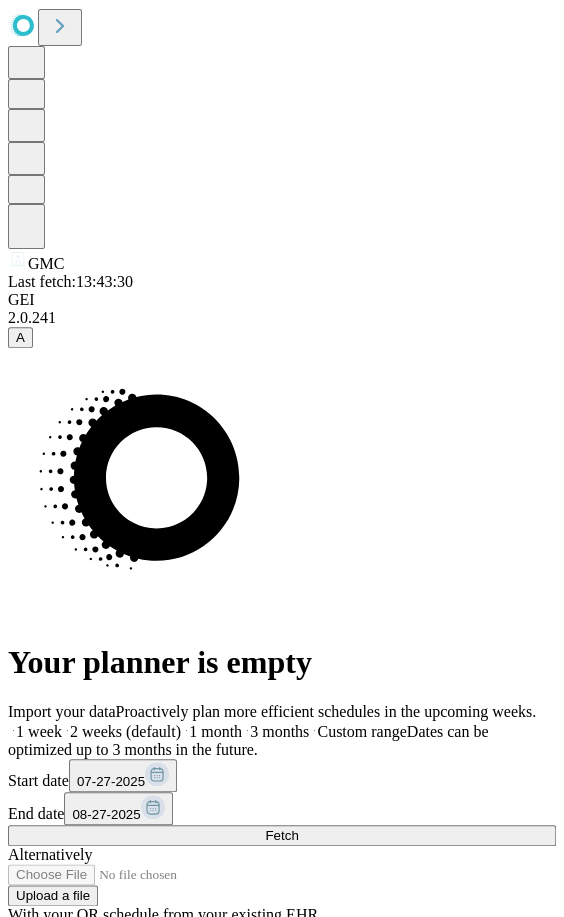 click on "Confirm" at bounding box center (97, 1115) 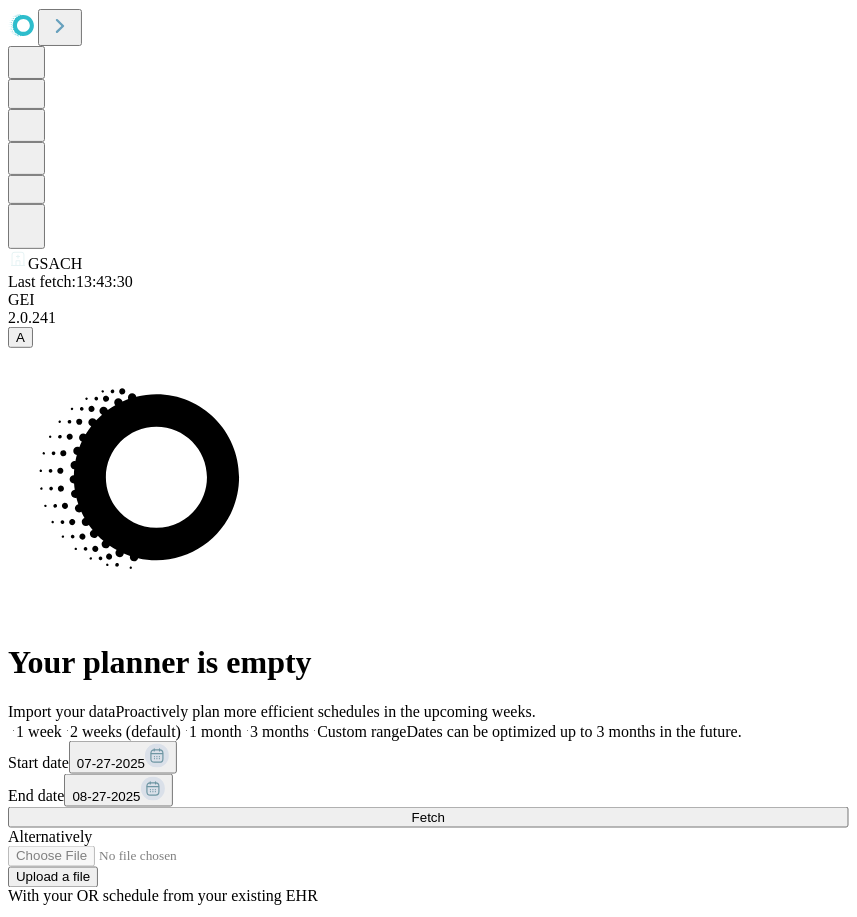 click on "Fetch" at bounding box center [428, 817] 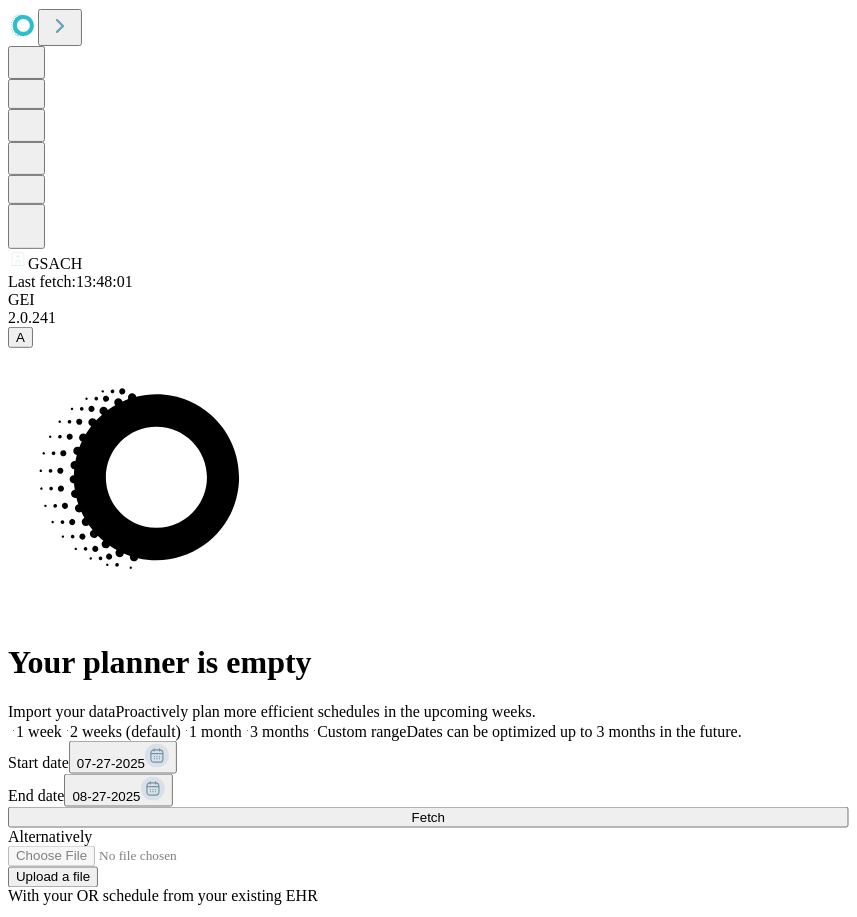scroll, scrollTop: 40, scrollLeft: 0, axis: vertical 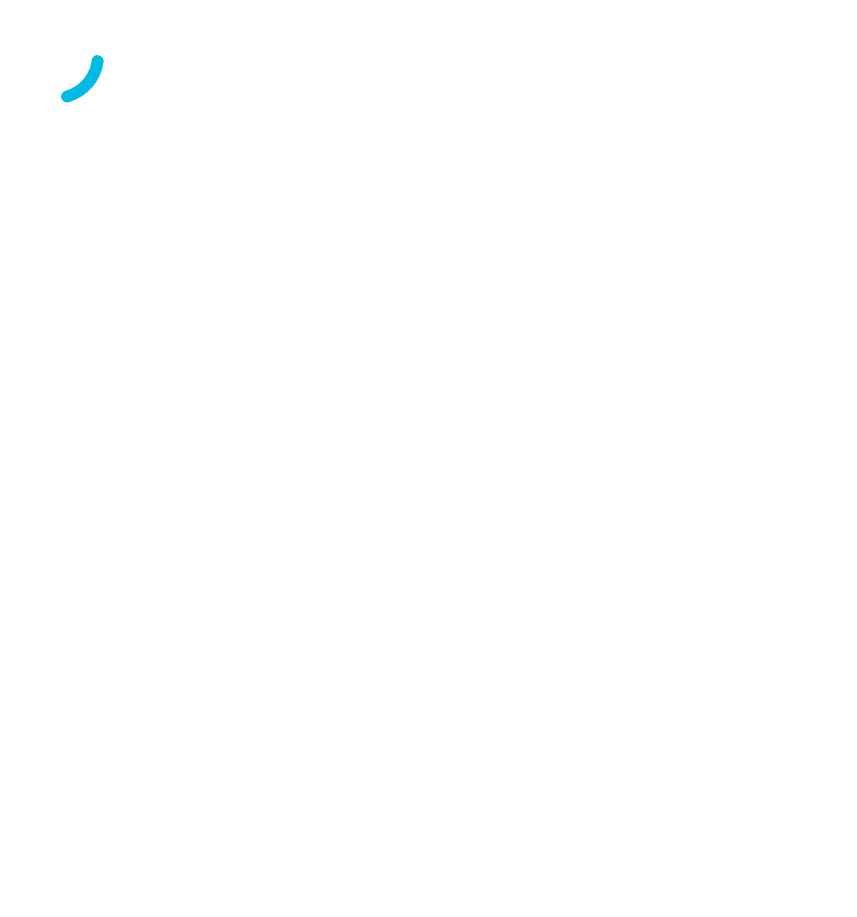 click at bounding box center [428, 58] 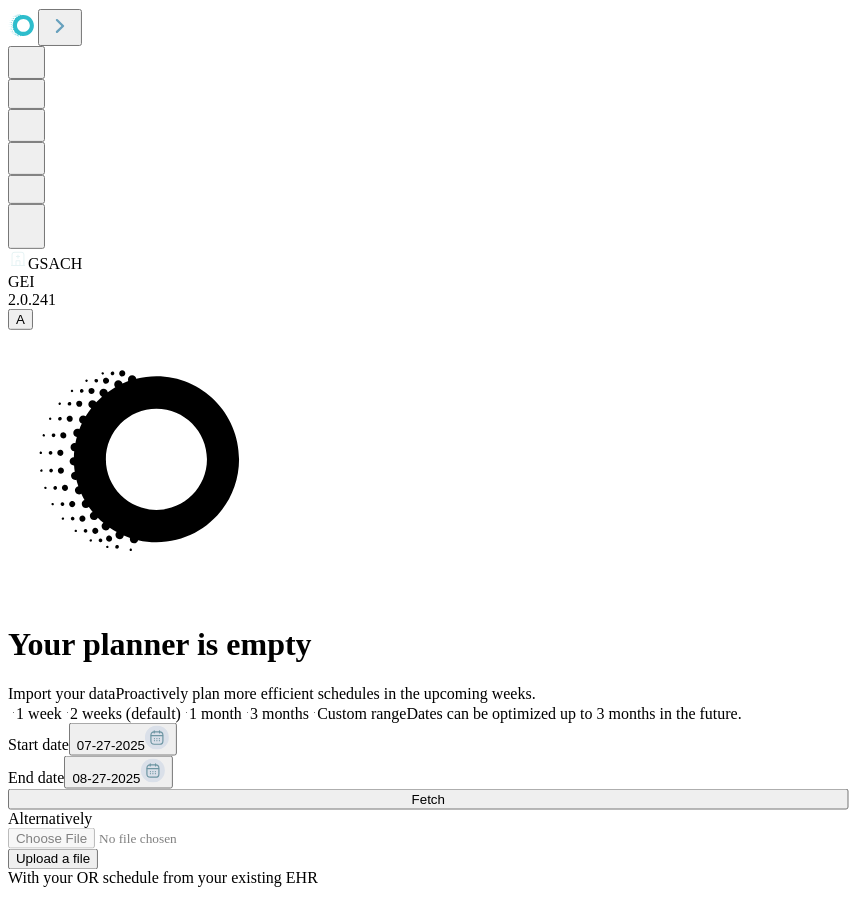 click on "Fetch" at bounding box center (428, 799) 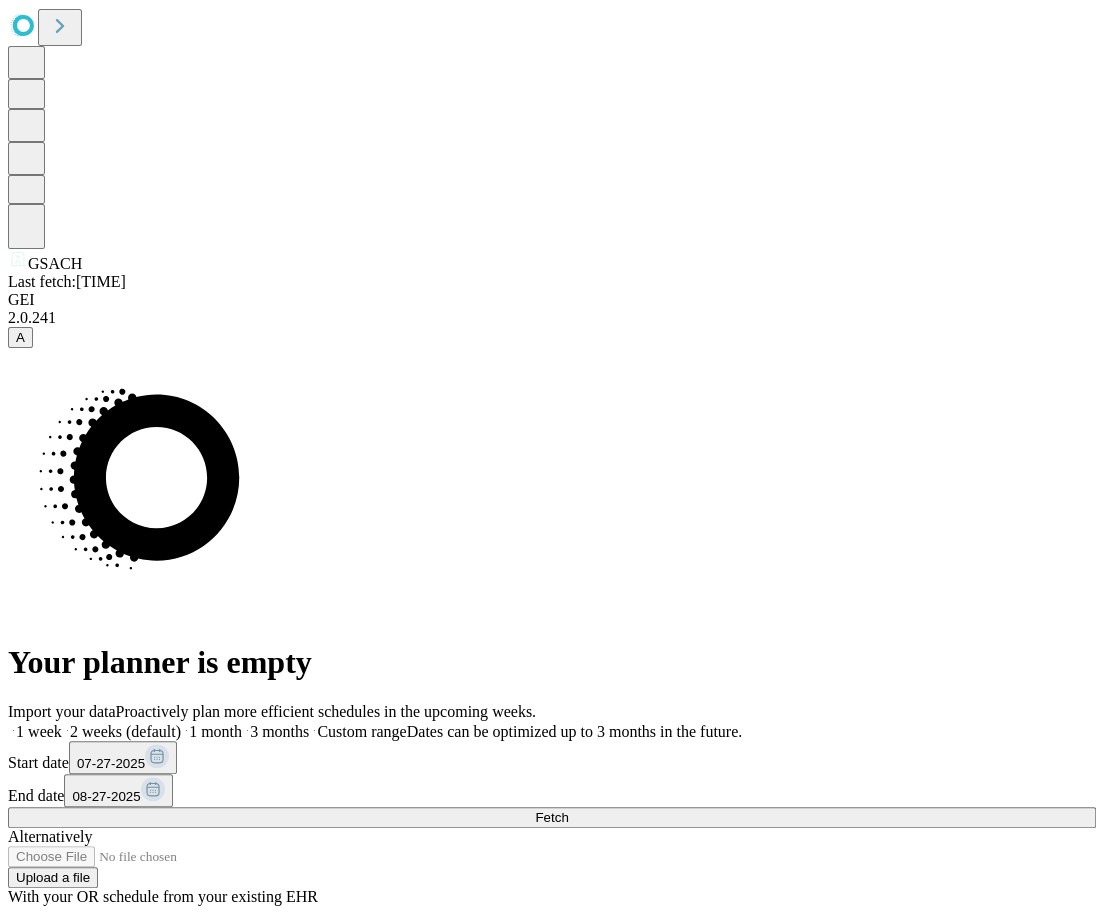 click 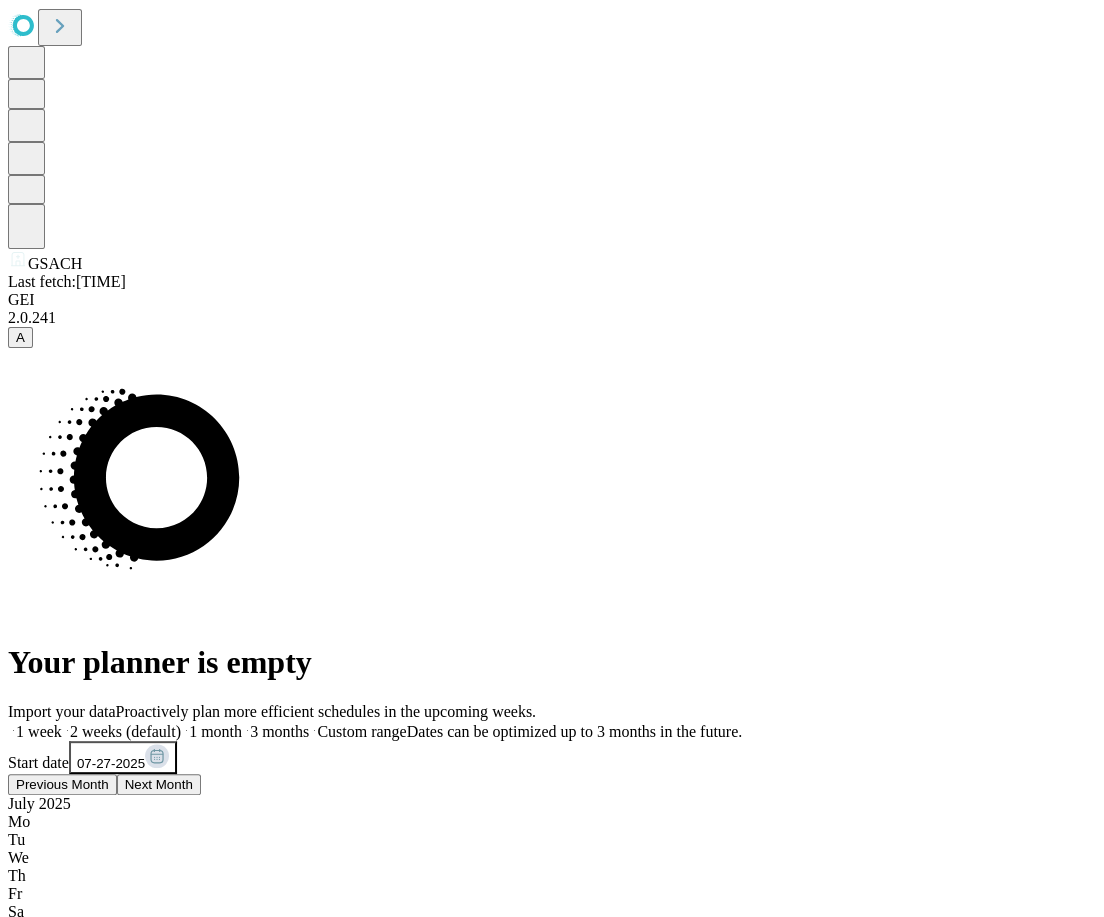 scroll, scrollTop: 0, scrollLeft: 25, axis: horizontal 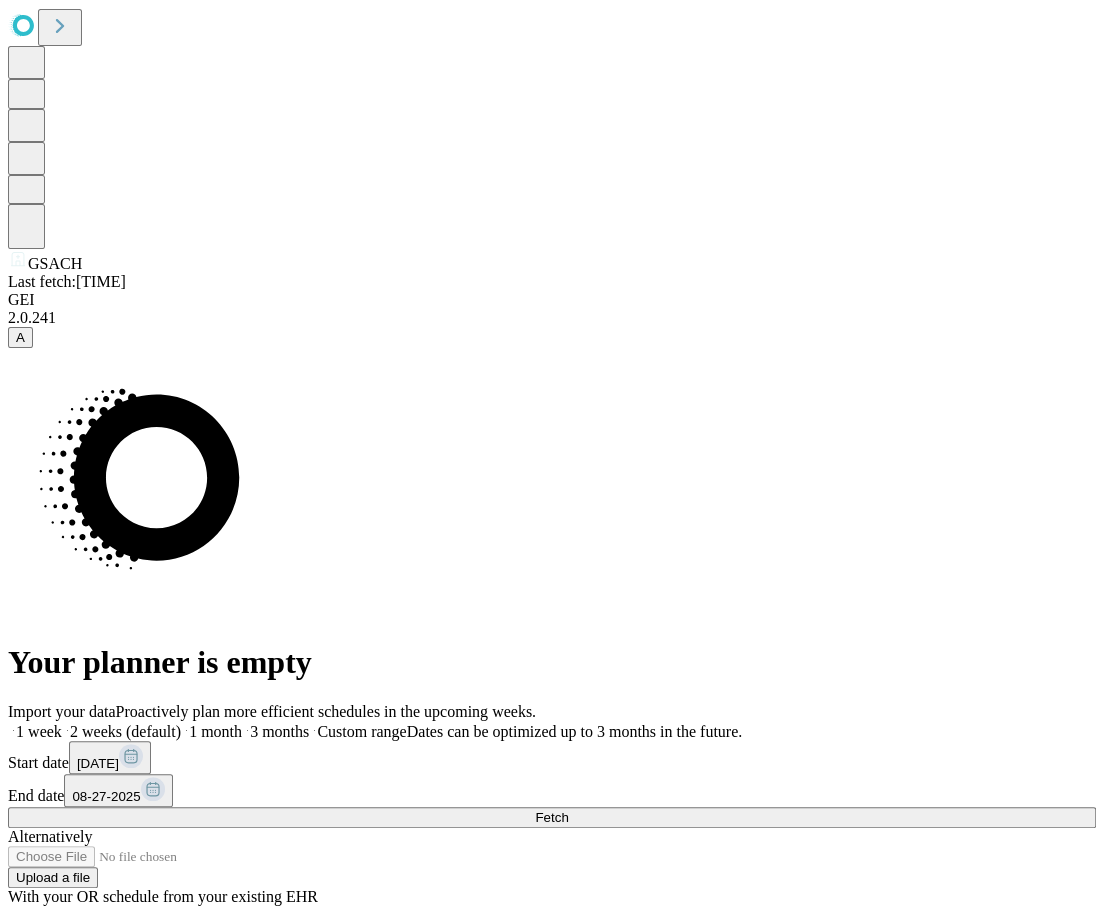 click on "08-27-2025" at bounding box center (118, 790) 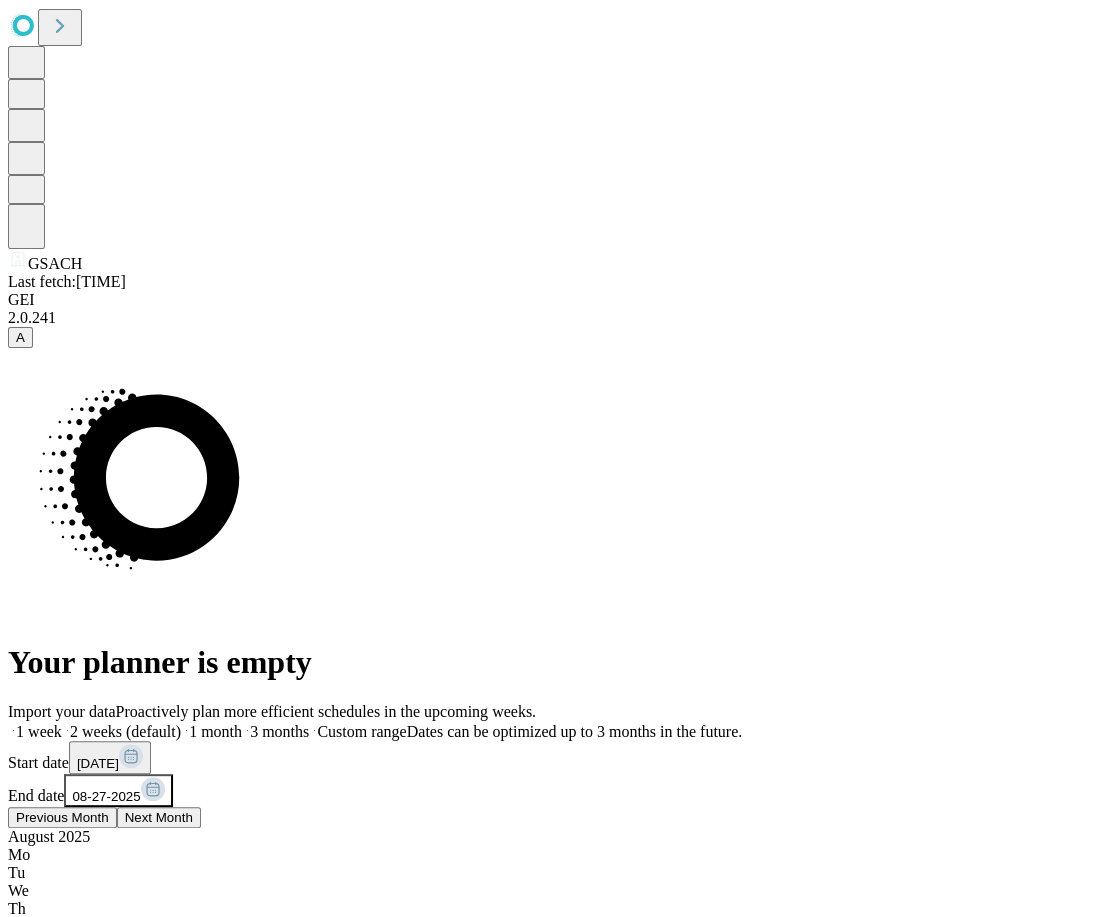 scroll, scrollTop: 0, scrollLeft: 185, axis: horizontal 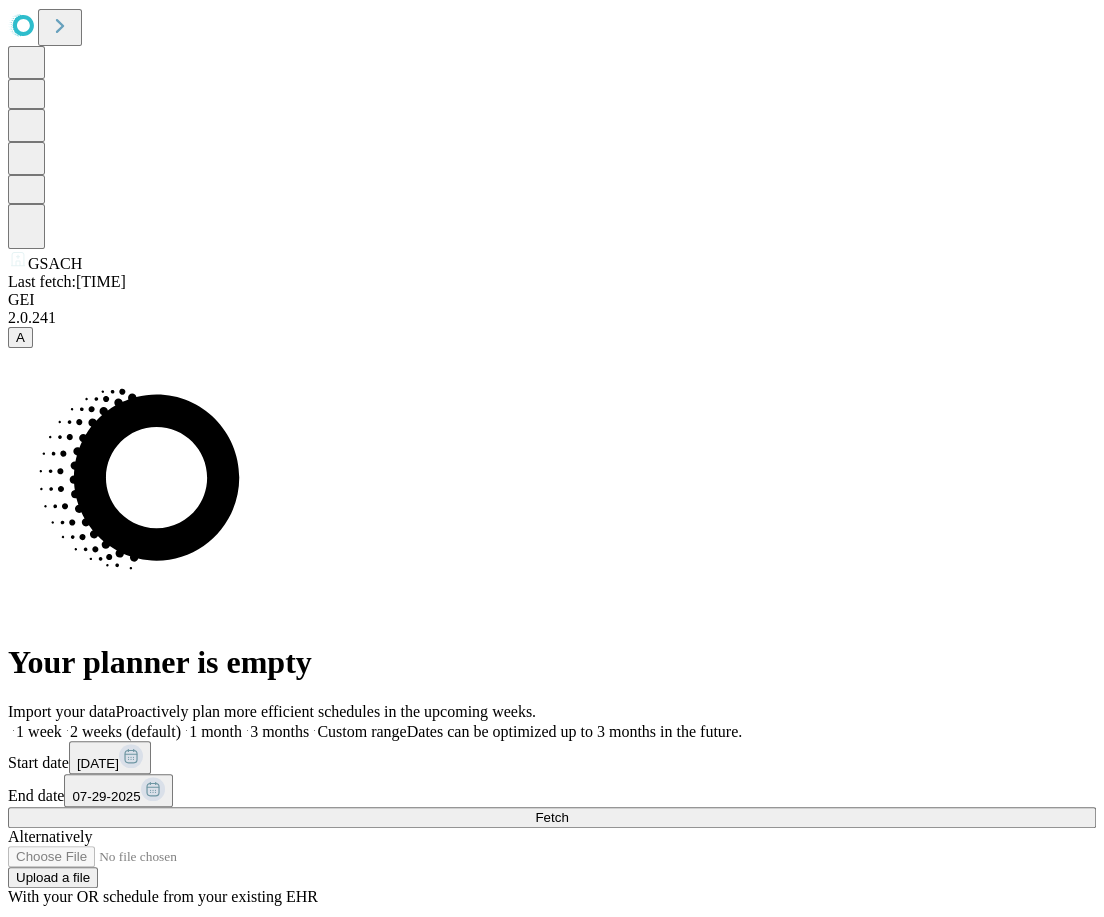 click on "Your planner is empty Import your data Proactively plan more efficient schedules in the upcoming weeks. 1 week 2 weeks (default) 1 month 3 months Custom range Dates can be optimized up to 3 months in the future. Start date [DATE] End date [DATE] Fetch Alternatively Upload a file   With your OR schedule from your existing EHR" at bounding box center [552, 627] 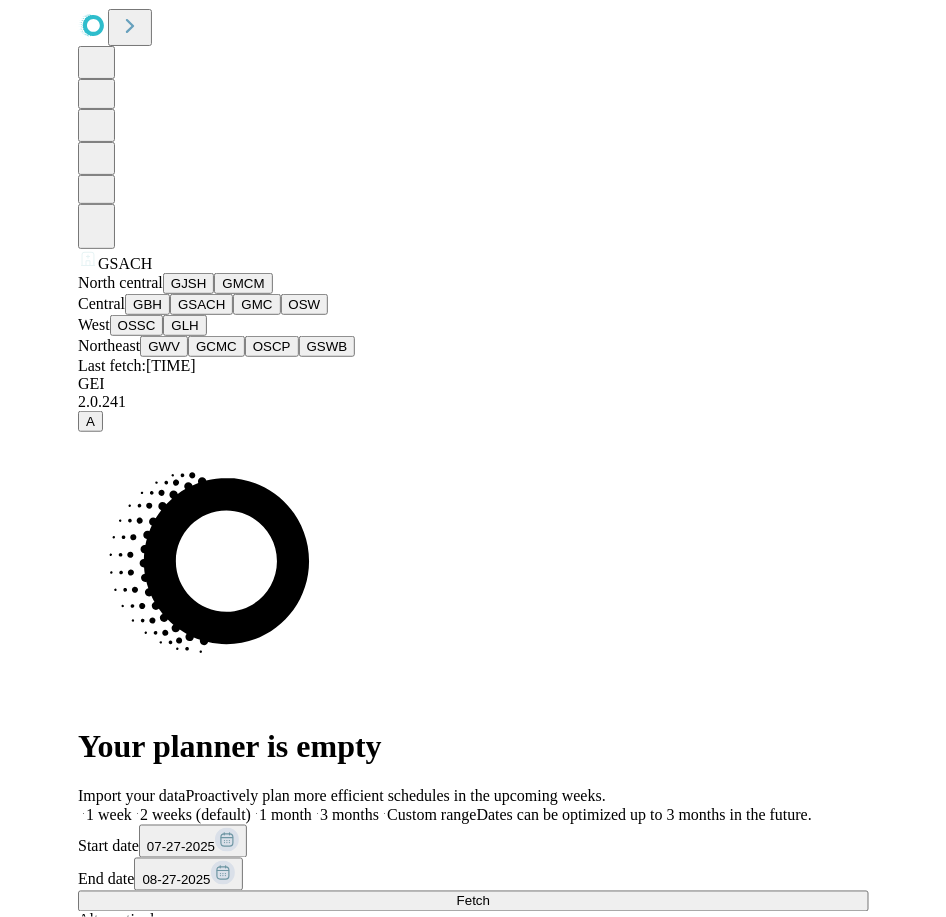 scroll, scrollTop: 161, scrollLeft: 0, axis: vertical 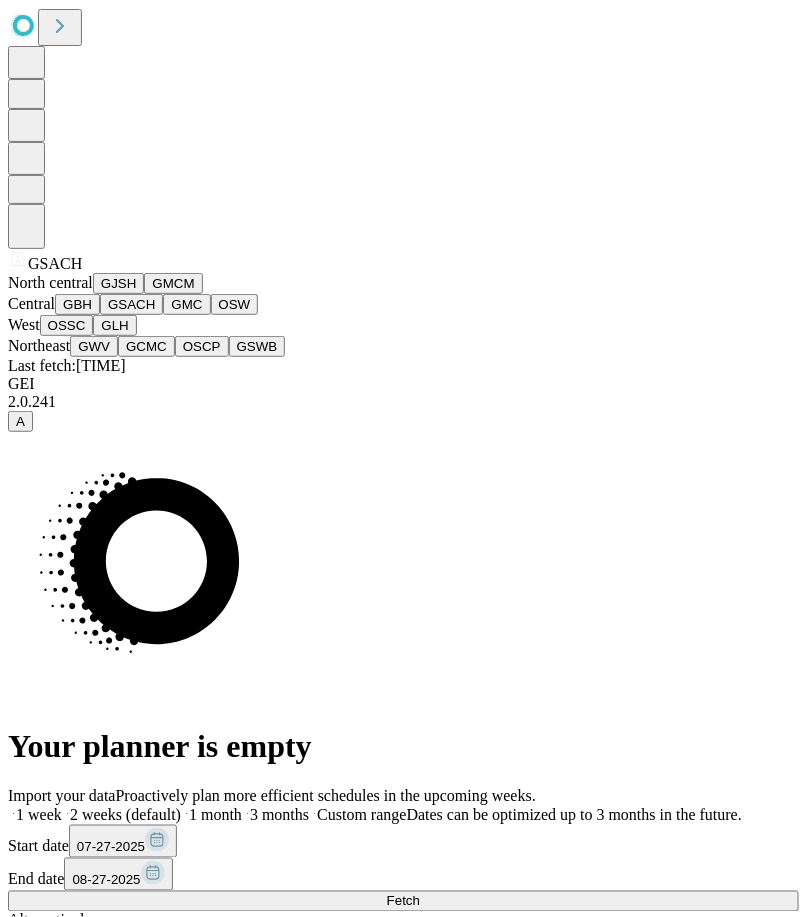 click on "GMC" at bounding box center (186, 304) 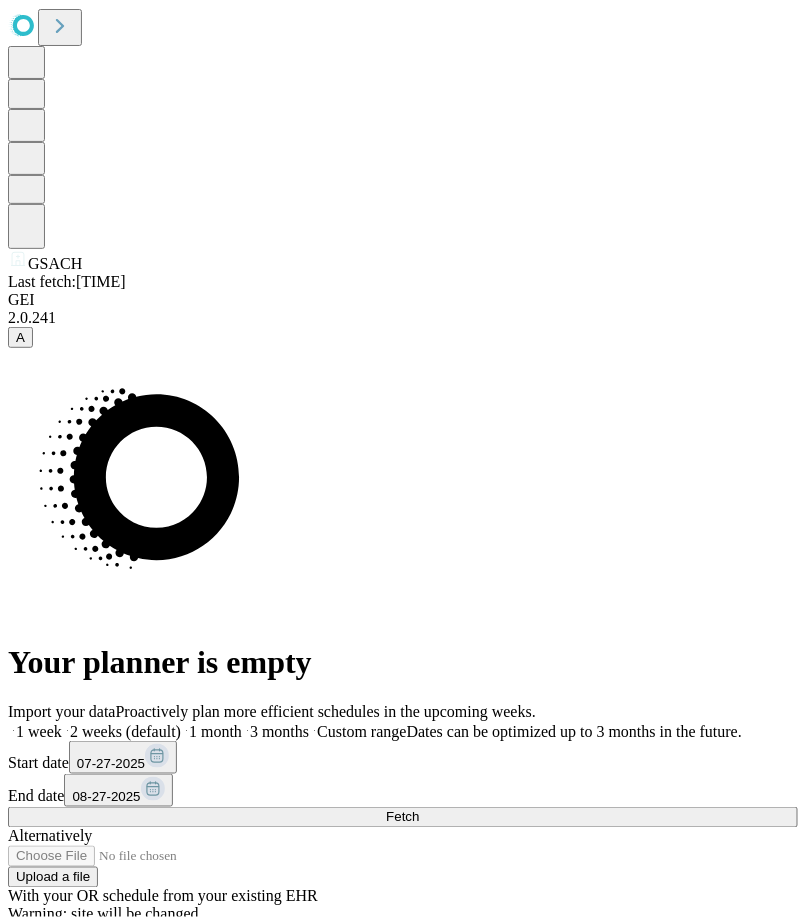 click on "Change the site from GSACH?
Changing the site will re-direct you to the homepage Cancel Confirm" at bounding box center (403, 1036) 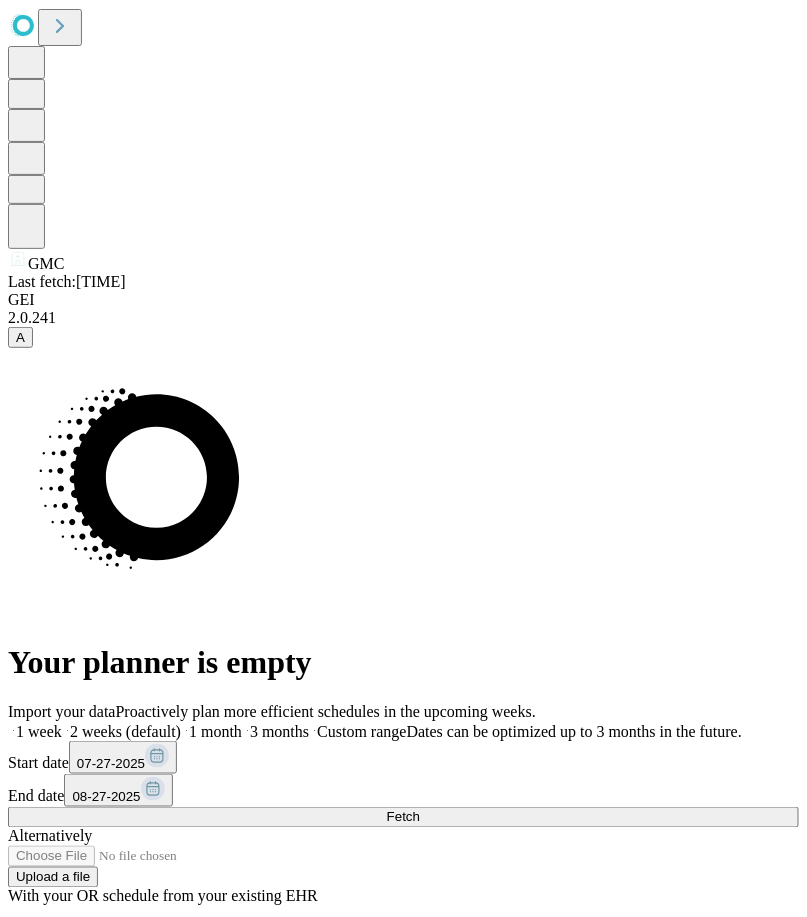 click on "Fetch" at bounding box center (403, 817) 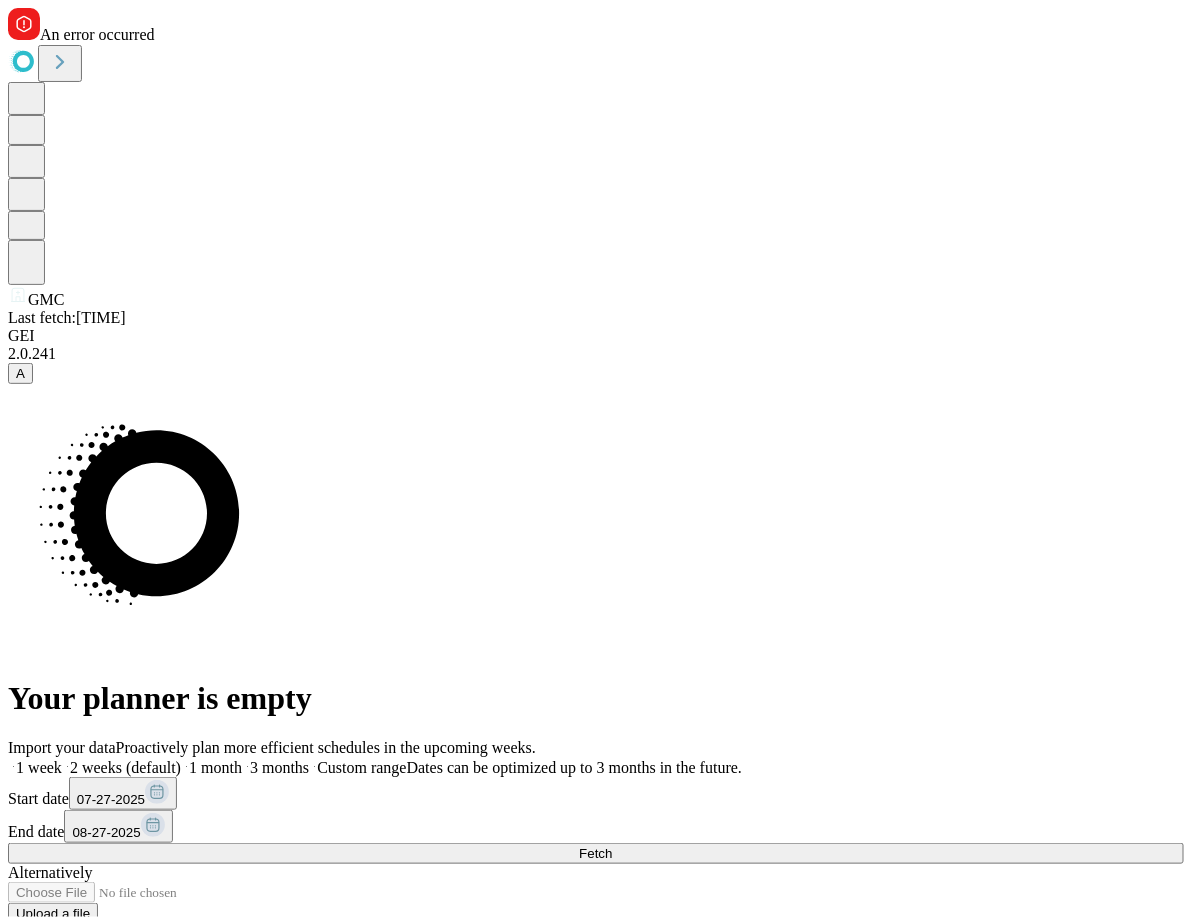 click on "Import your data Proactively plan more efficient schedules in the upcoming weeks. 1 week 2 weeks (default) 1 month 3 months Custom range Dates can be optimized up to 3 months in the future. Start date 07-27-2025 End date 08-27-2025 Fetch Alternatively Upload a file   With your OR schedule from your existing EHR" at bounding box center [596, 840] 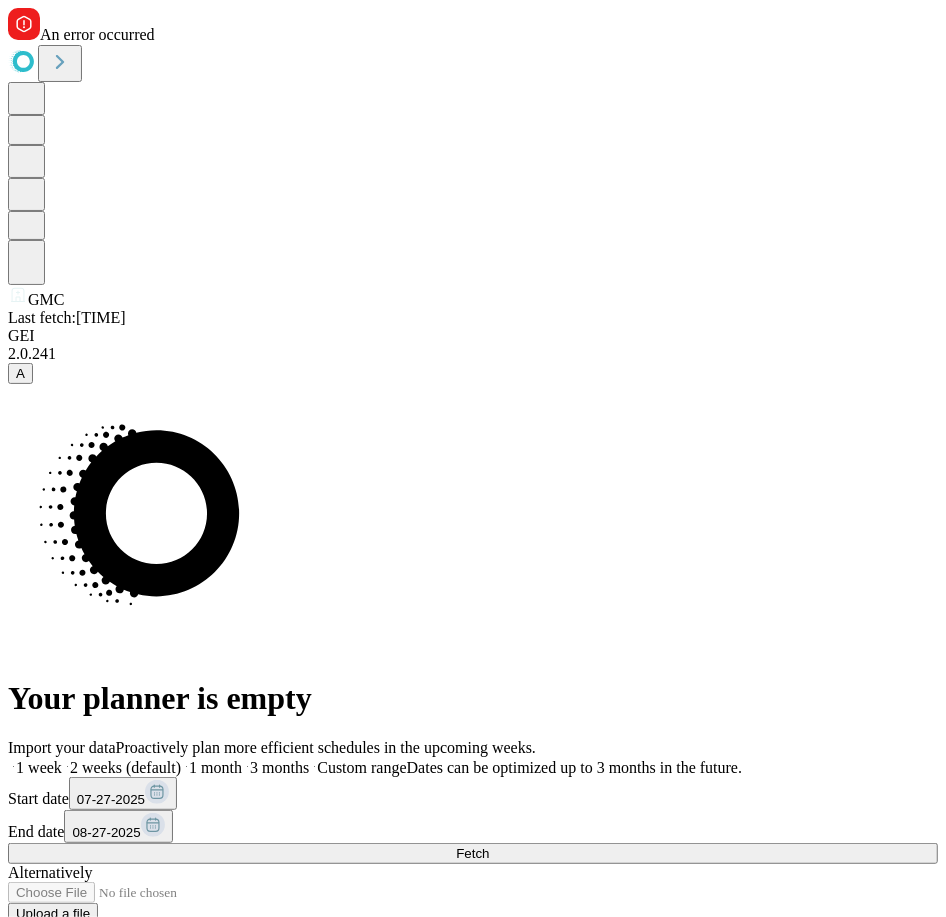 click on "Import your data Proactively plan more efficient schedules in the upcoming weeks. 1 week 2 weeks (default) 1 month 3 months Custom range Dates can be optimized up to 3 months in the future. Start date 07-27-2025 End date 08-27-2025 Fetch Alternatively Upload a file   With your OR schedule from your existing EHR" at bounding box center (473, 840) 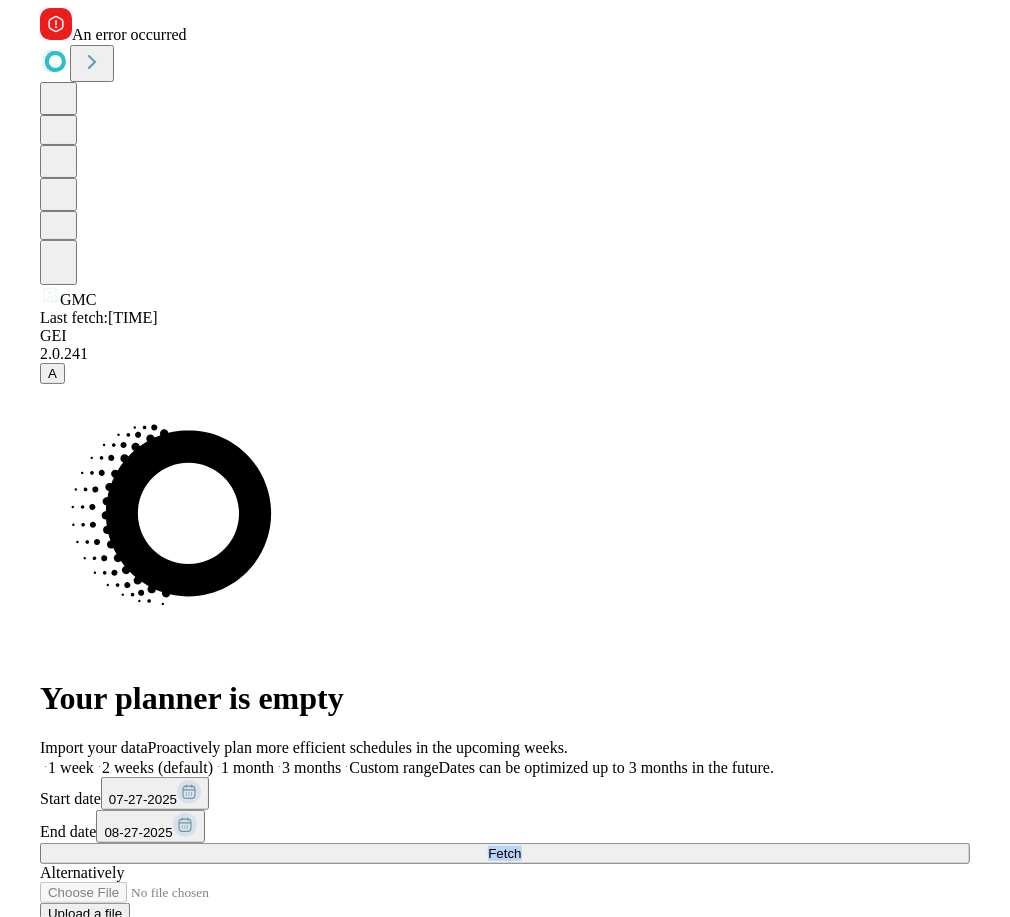 scroll, scrollTop: 0, scrollLeft: 60, axis: horizontal 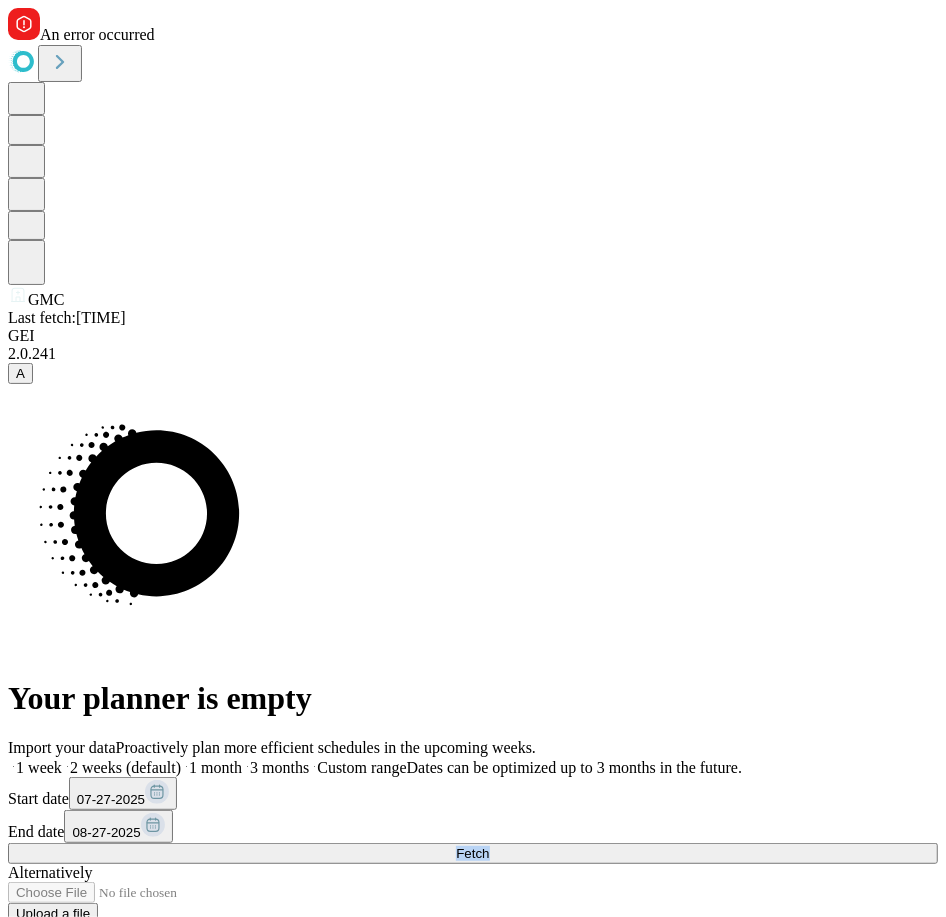 drag, startPoint x: 944, startPoint y: 655, endPoint x: 970, endPoint y: 655, distance: 26 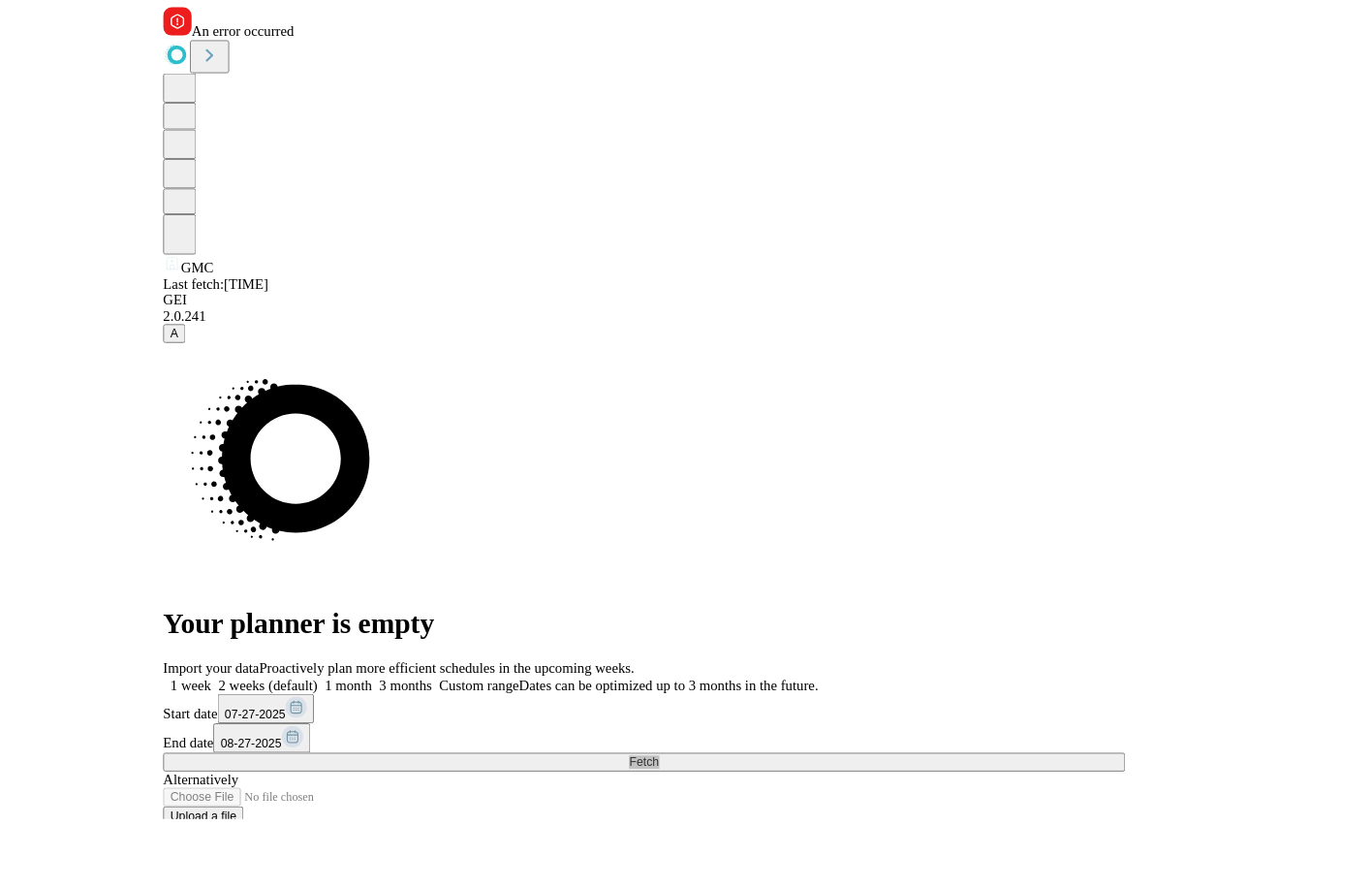scroll, scrollTop: 0, scrollLeft: 0, axis: both 